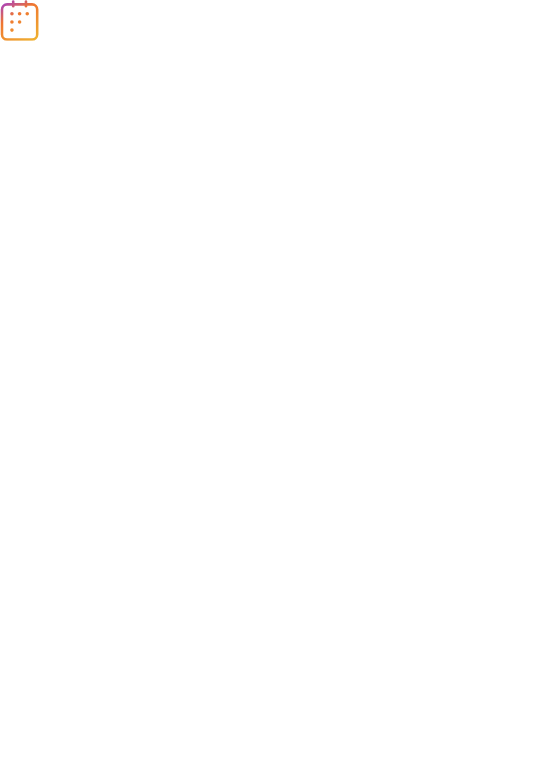 scroll, scrollTop: 0, scrollLeft: 0, axis: both 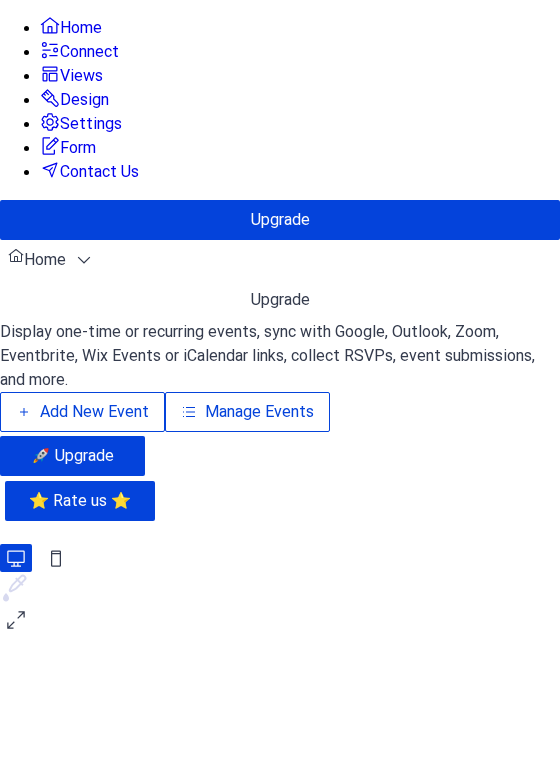click on "Manage Events" at bounding box center [259, 412] 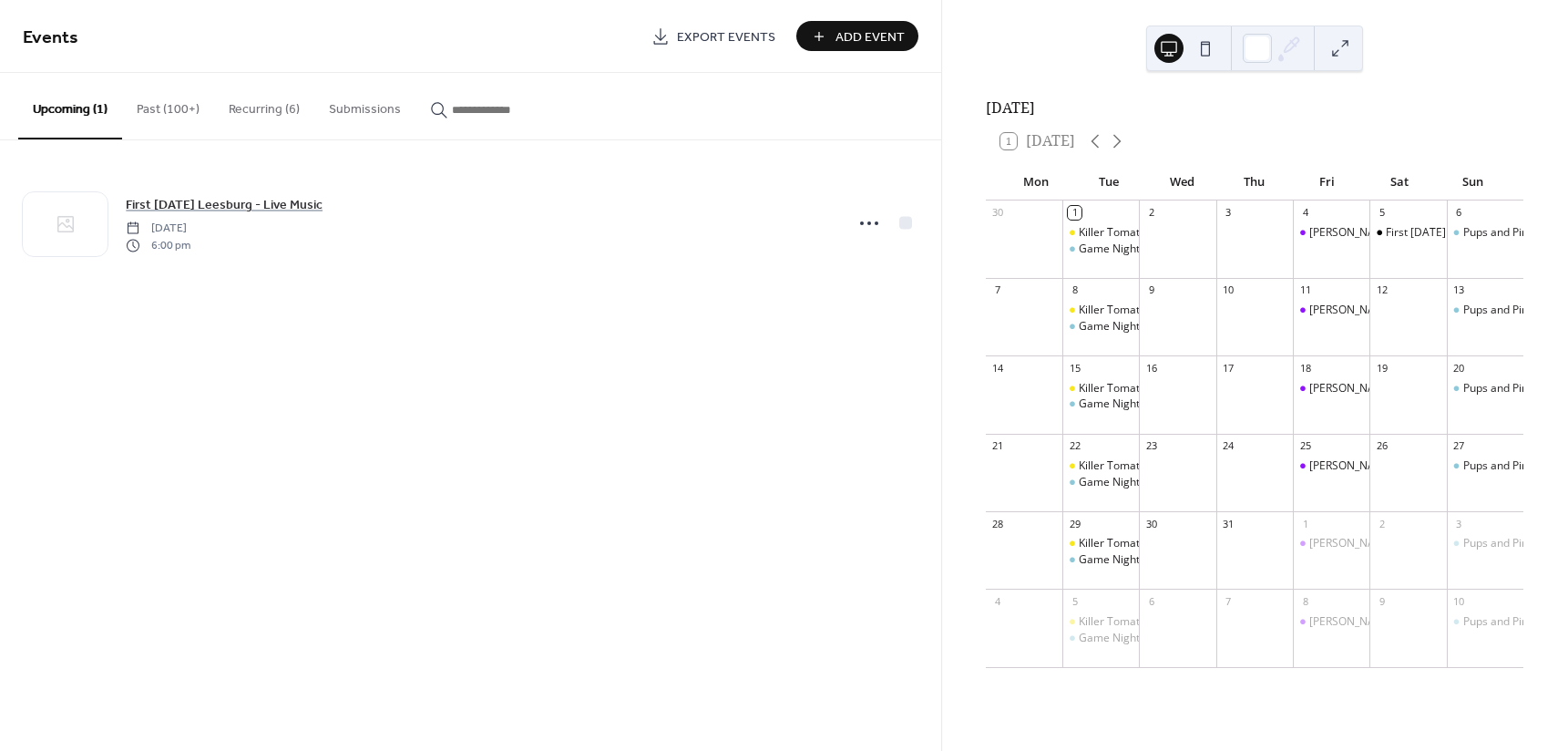 scroll, scrollTop: 0, scrollLeft: 0, axis: both 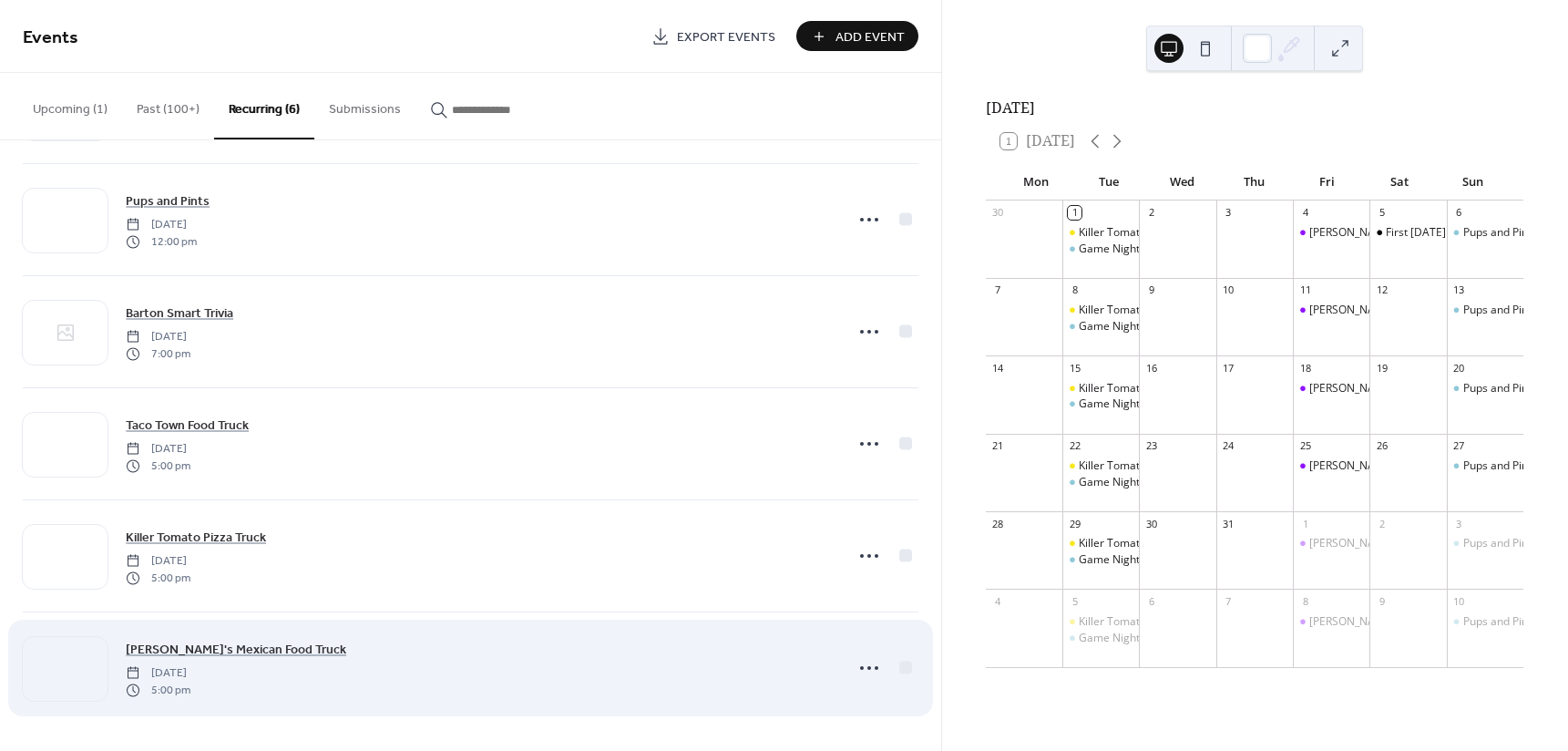 click on "[PERSON_NAME]'s Mexican Food Truck [DATE] 5:00 pm" at bounding box center [478, 668] 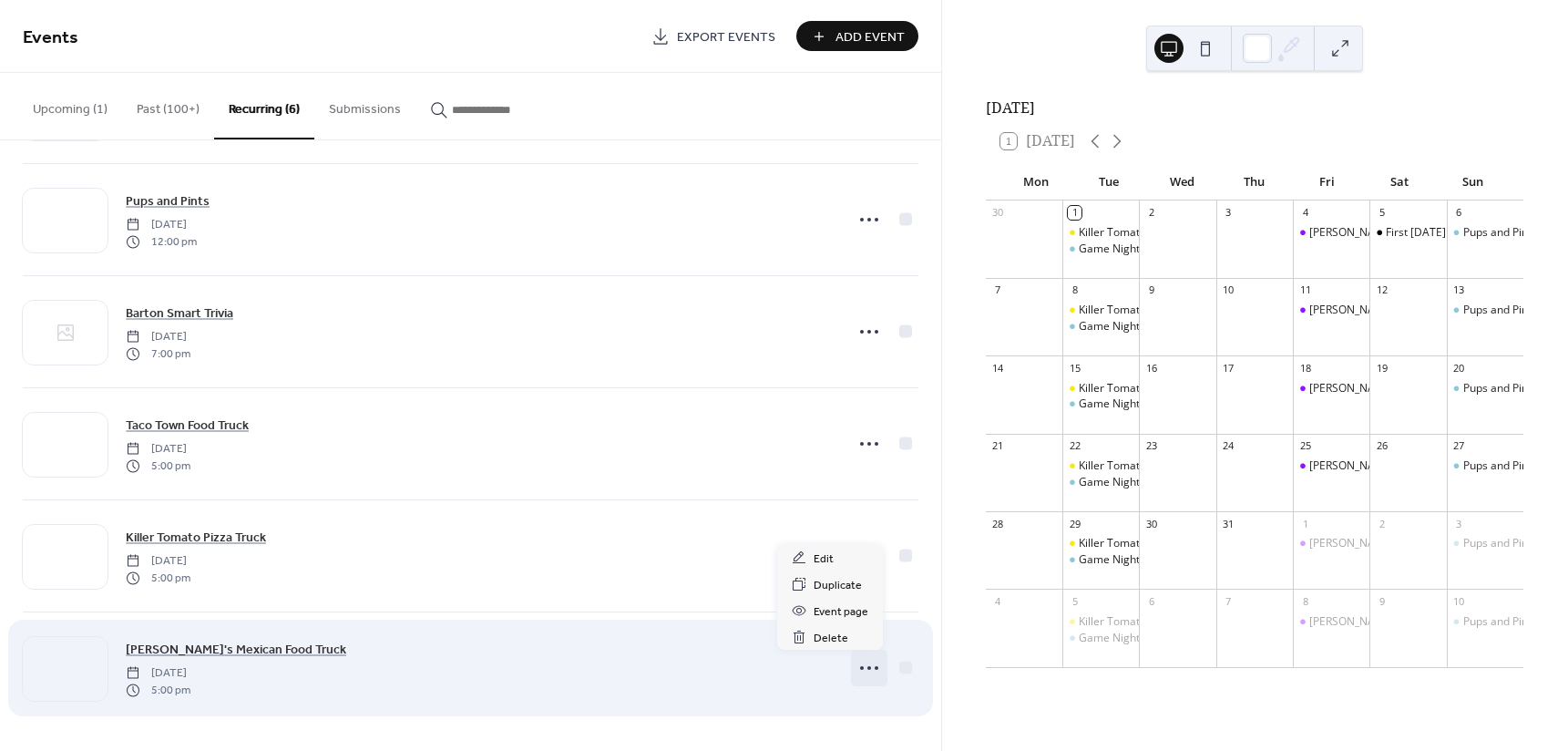 click 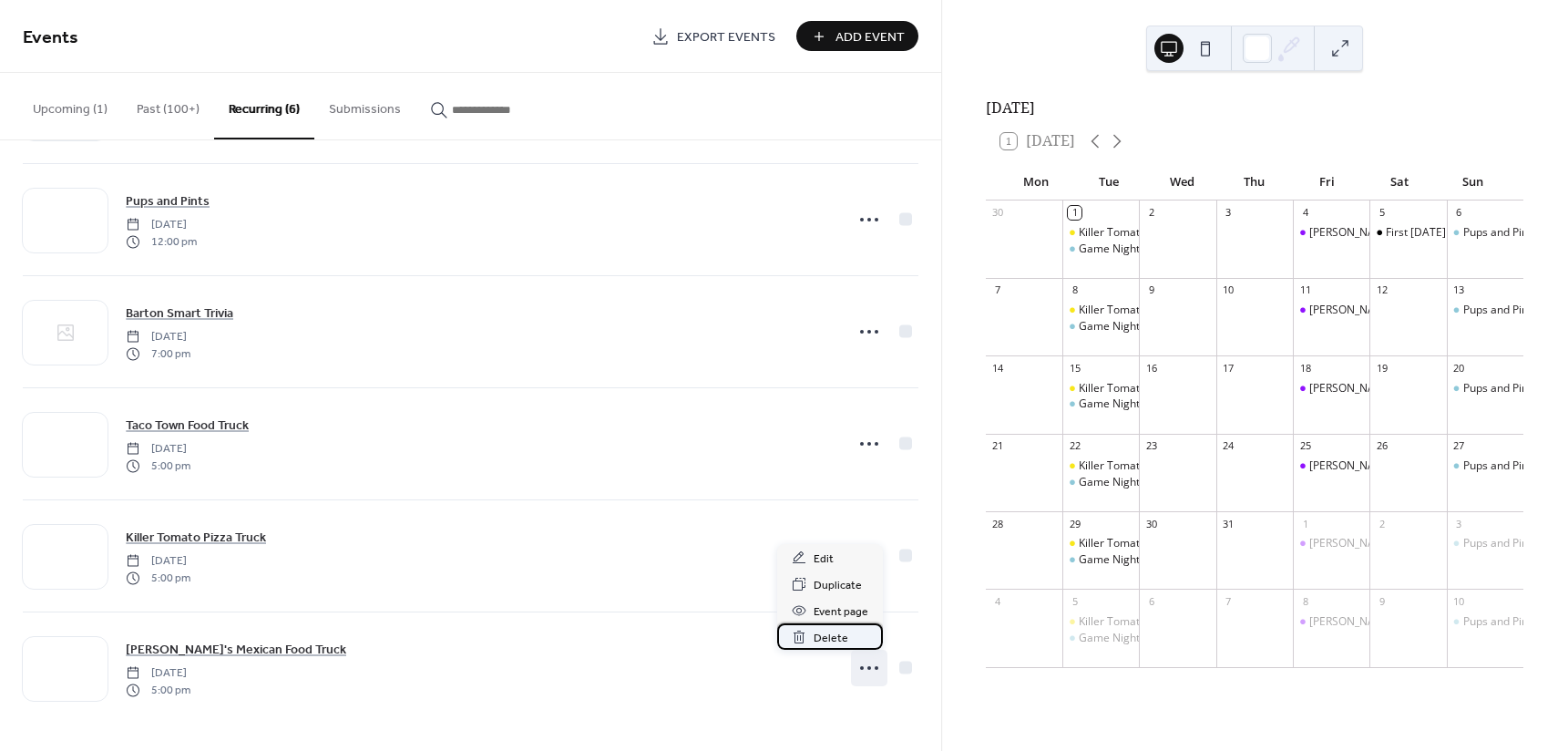 click on "Delete" at bounding box center [831, 638] 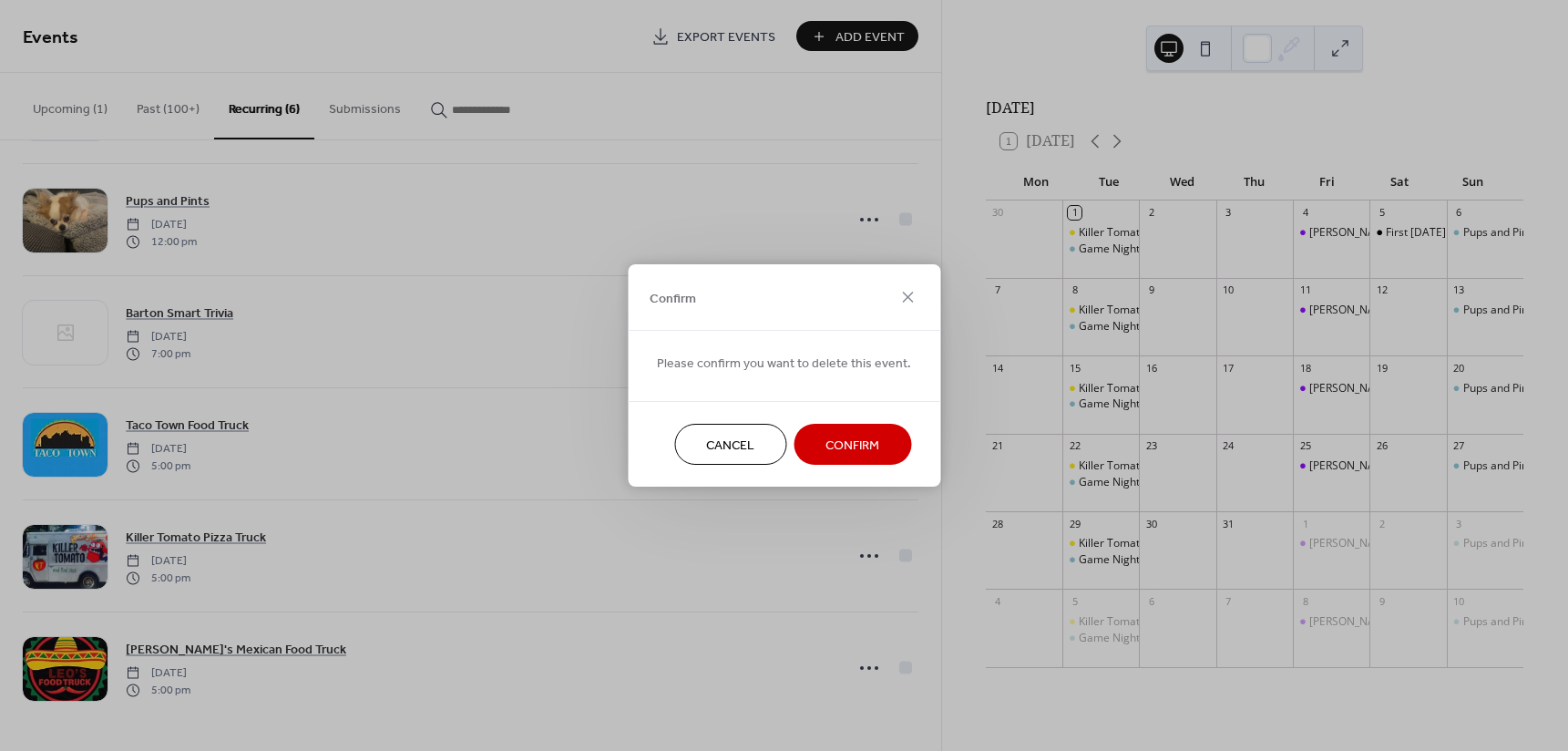 click on "Confirm" at bounding box center [852, 446] 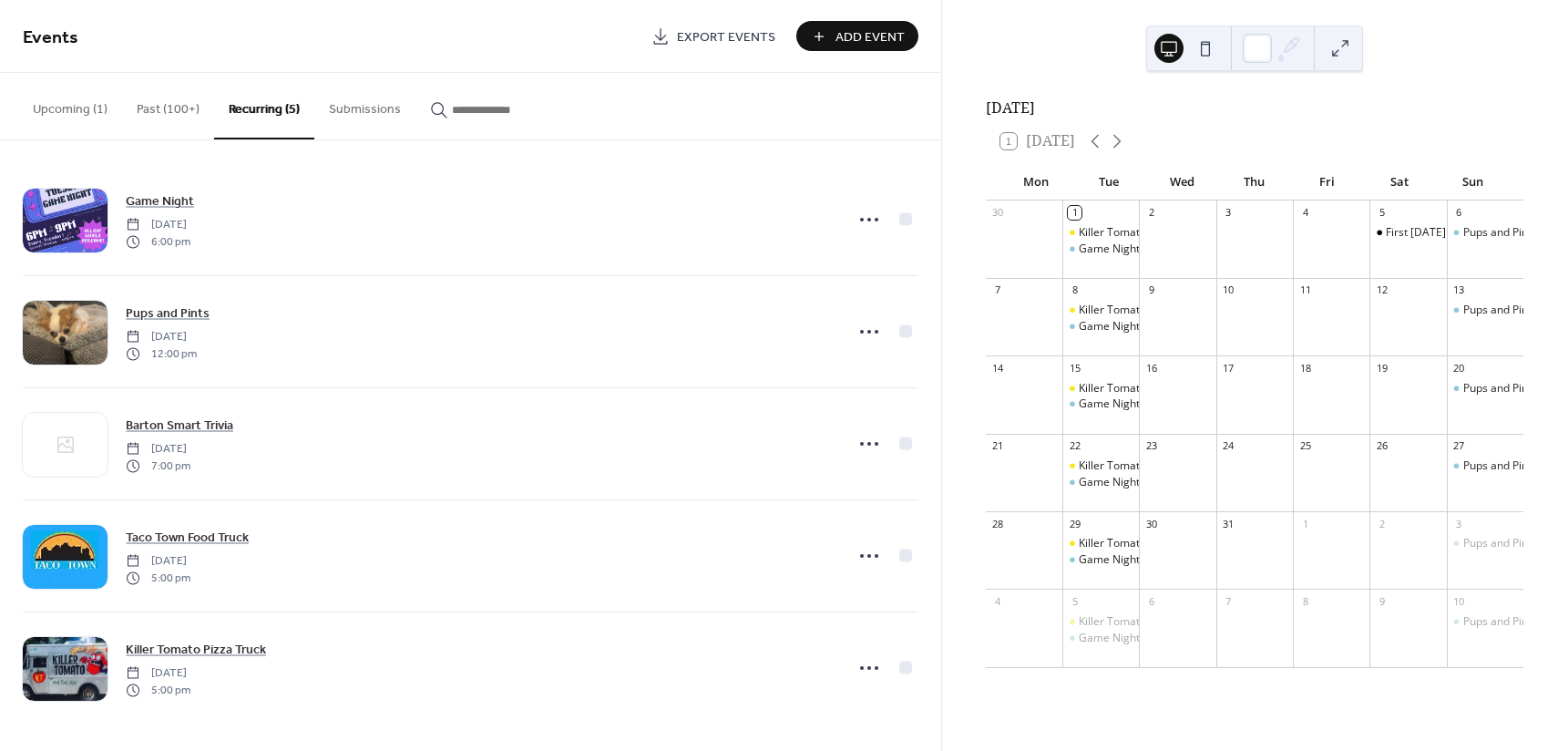 scroll, scrollTop: 4, scrollLeft: 0, axis: vertical 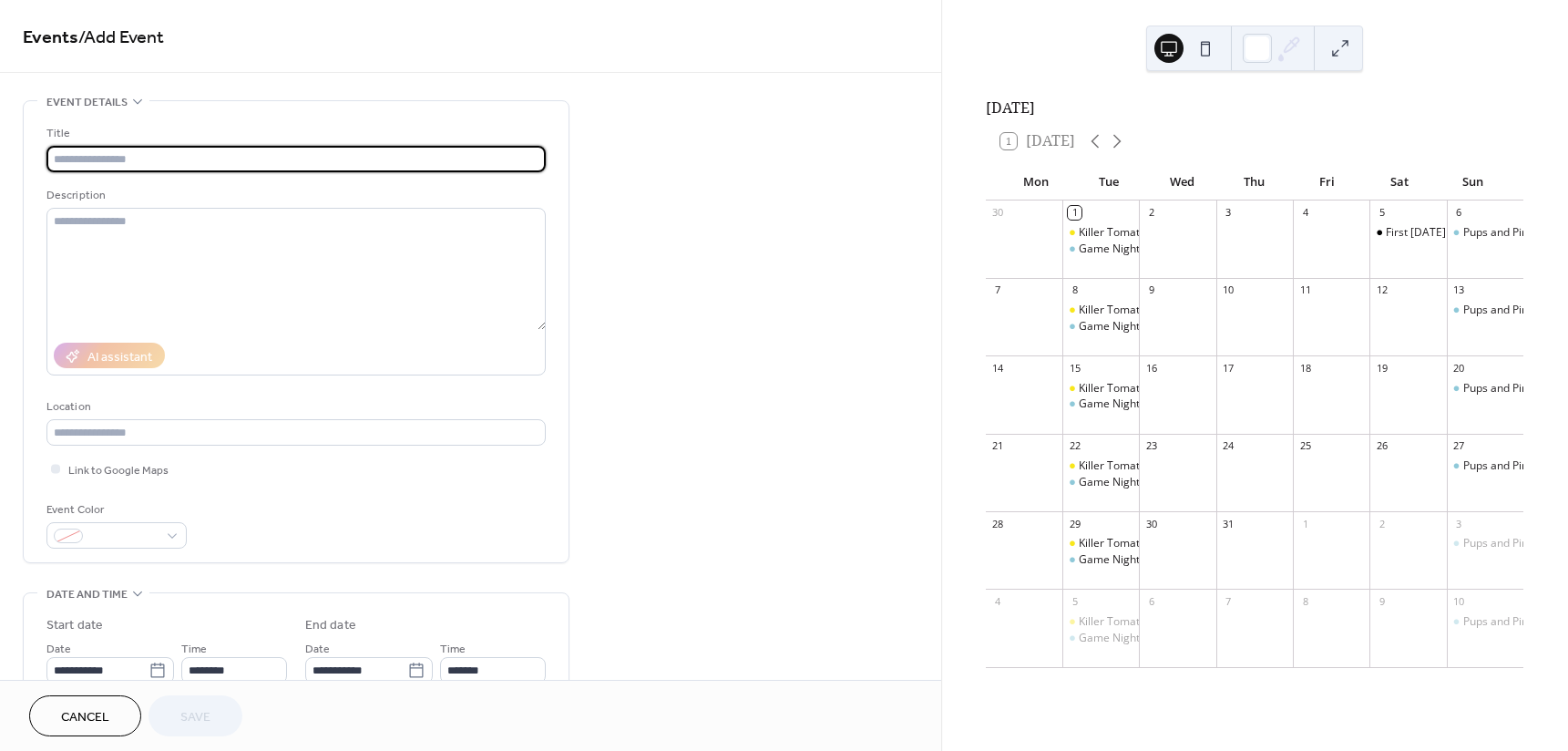 click at bounding box center [296, 159] 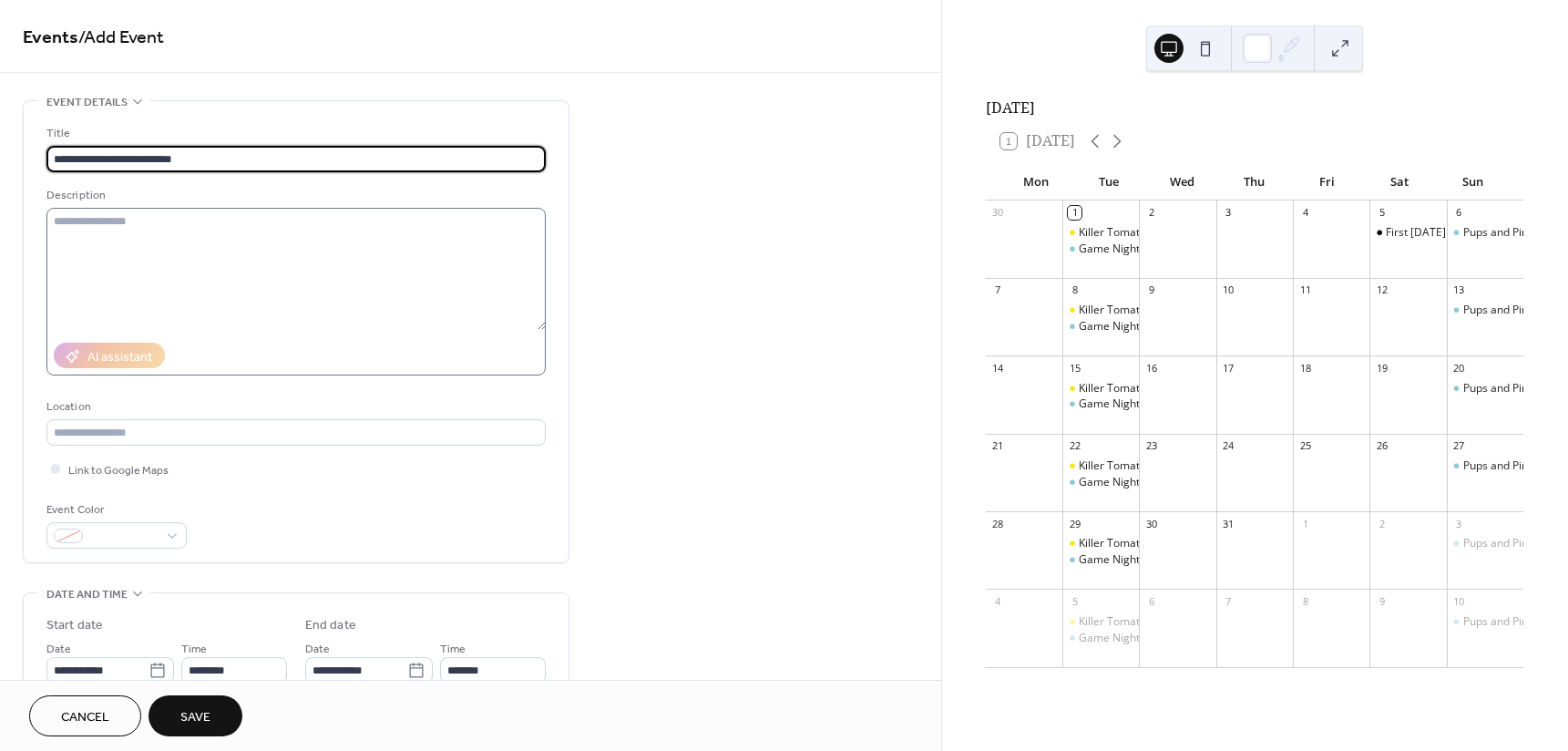 type on "**********" 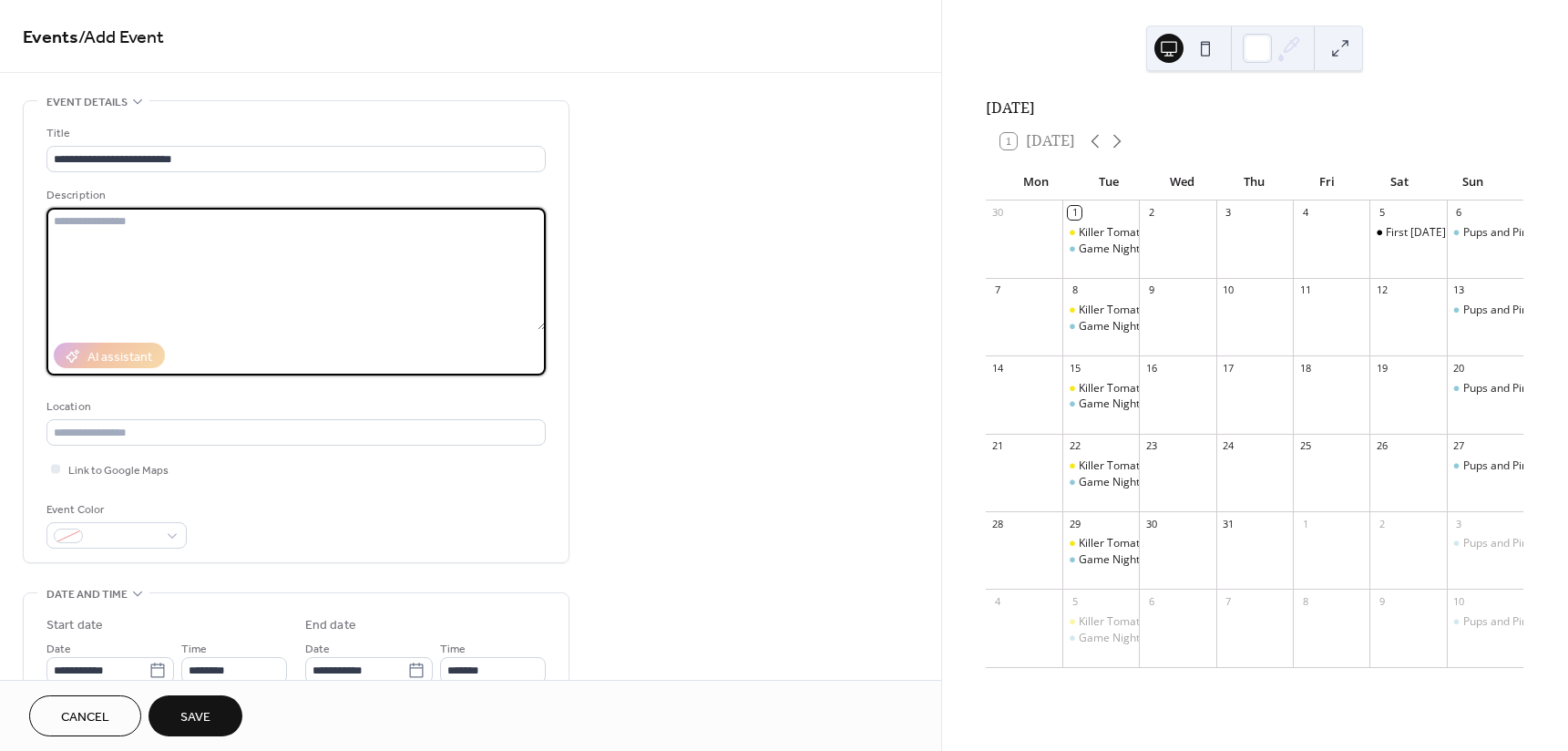 click at bounding box center [296, 269] 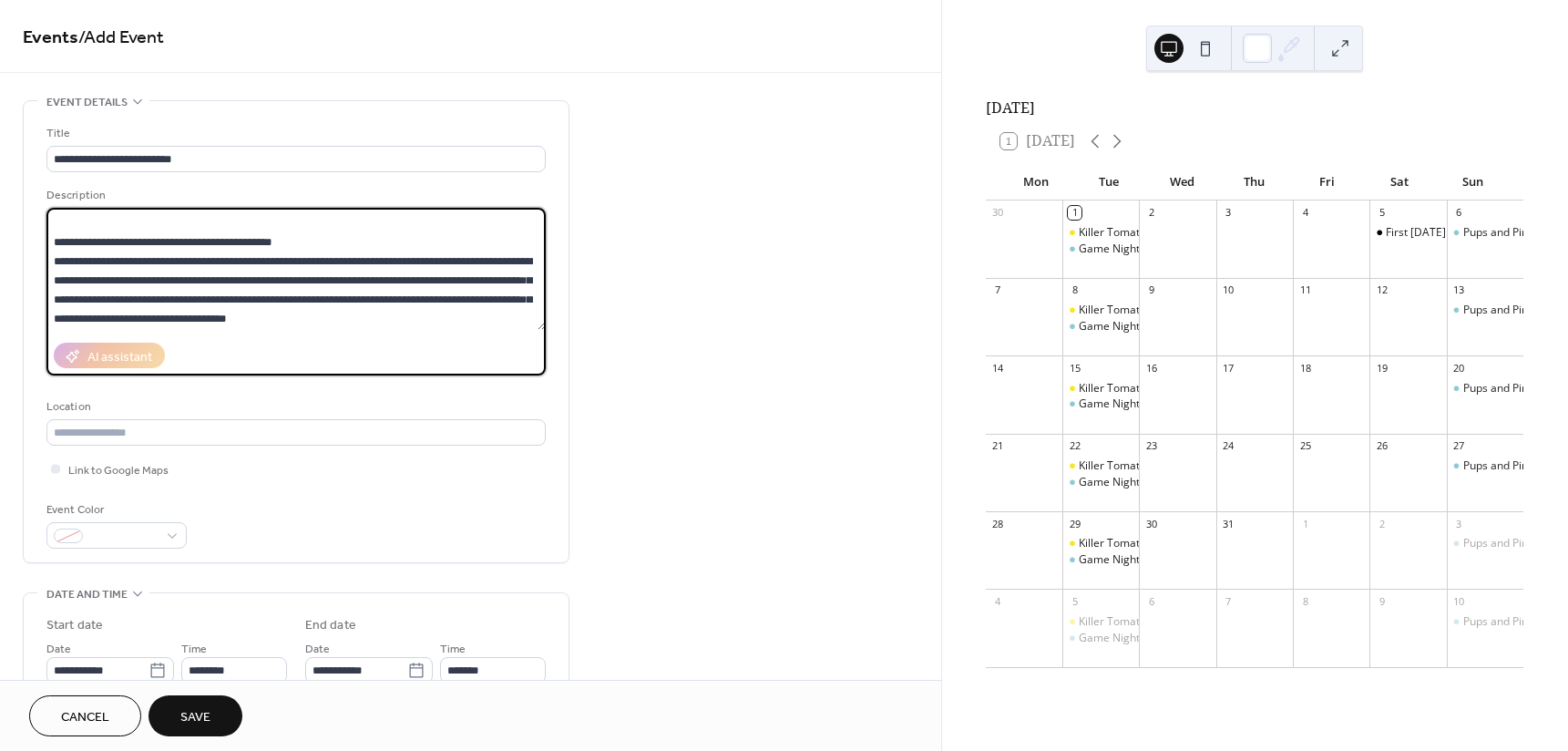 scroll, scrollTop: 38, scrollLeft: 0, axis: vertical 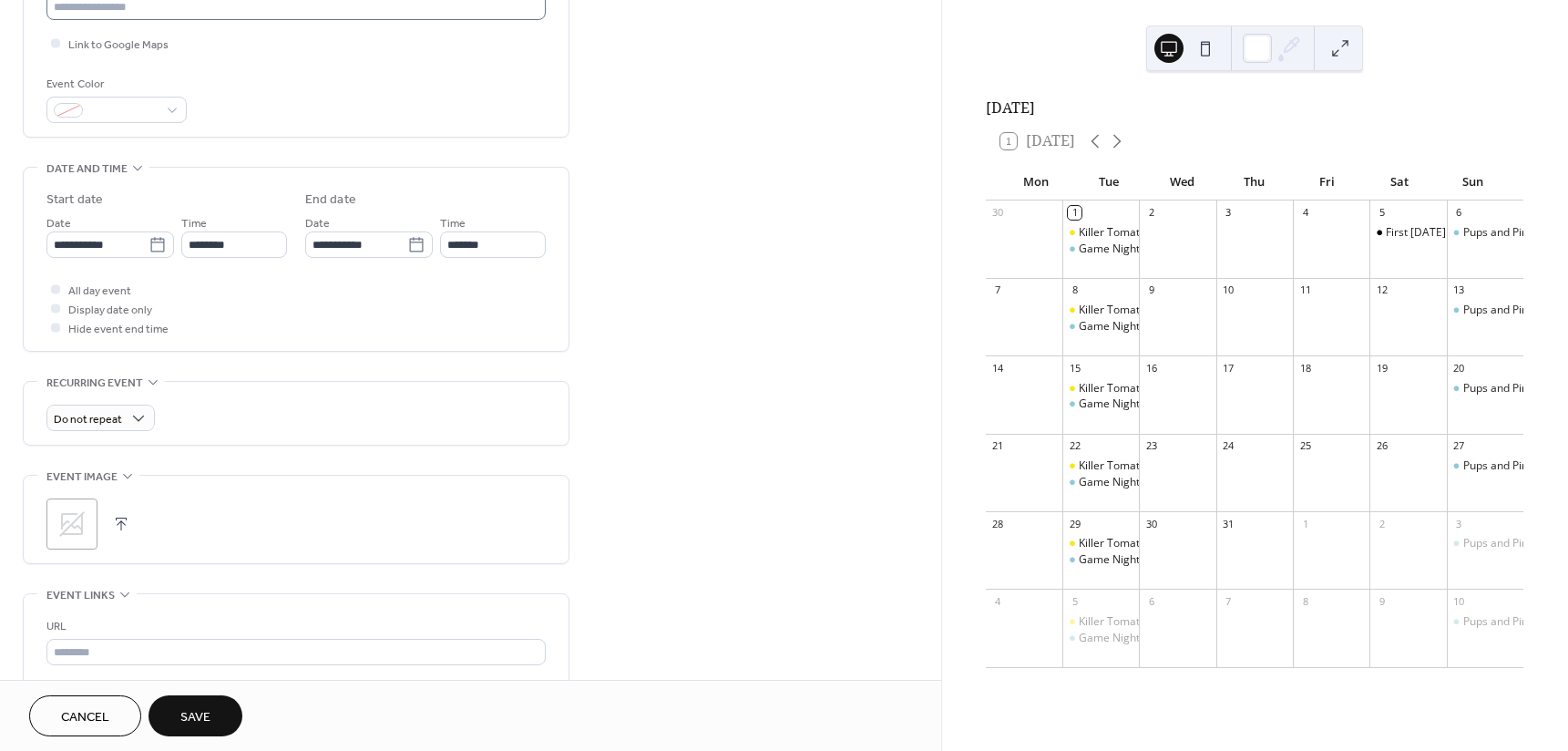type on "**********" 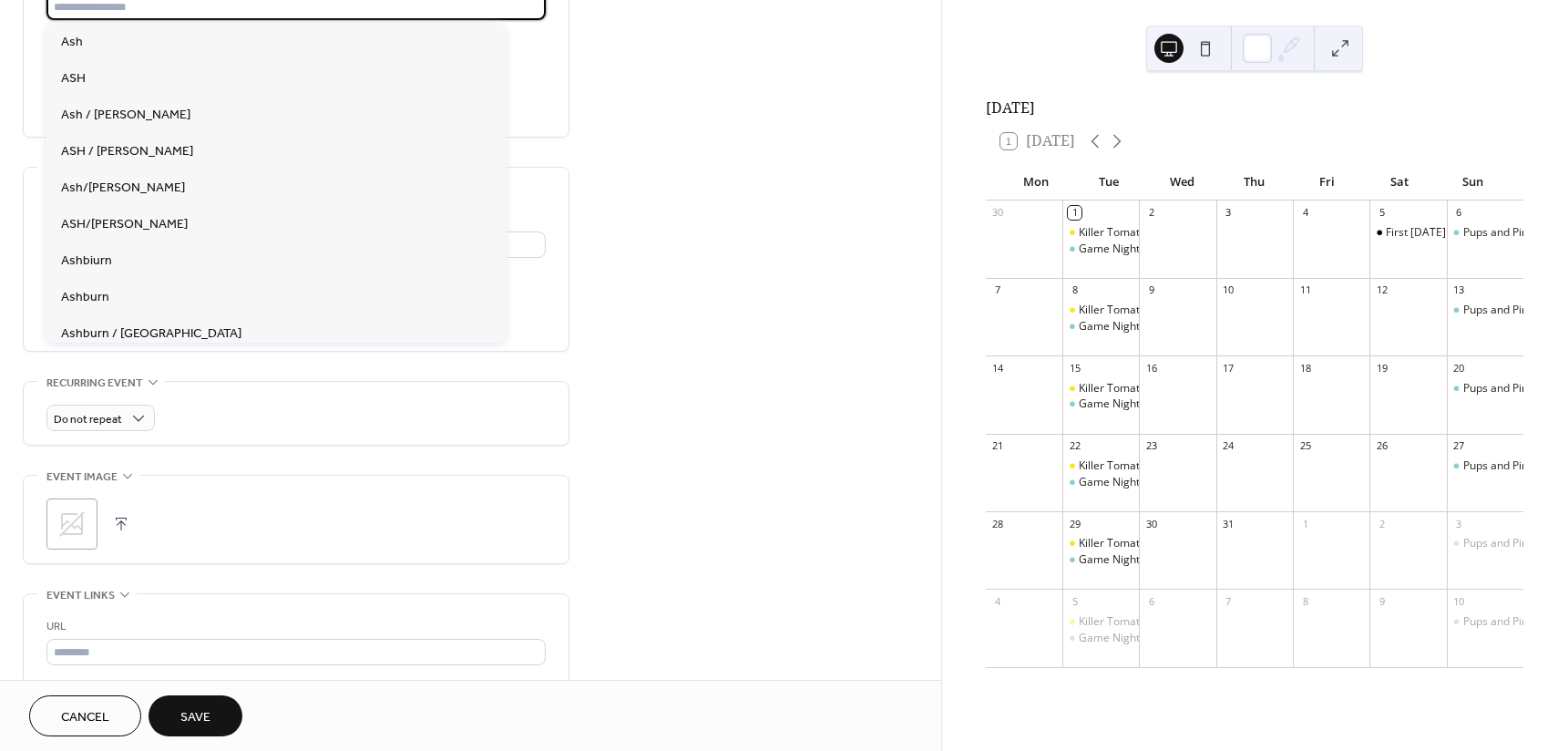 click at bounding box center [296, 6] 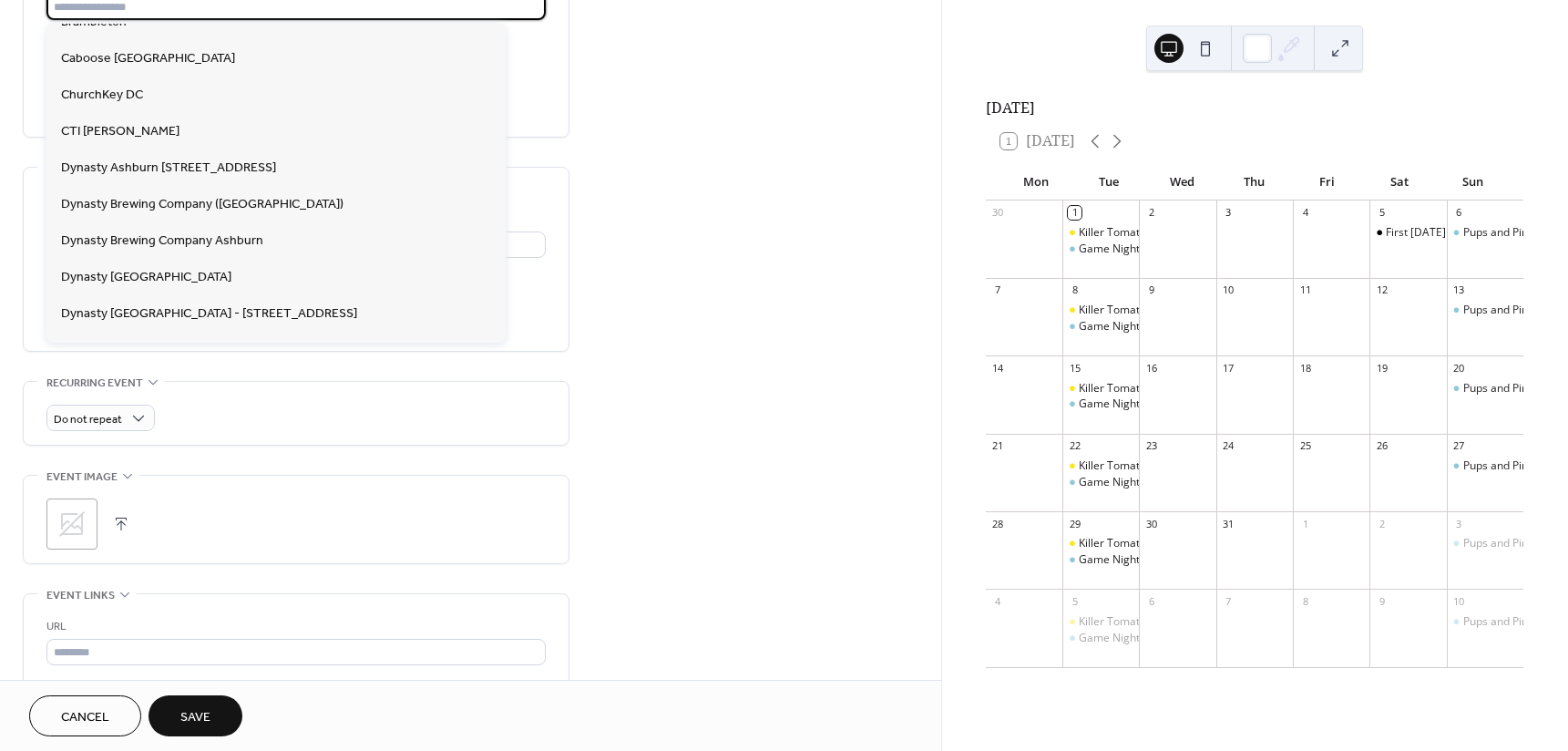 scroll, scrollTop: 638, scrollLeft: 0, axis: vertical 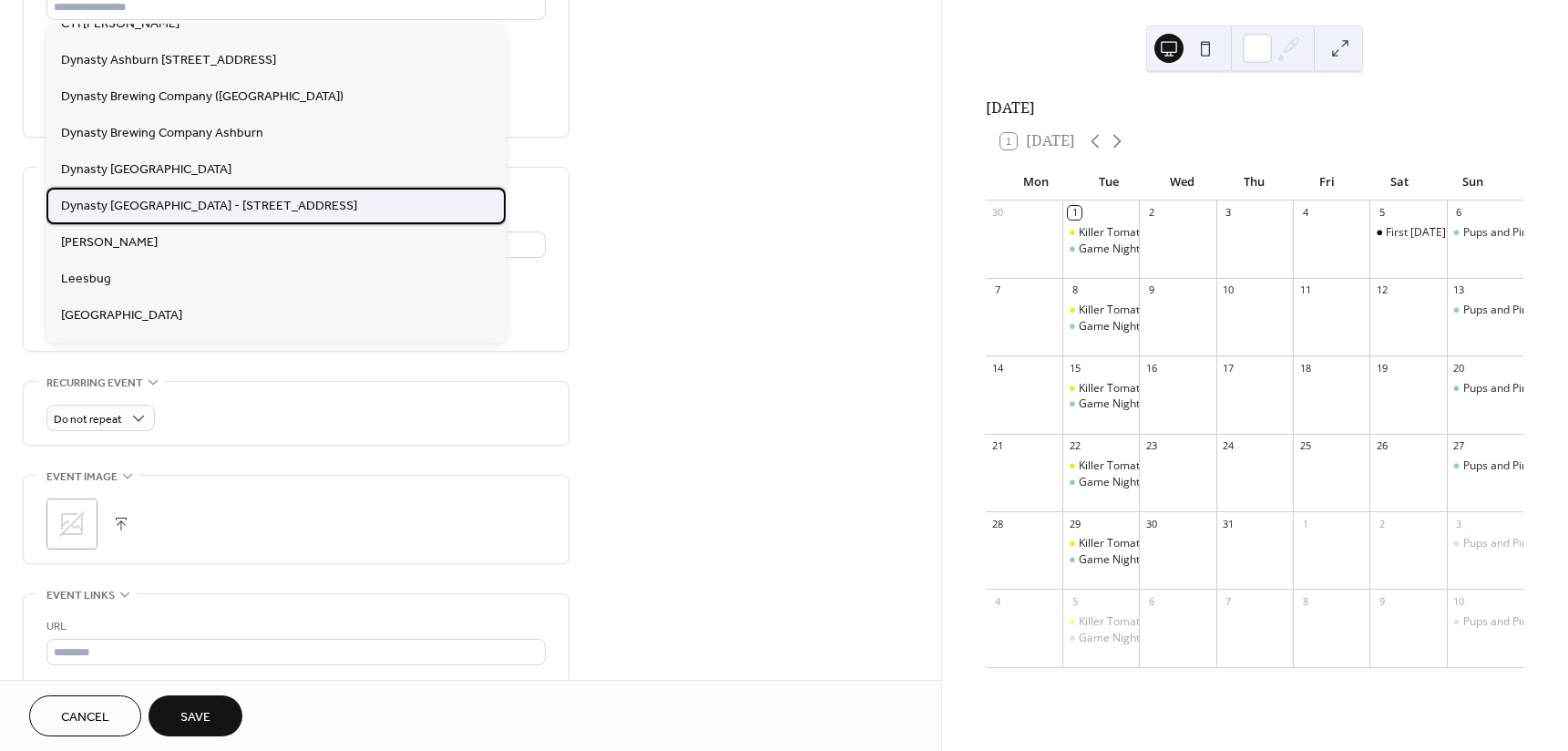 click on "Dynasty Leesburg - 101 South Loudoun Street, Leesburg VA 20175" at bounding box center [209, 206] 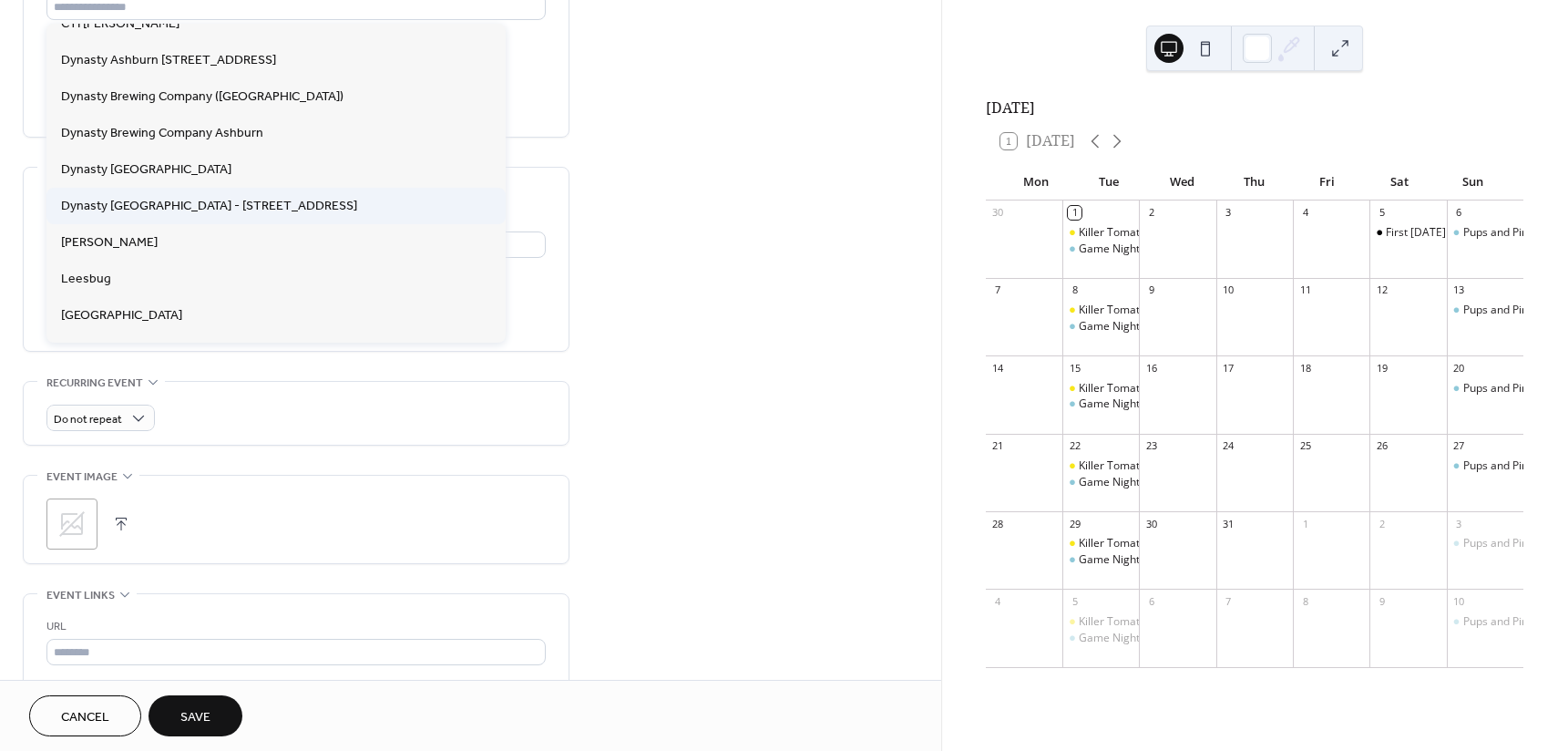 type on "**********" 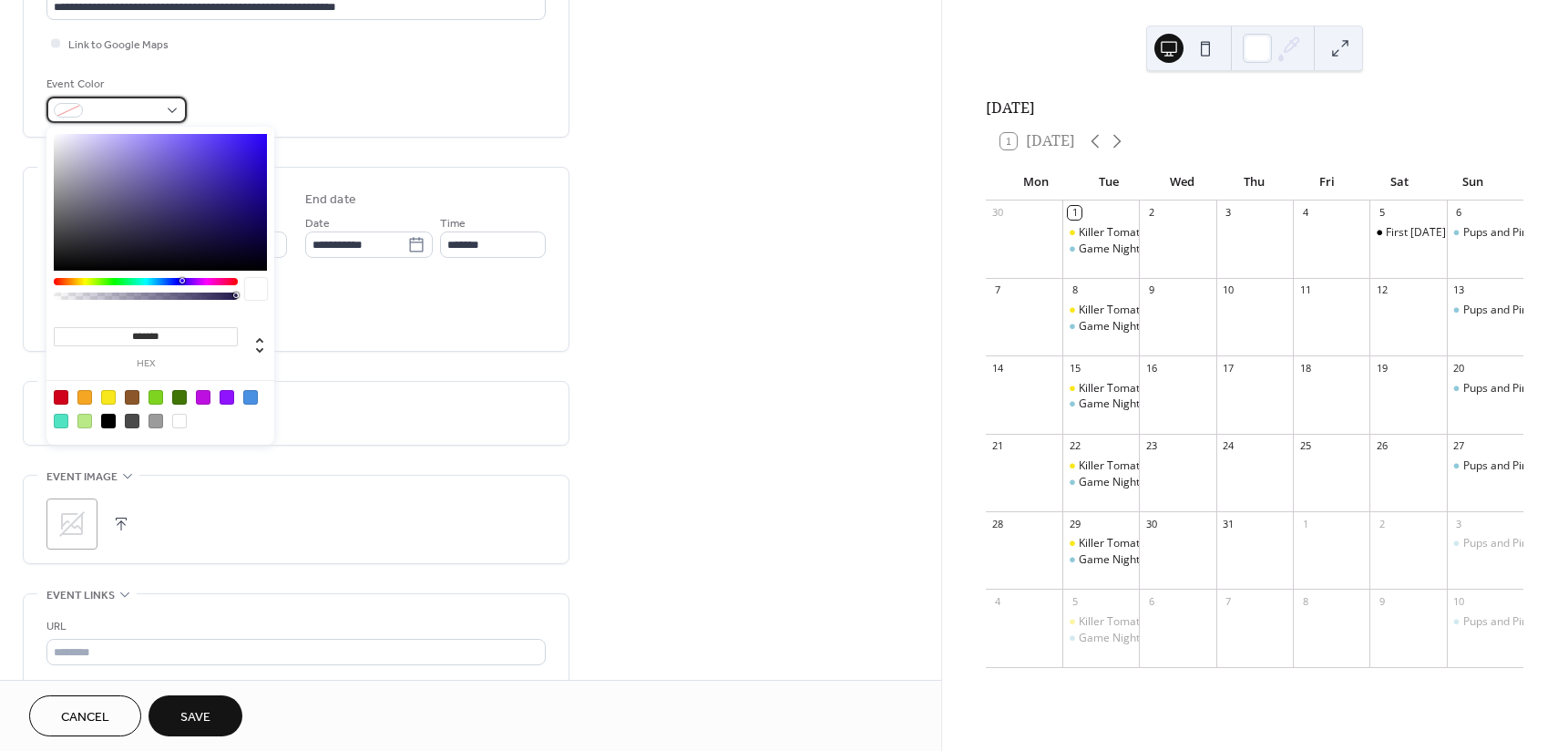 click at bounding box center [117, 109] 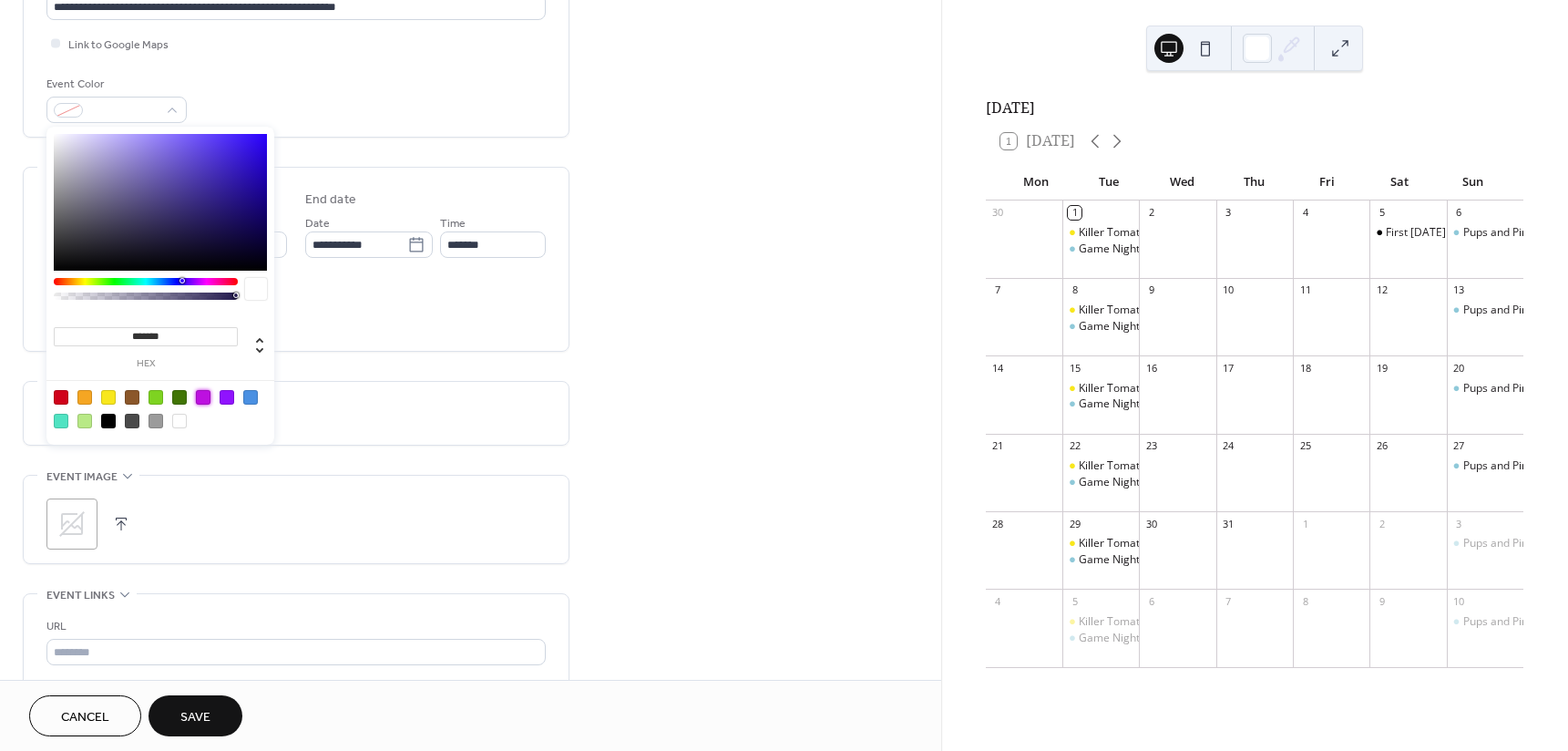 click at bounding box center [203, 397] 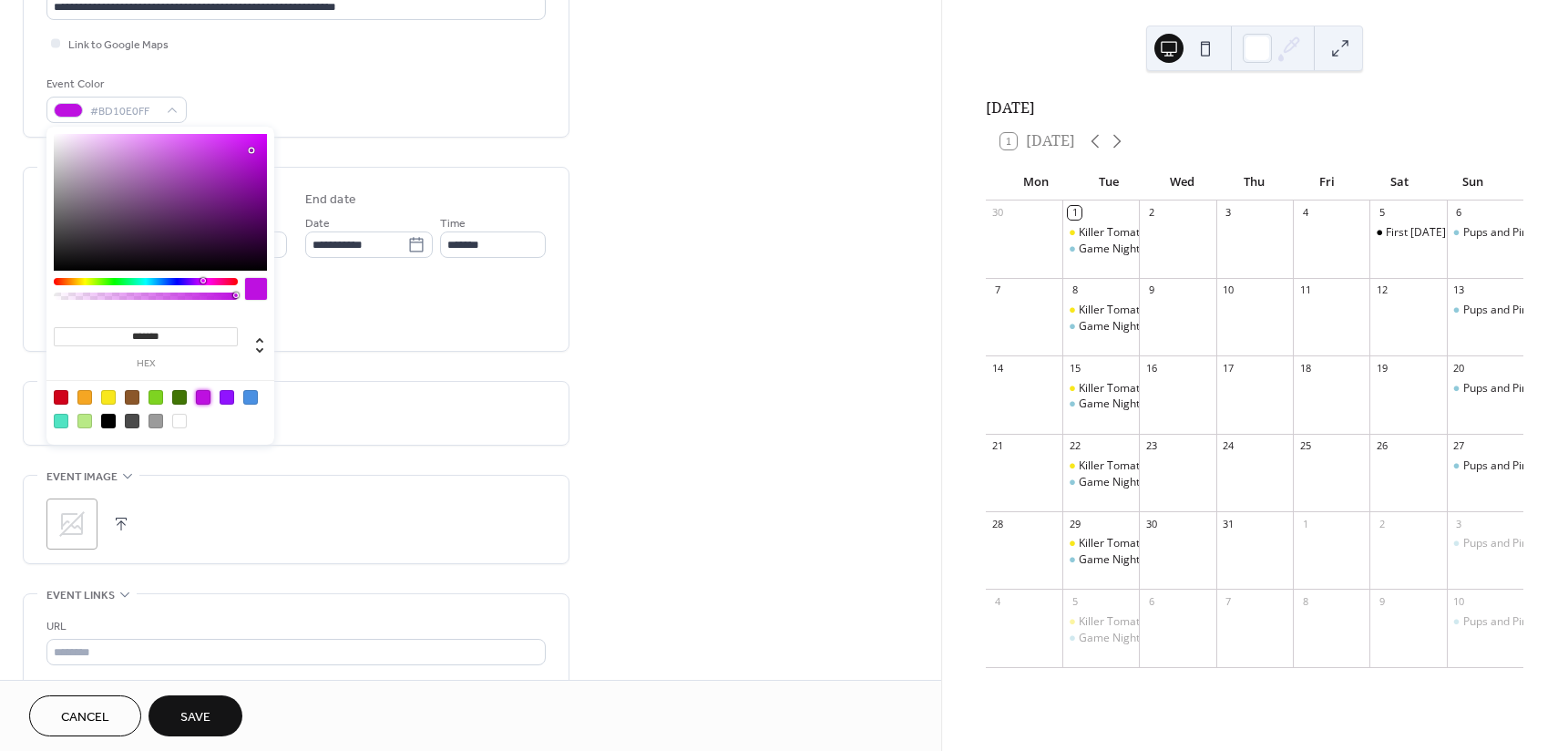 click on "**********" at bounding box center (296, 292) 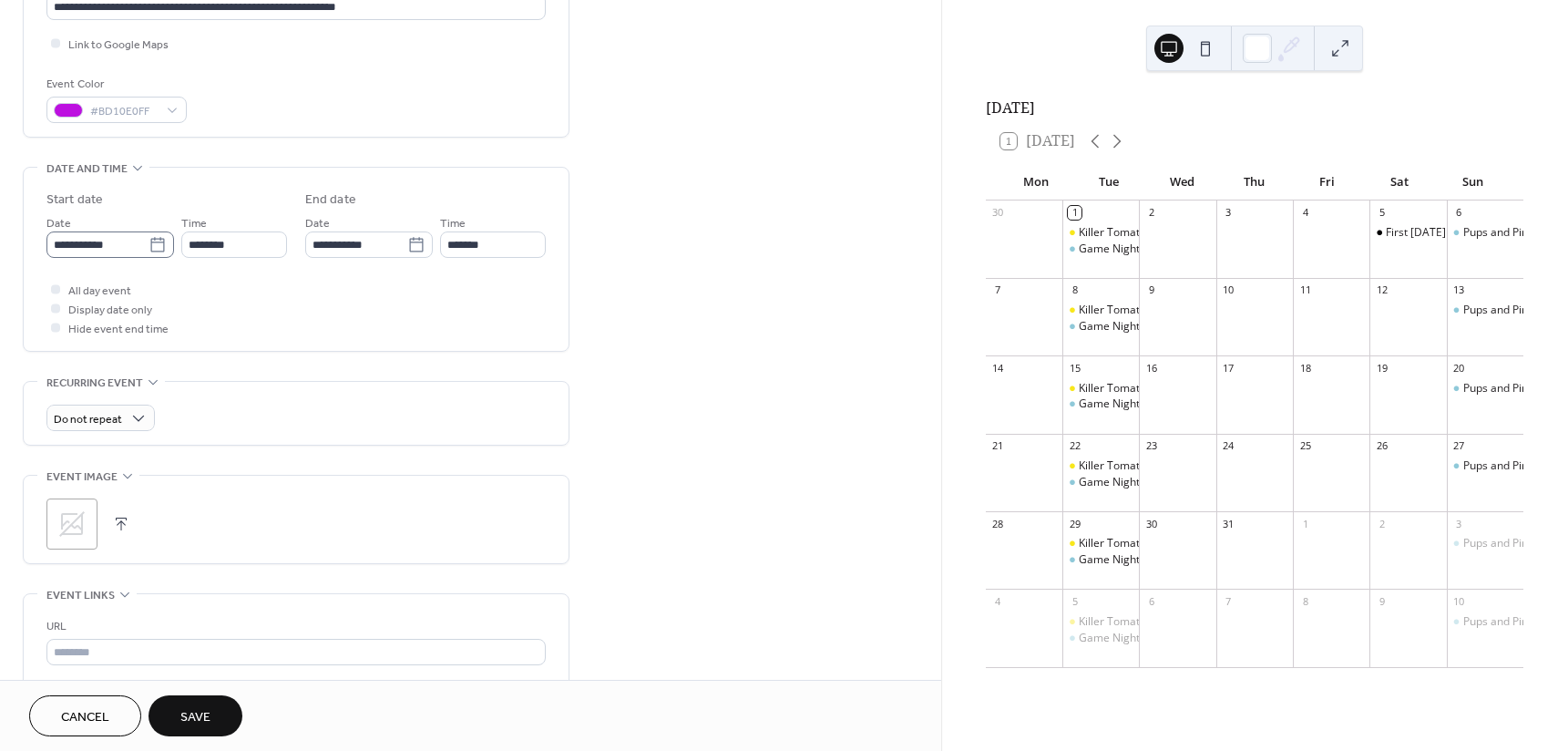 click 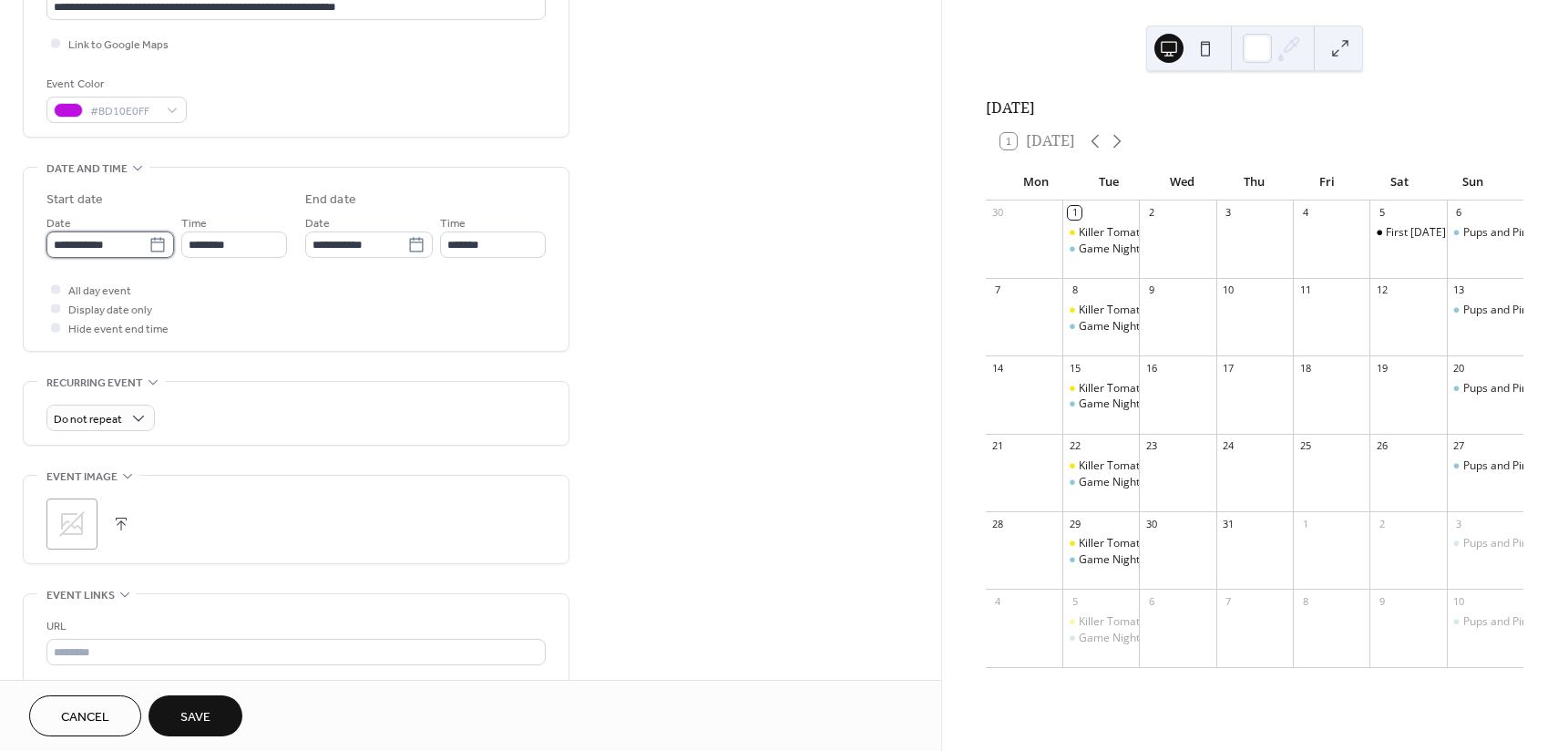 click on "**********" at bounding box center (97, 244) 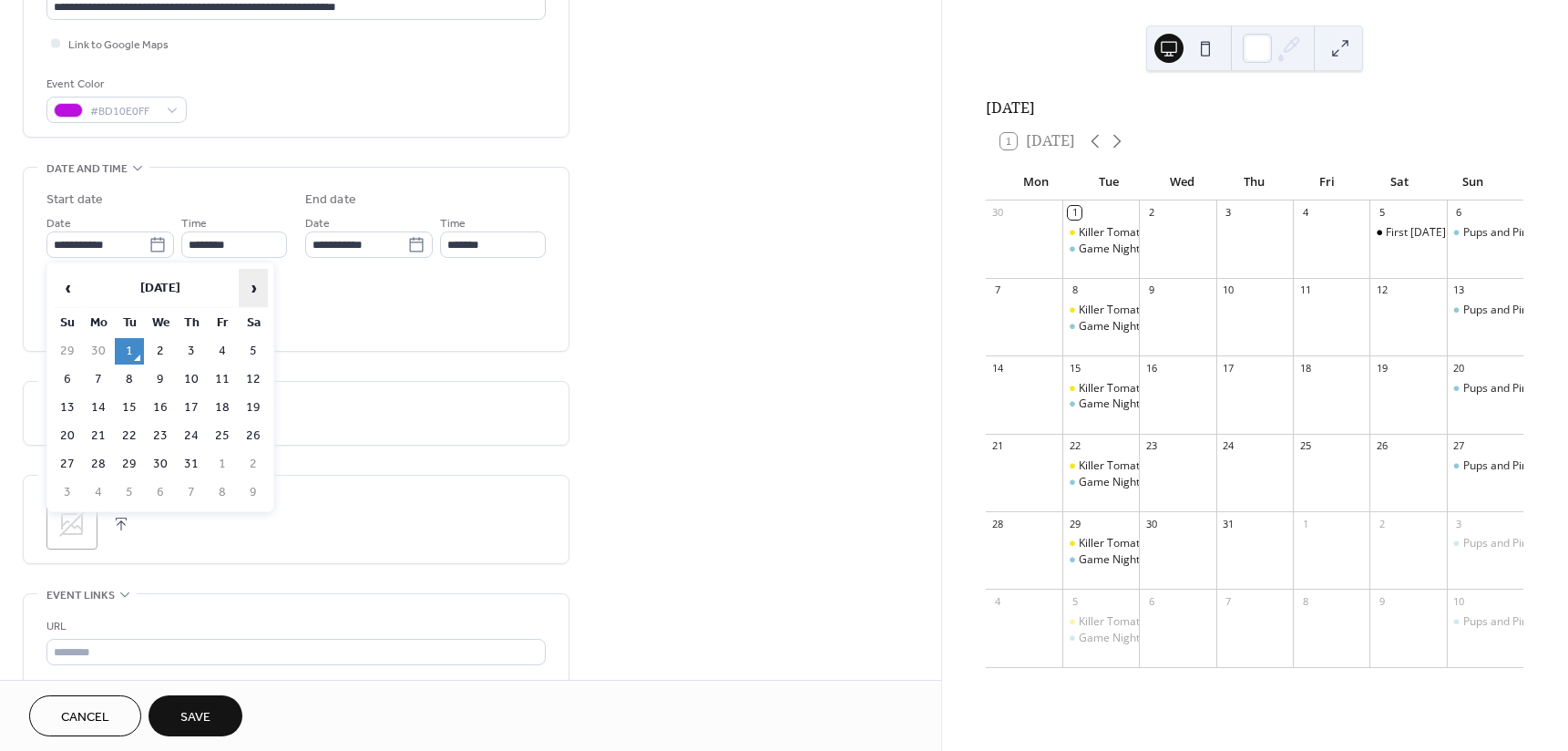 click on "›" at bounding box center (253, 288) 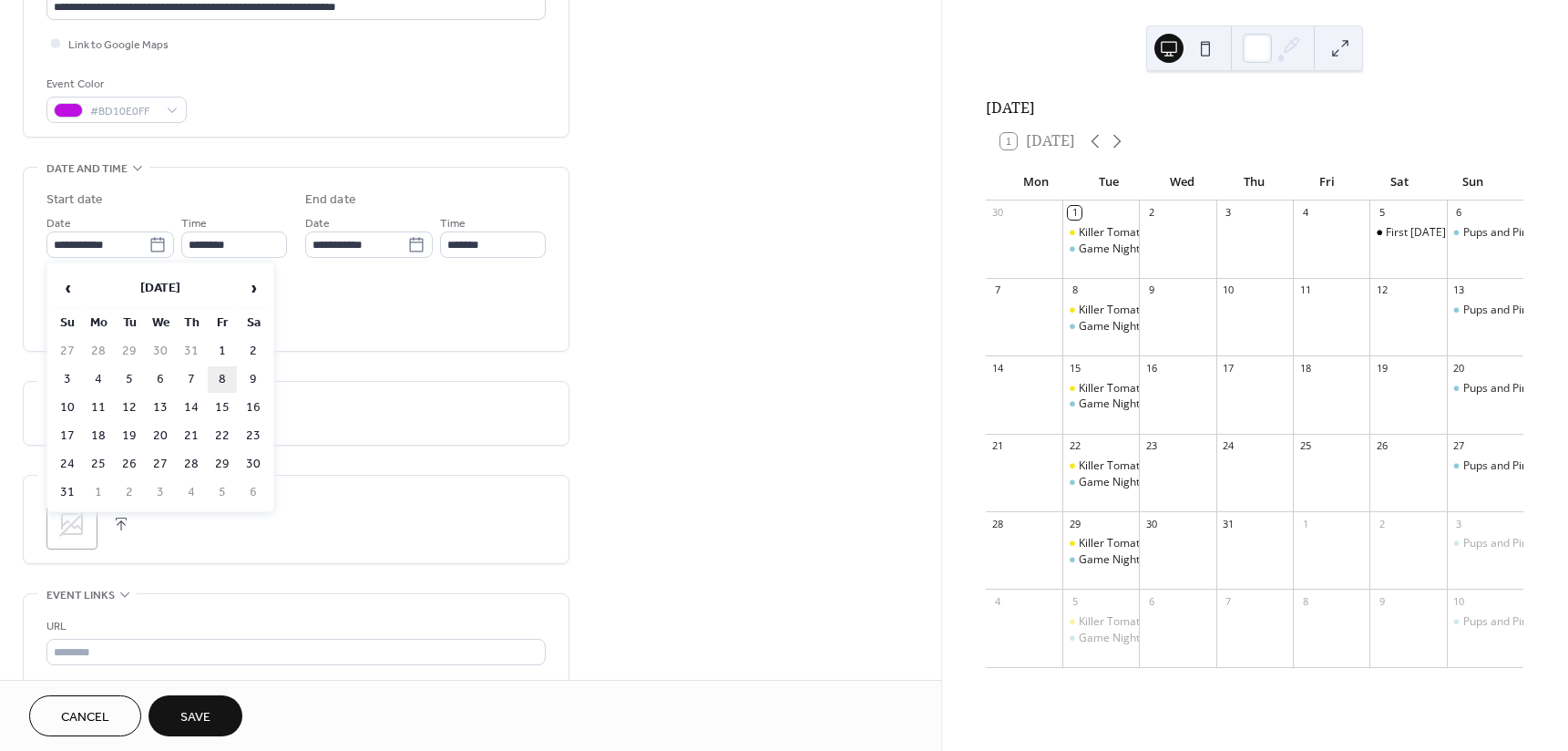 click on "8" at bounding box center (222, 379) 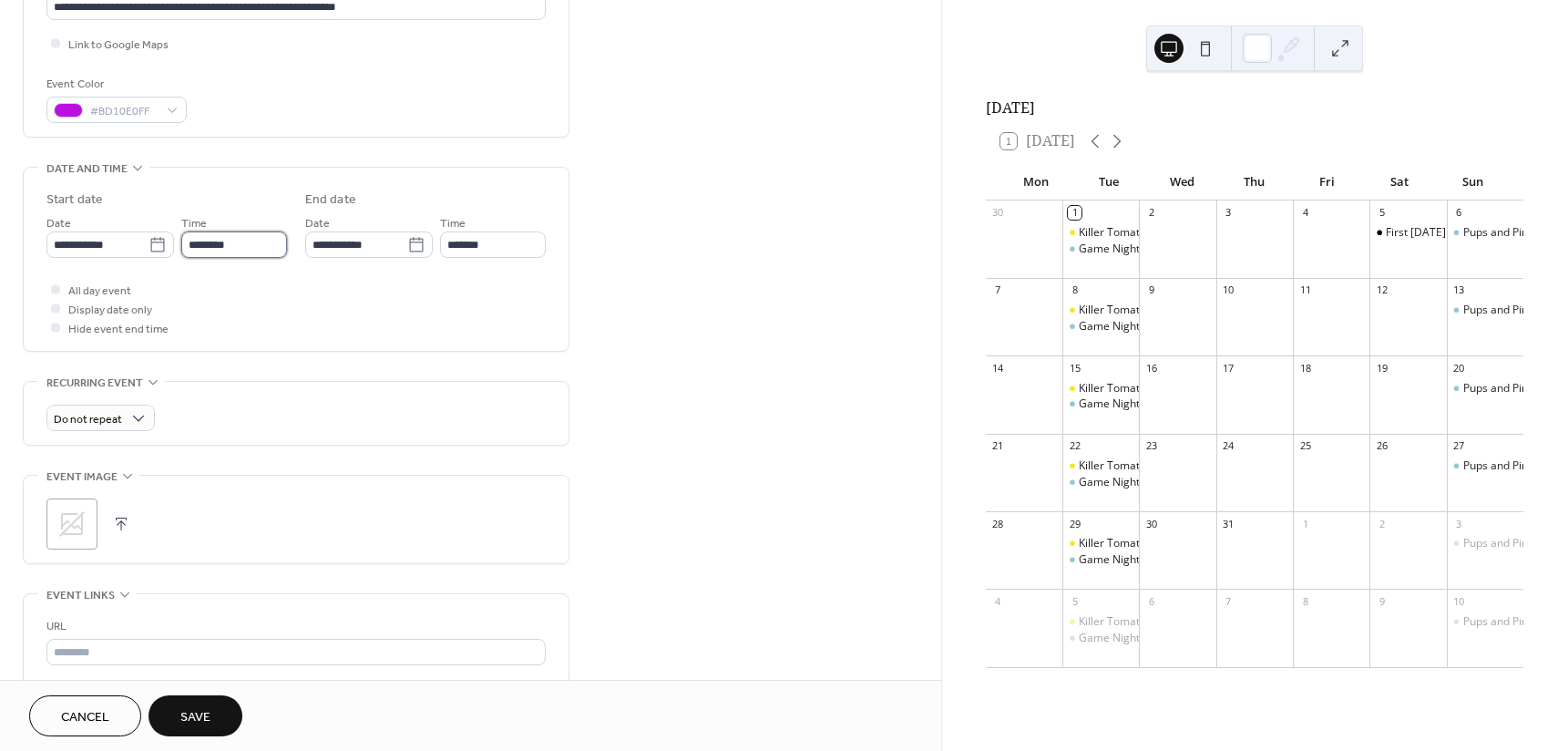 click on "********" at bounding box center [234, 244] 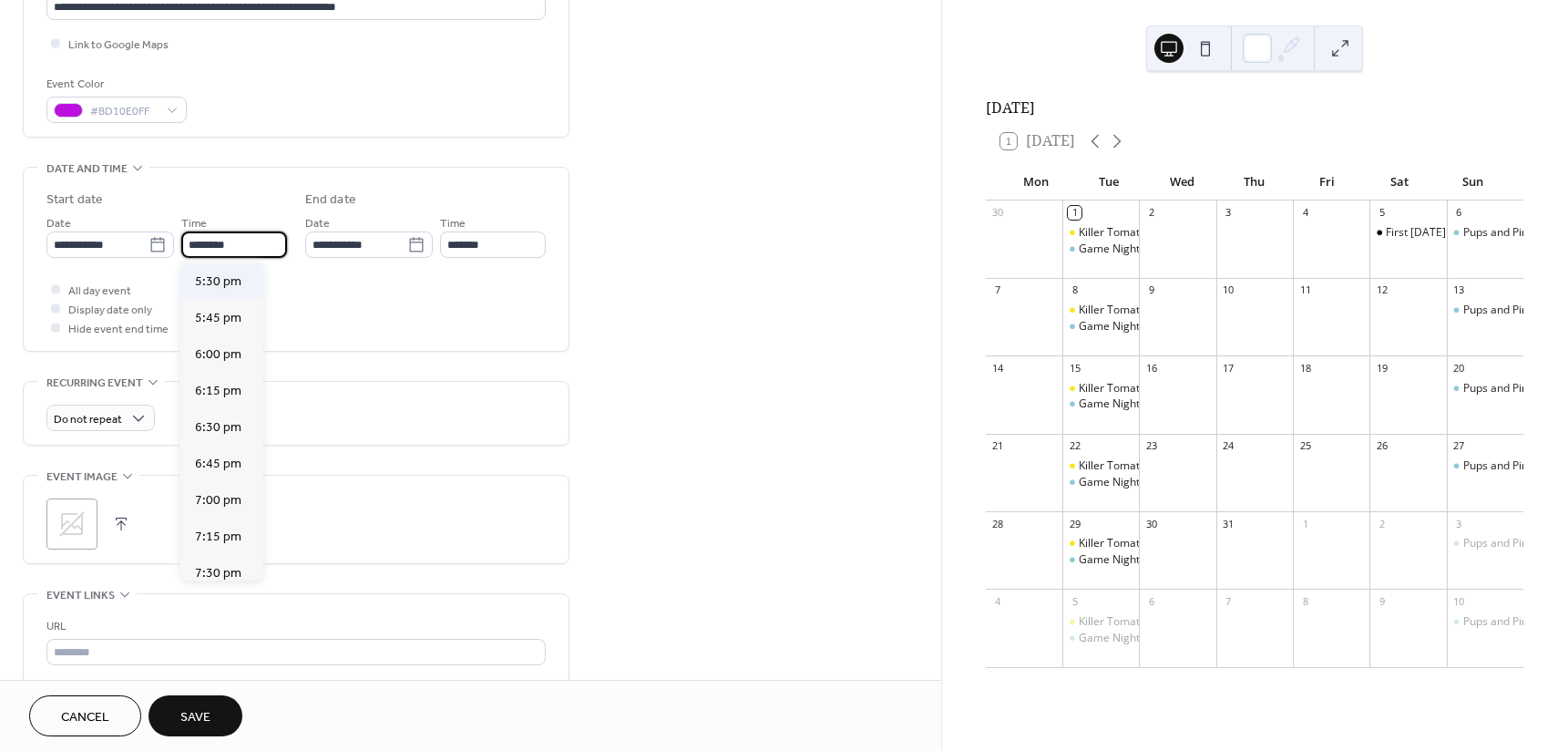 scroll, scrollTop: 2644, scrollLeft: 0, axis: vertical 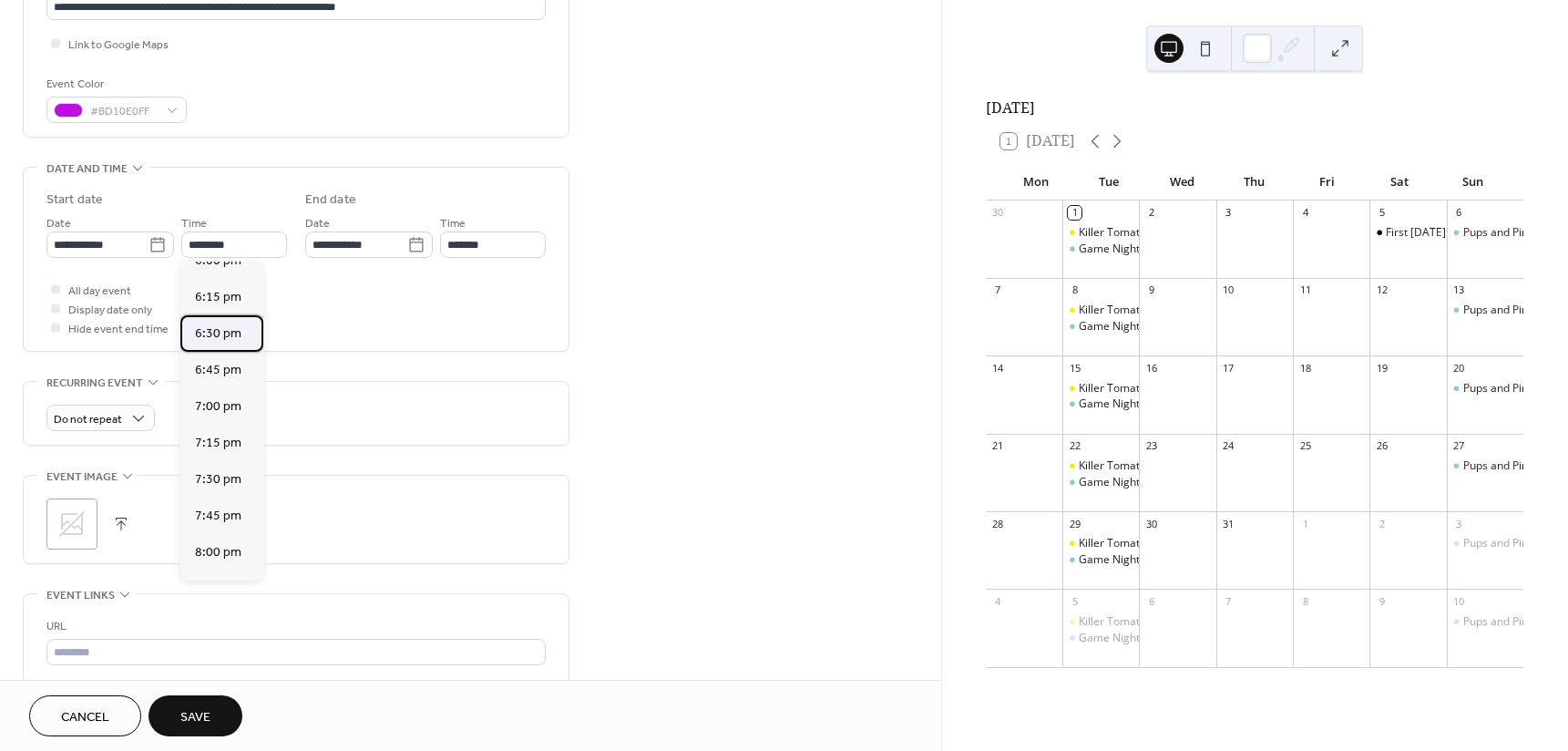 click on "6:30 pm" at bounding box center (218, 334) 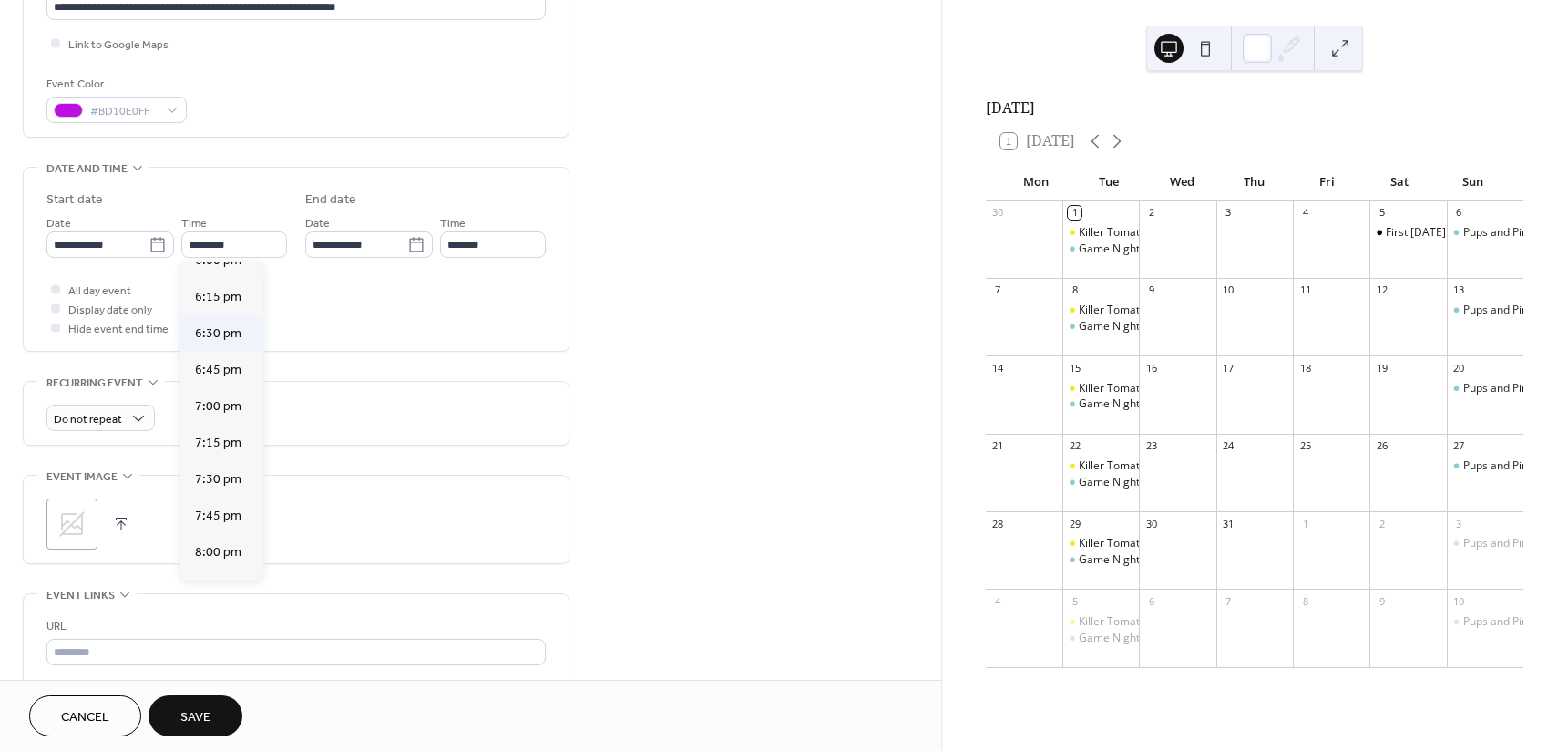type on "*******" 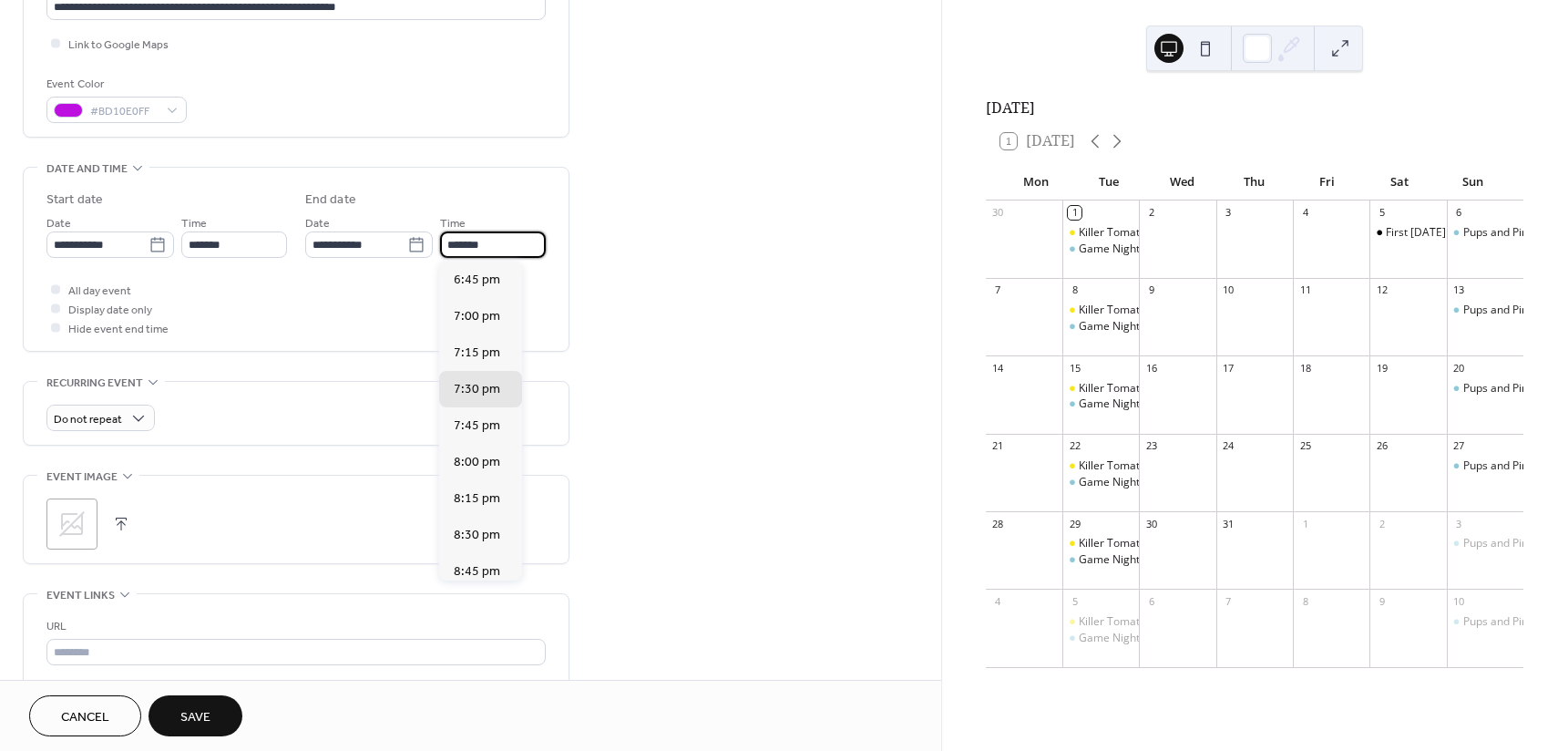 click on "*******" at bounding box center [493, 244] 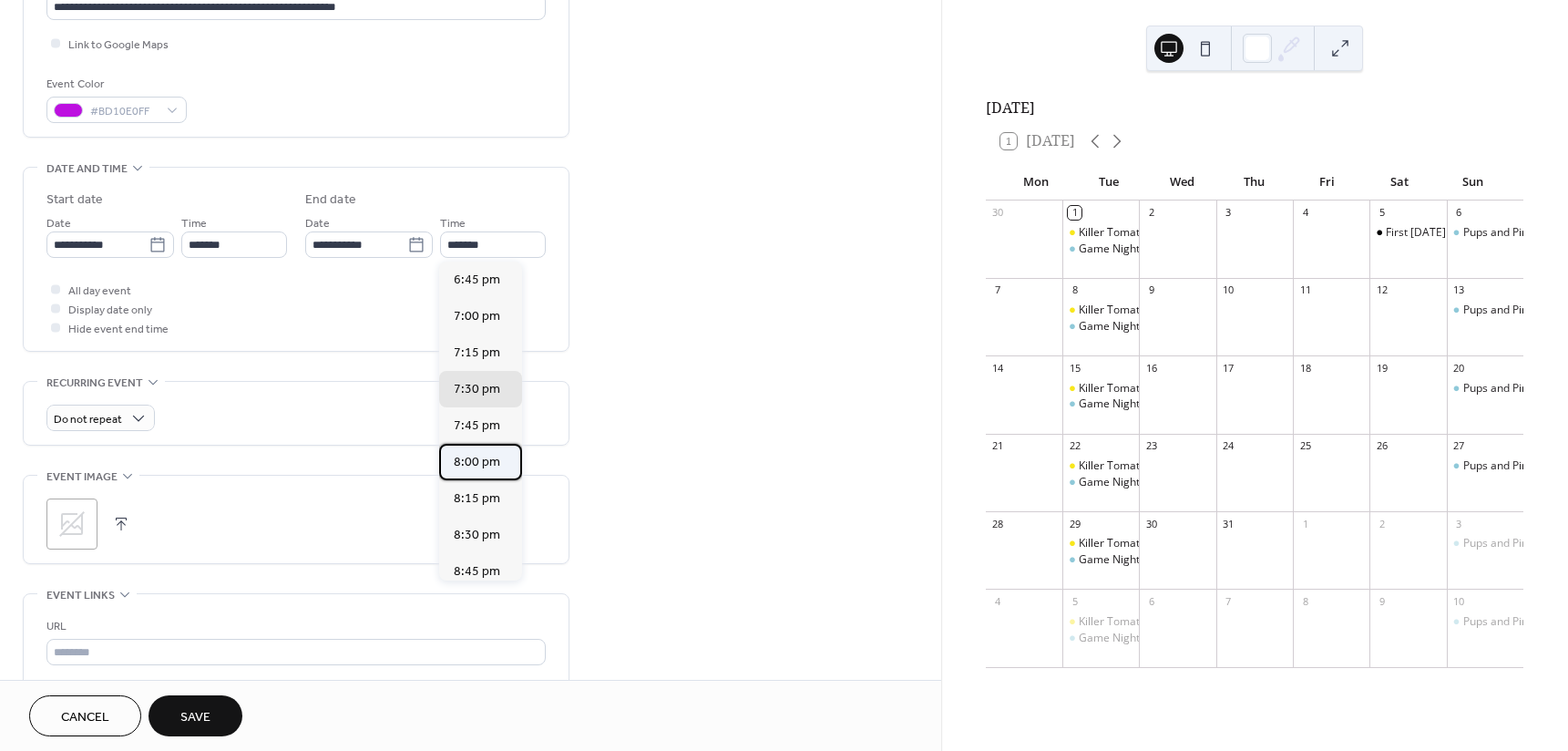 click on "8:00 pm" at bounding box center [477, 462] 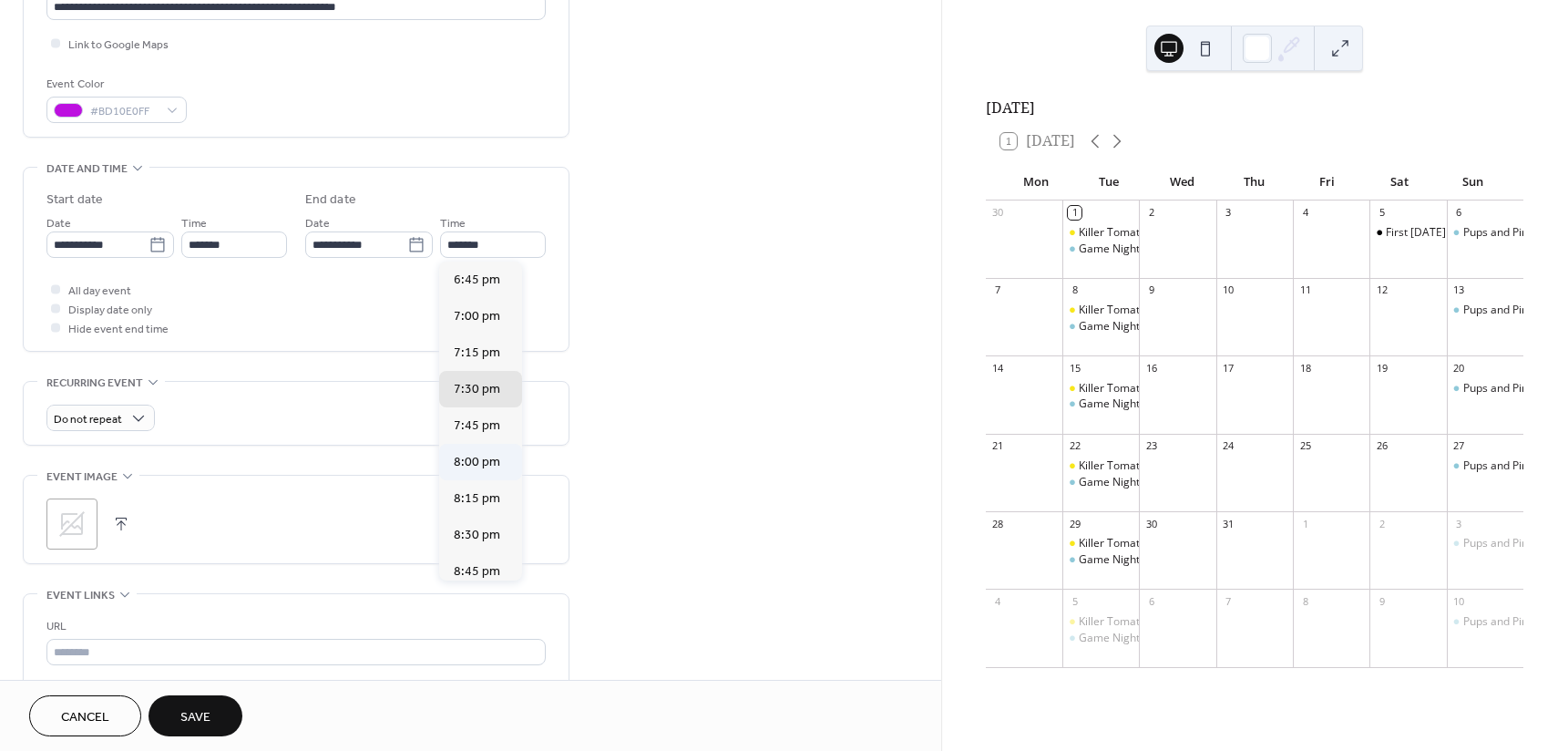 type on "*******" 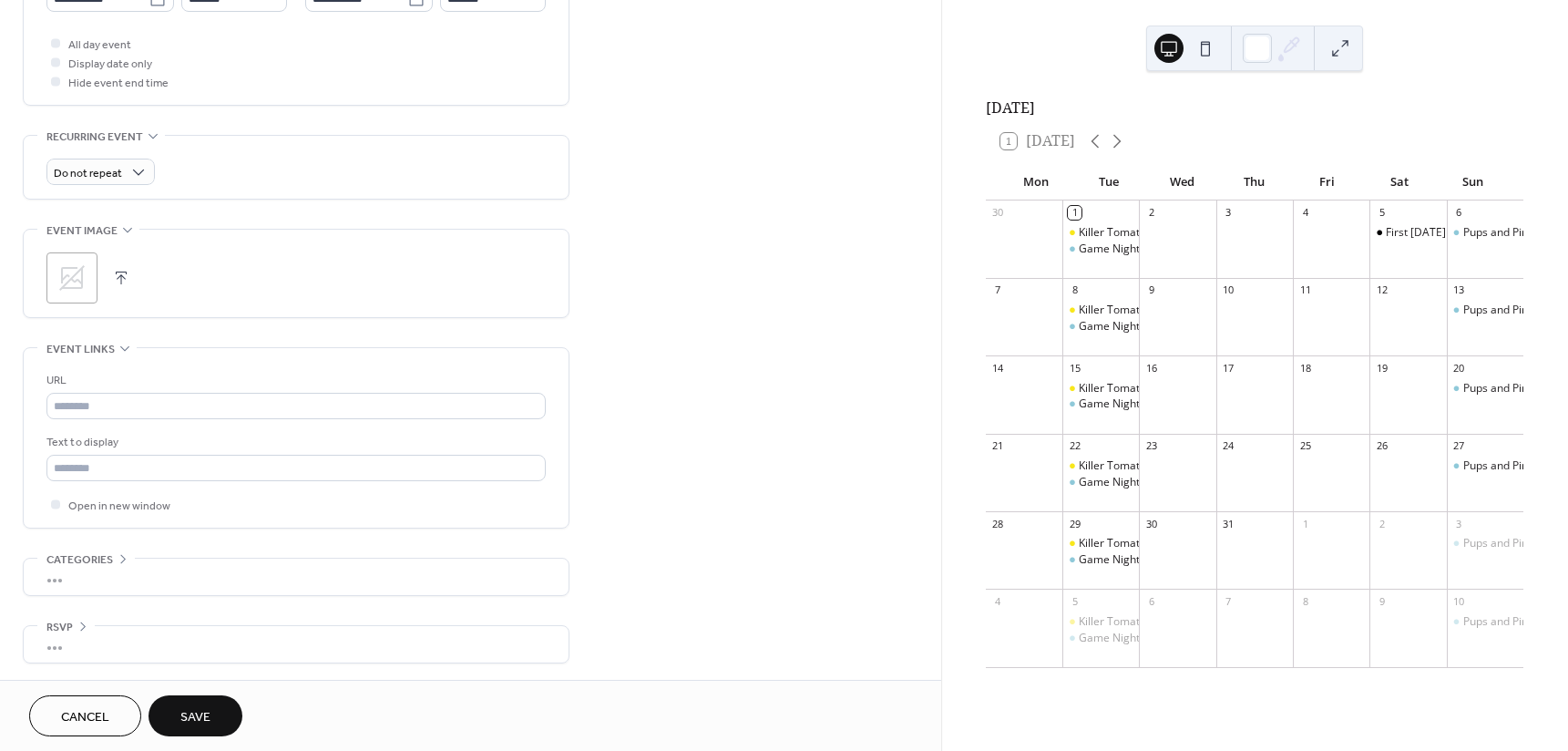 scroll, scrollTop: 674, scrollLeft: 0, axis: vertical 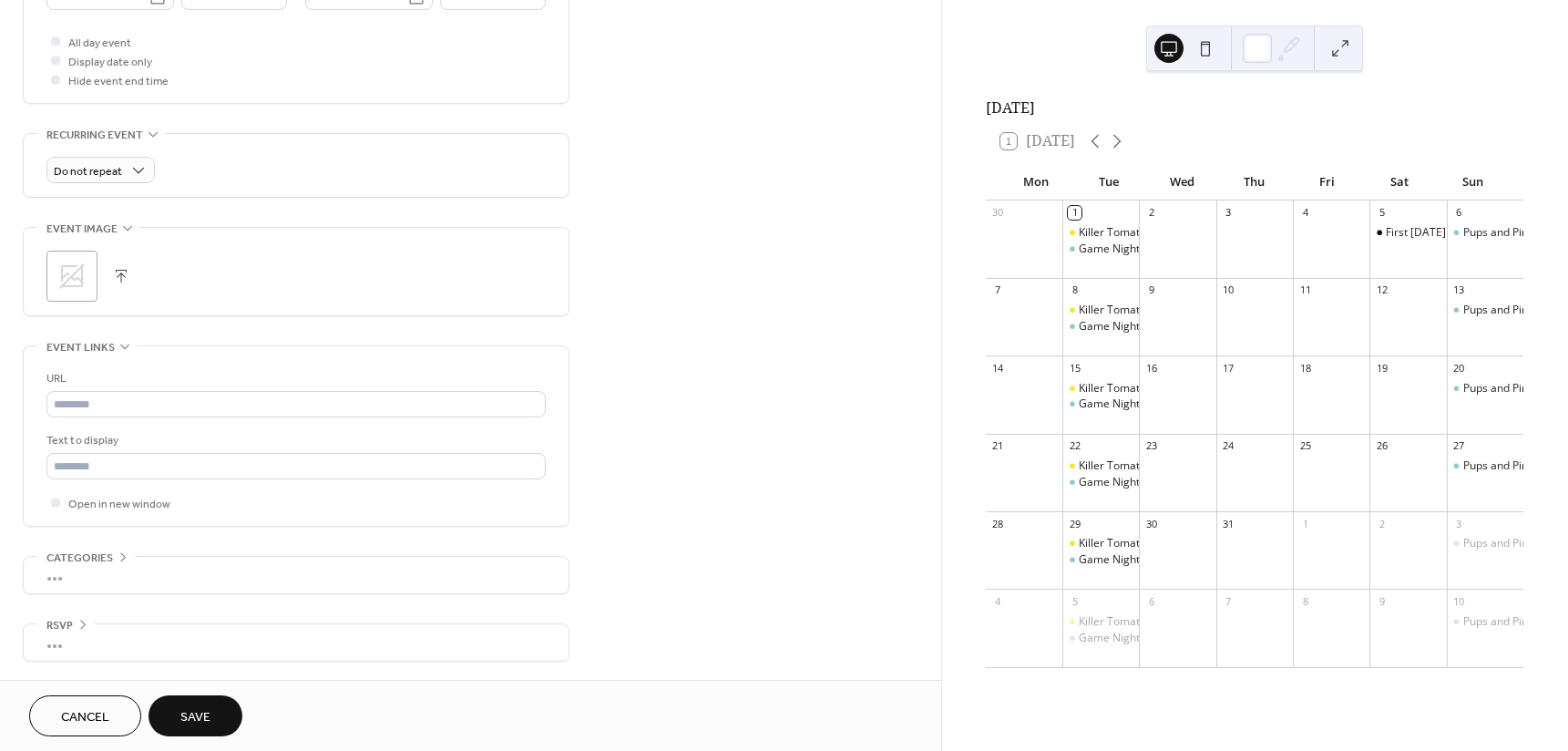 click at bounding box center [121, 276] 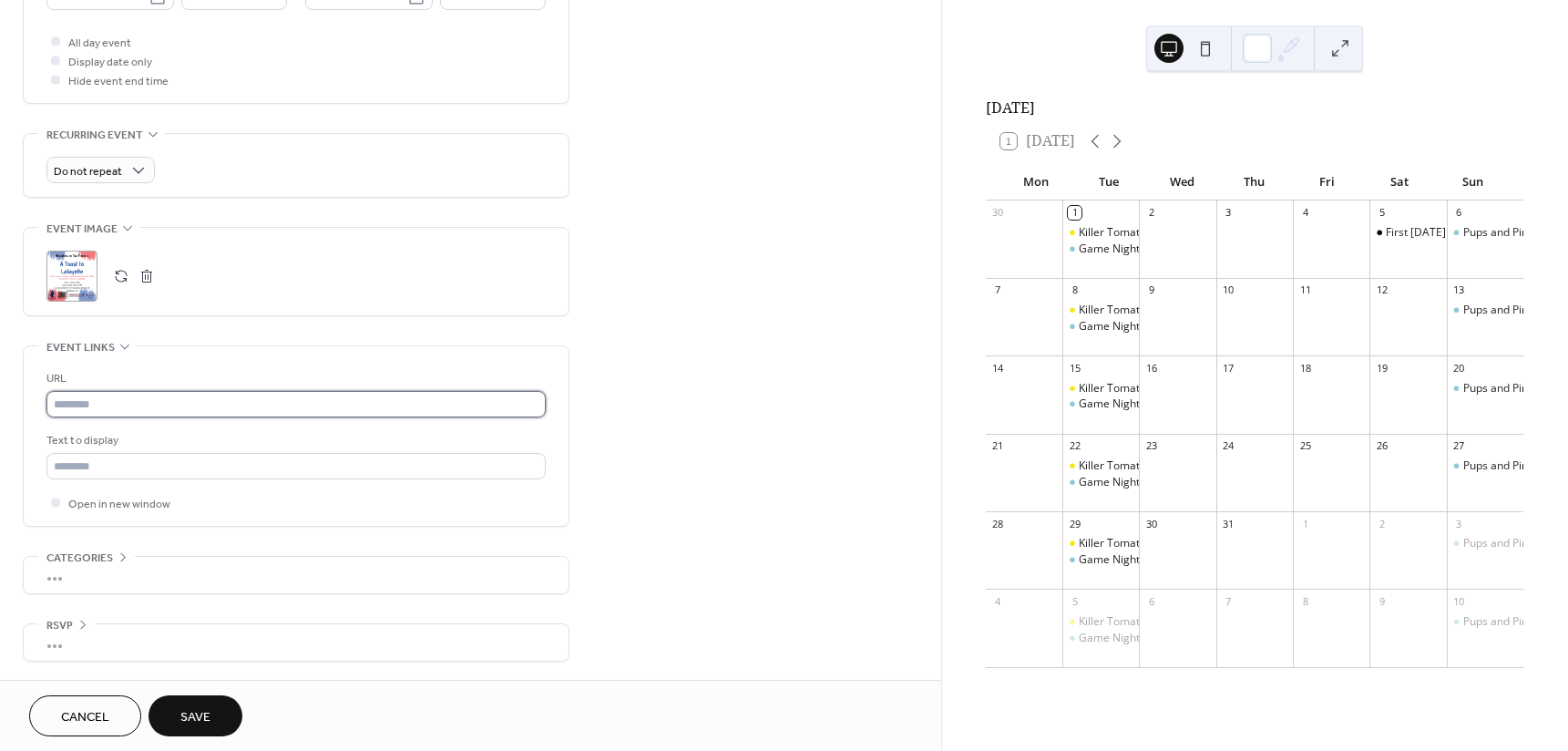 click at bounding box center [296, 404] 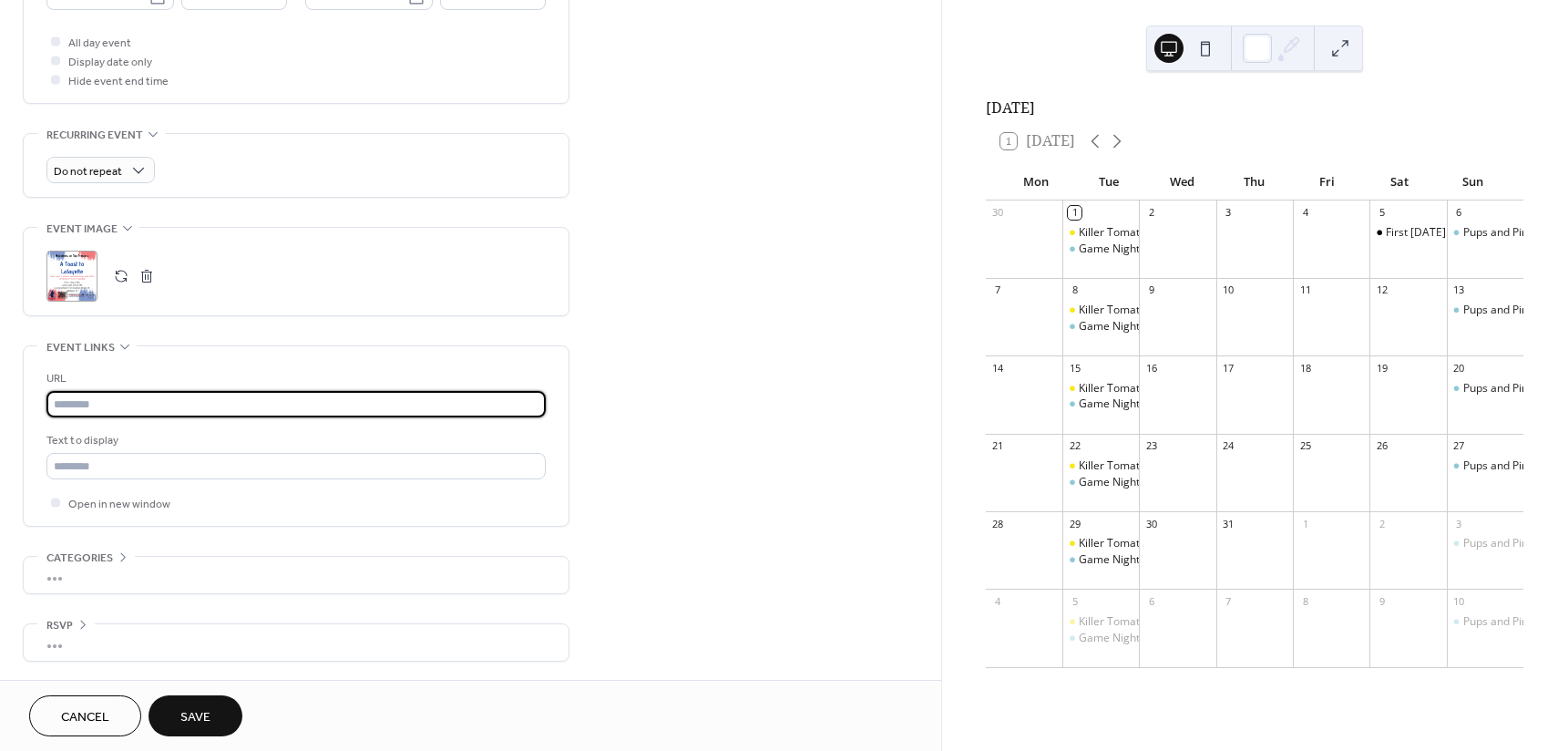paste on "**********" 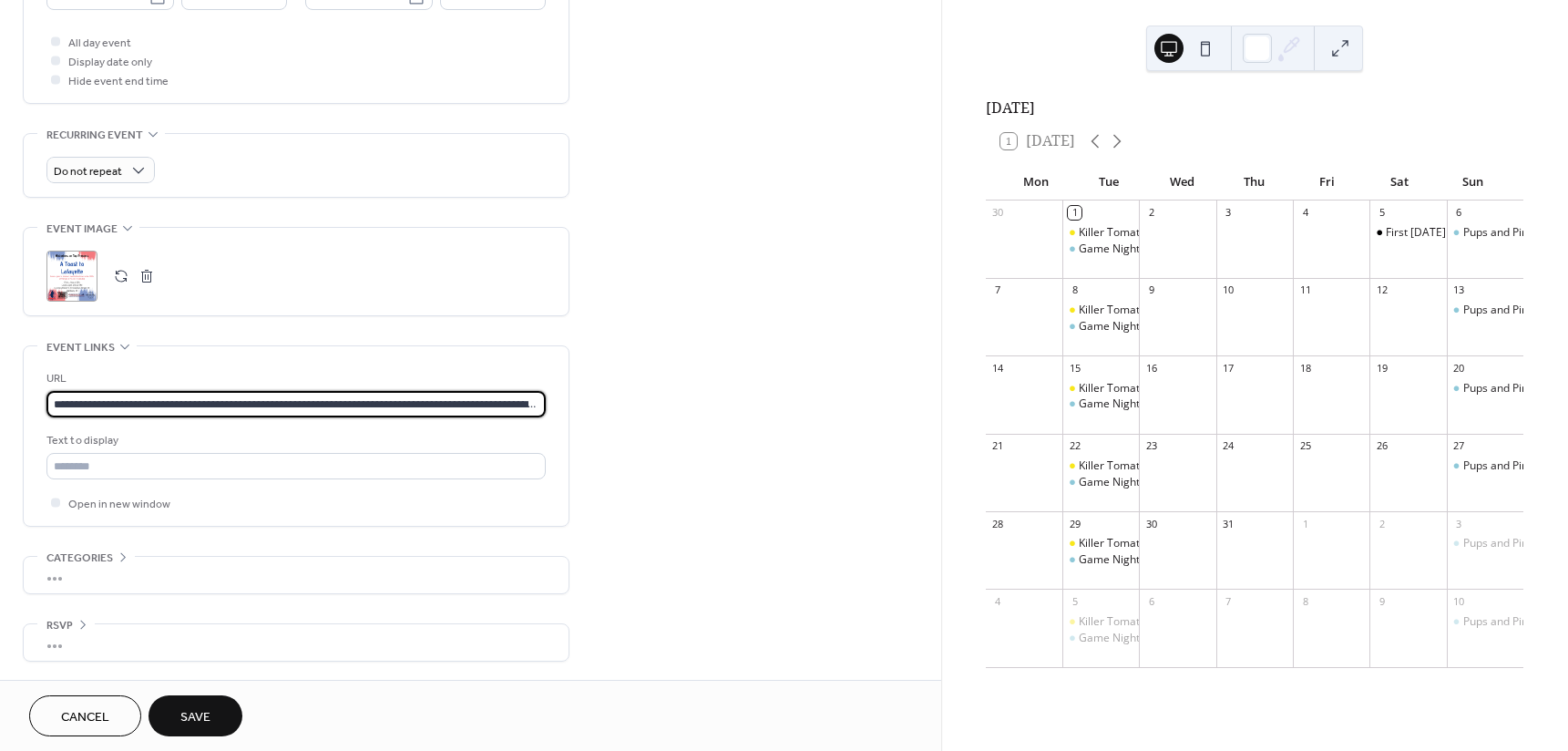 scroll, scrollTop: 0, scrollLeft: 247, axis: horizontal 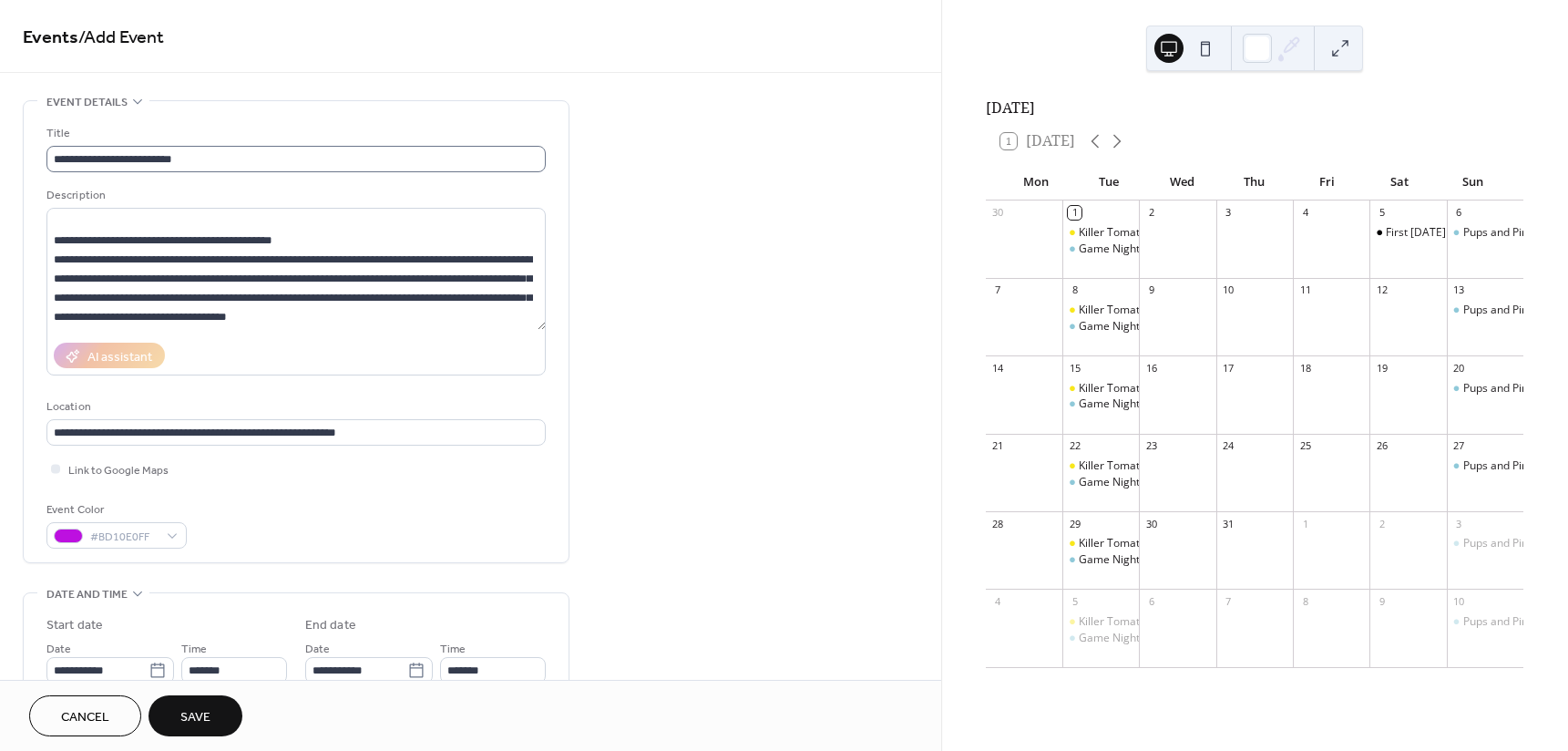 type on "**********" 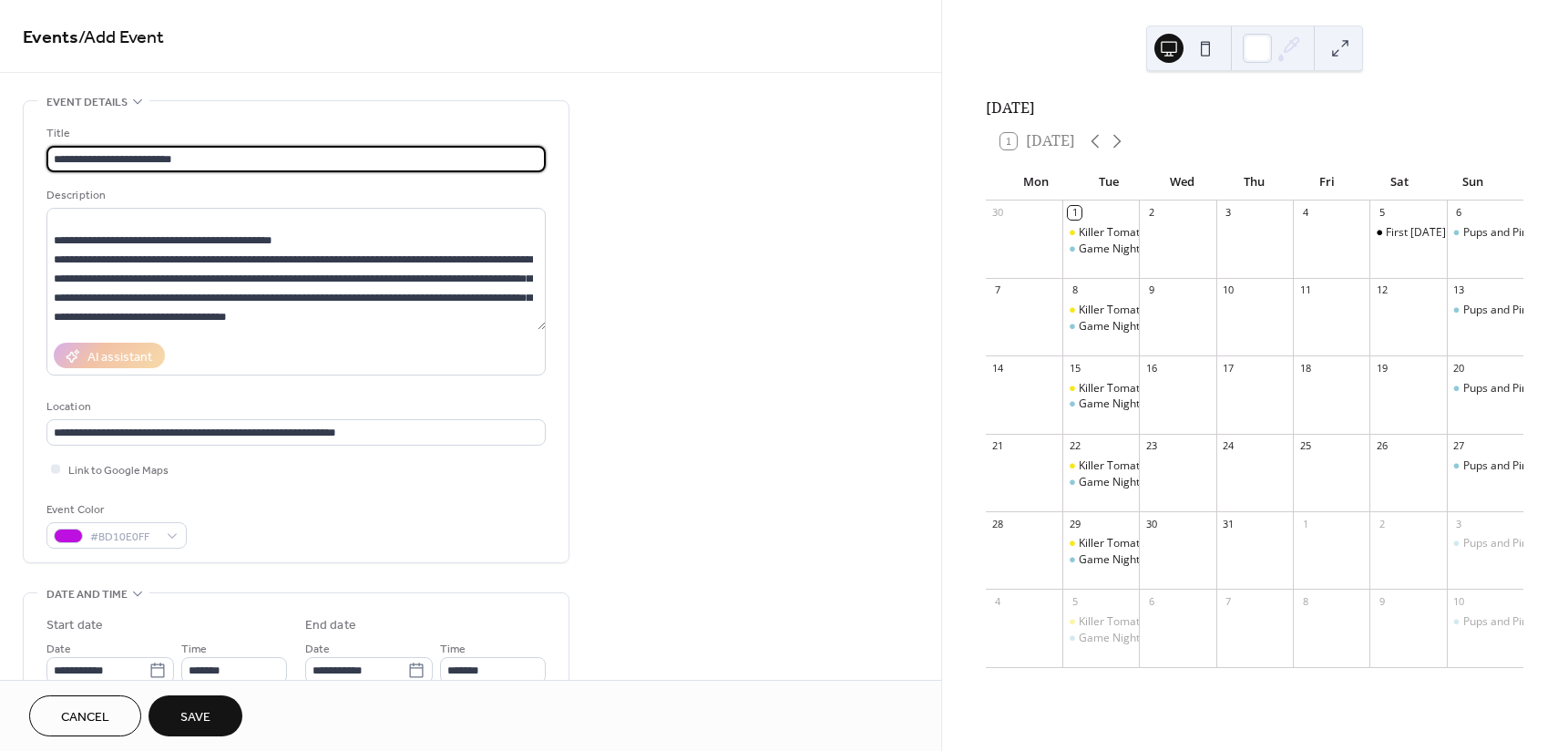 scroll, scrollTop: 0, scrollLeft: 0, axis: both 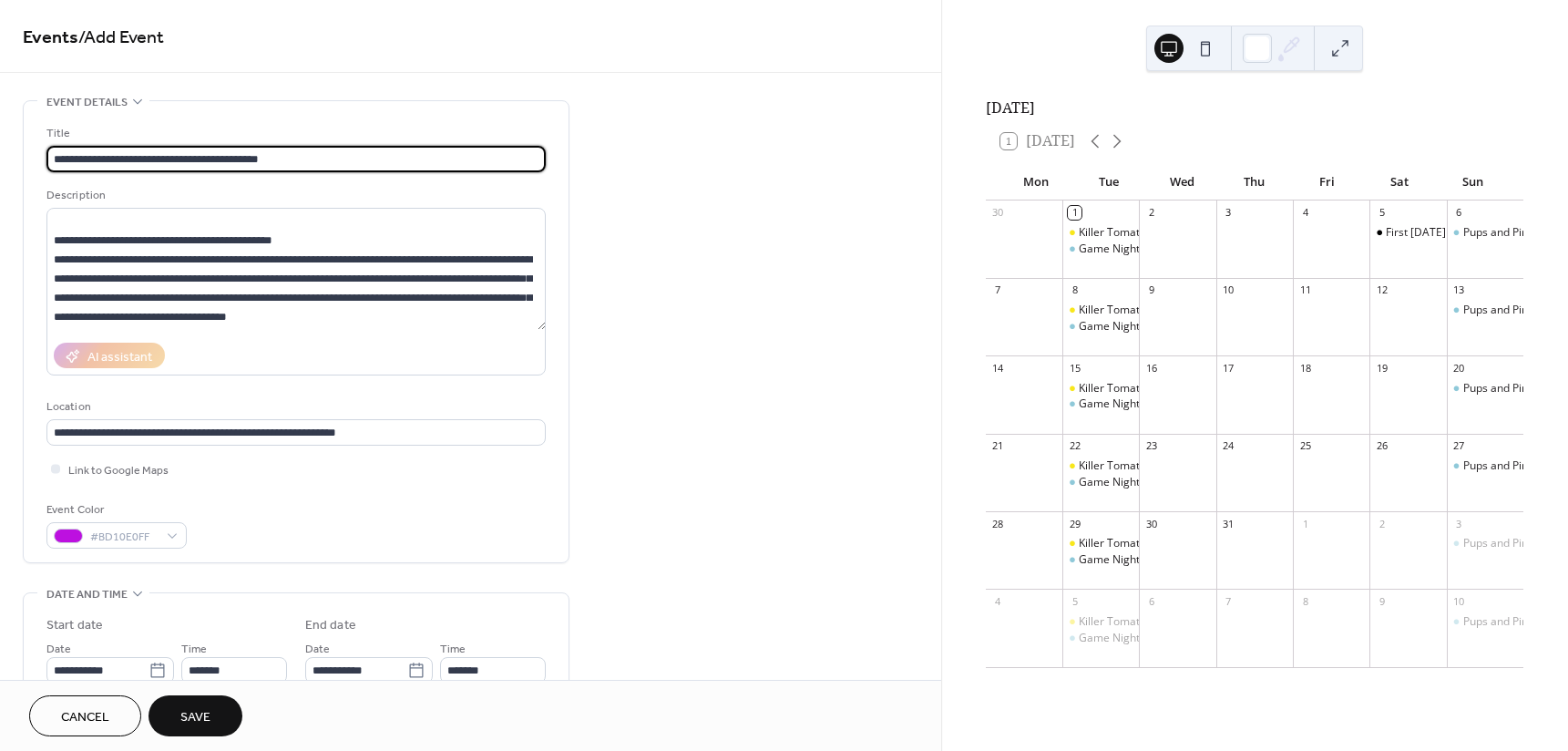 type on "**********" 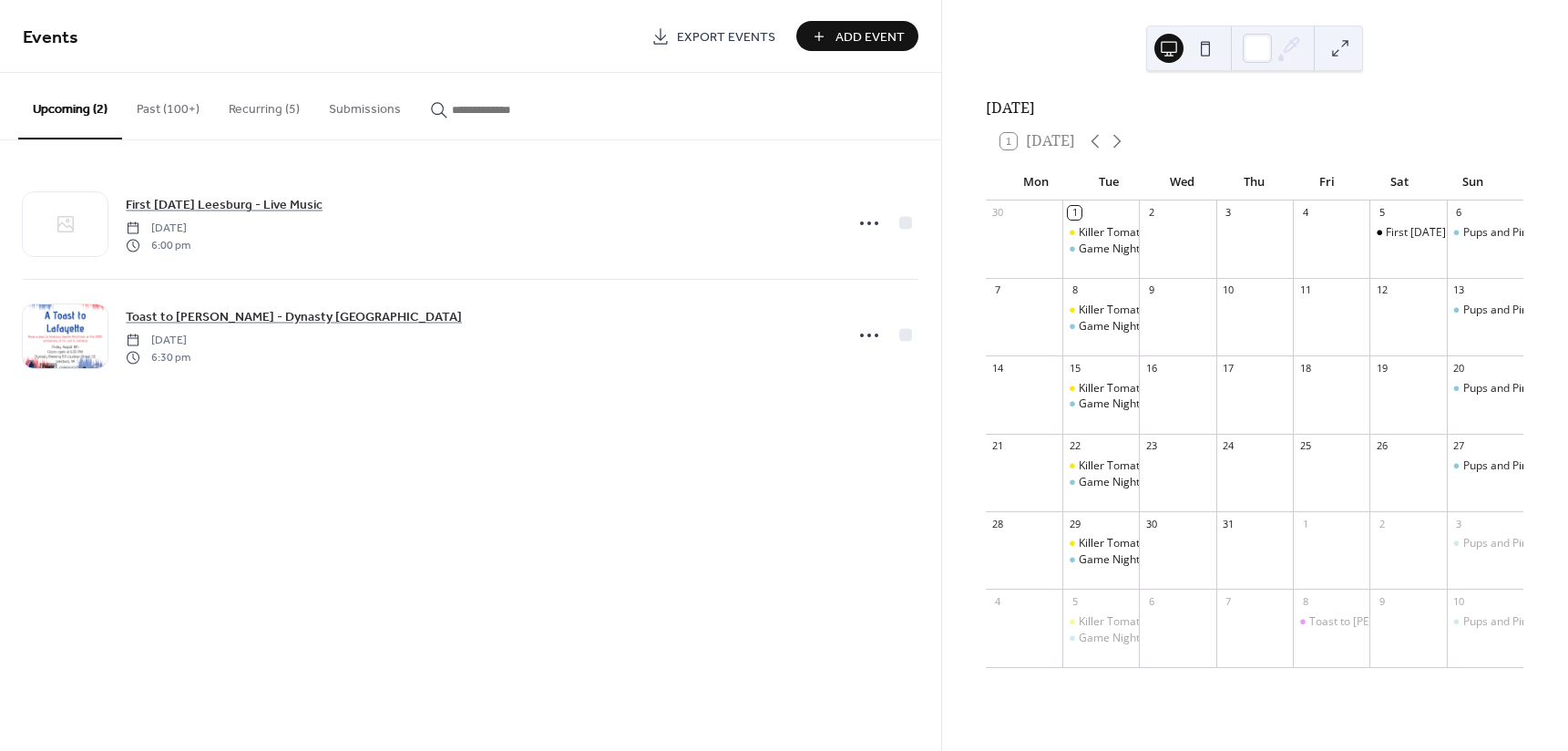 click on "Add Event" at bounding box center (870, 37) 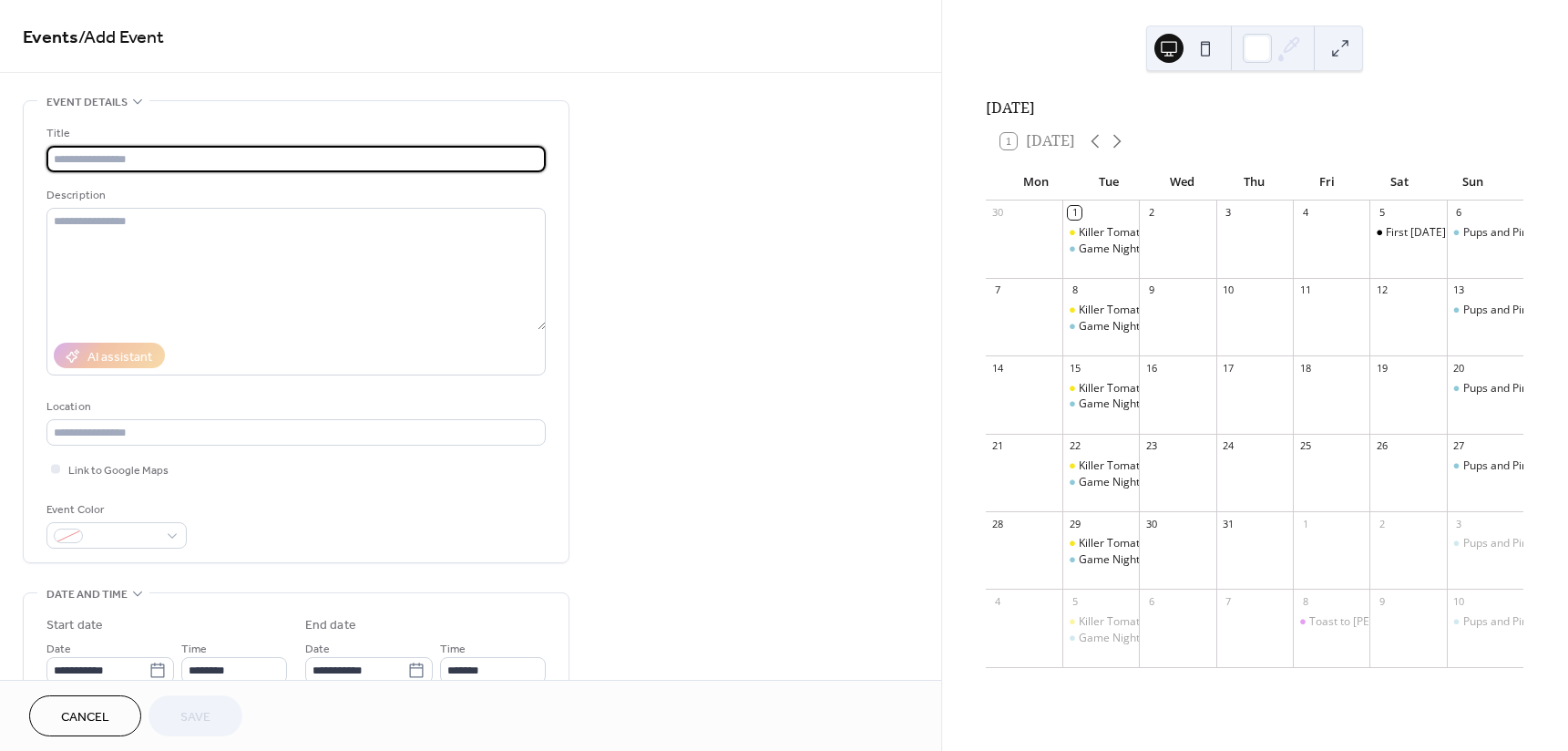 click at bounding box center (296, 159) 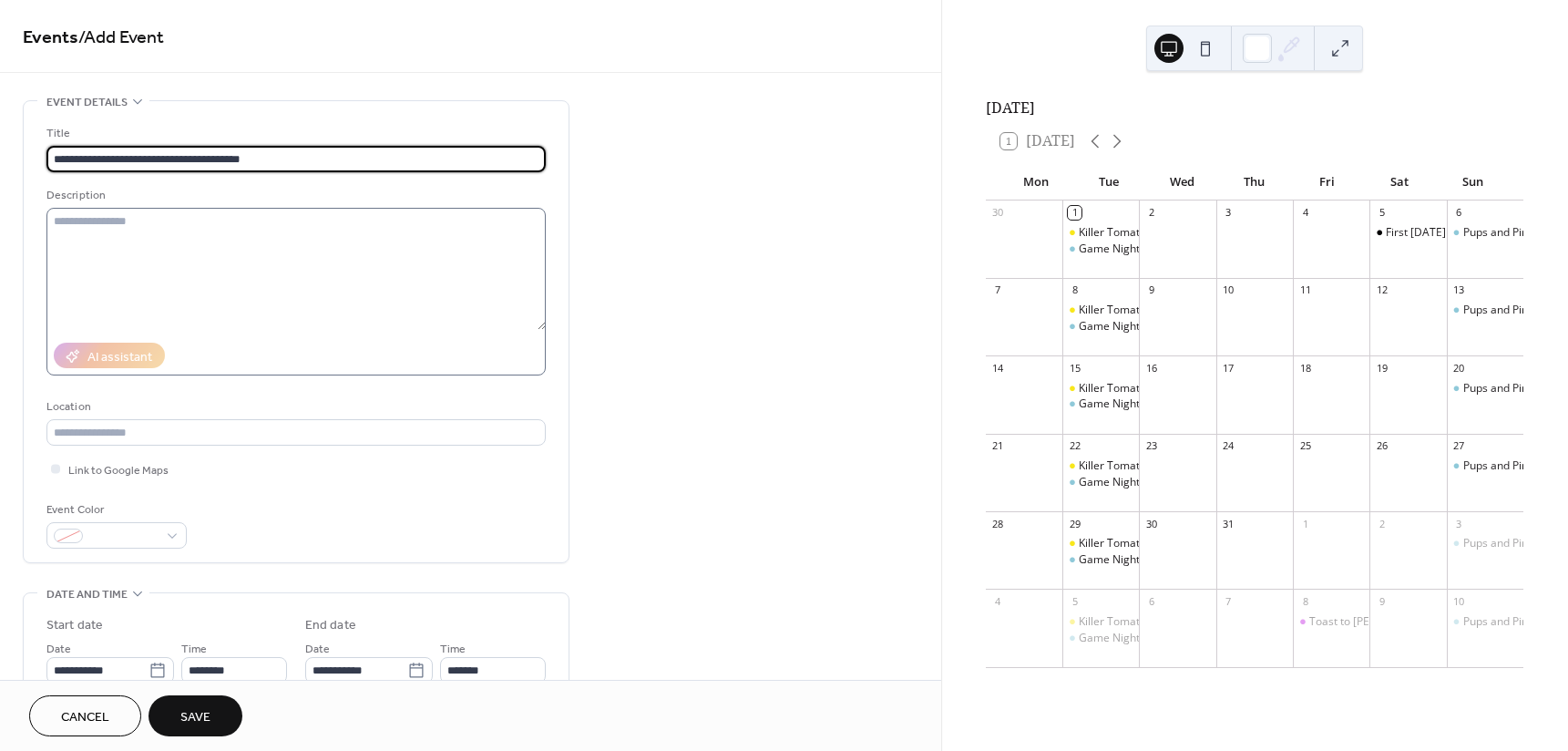 type on "**********" 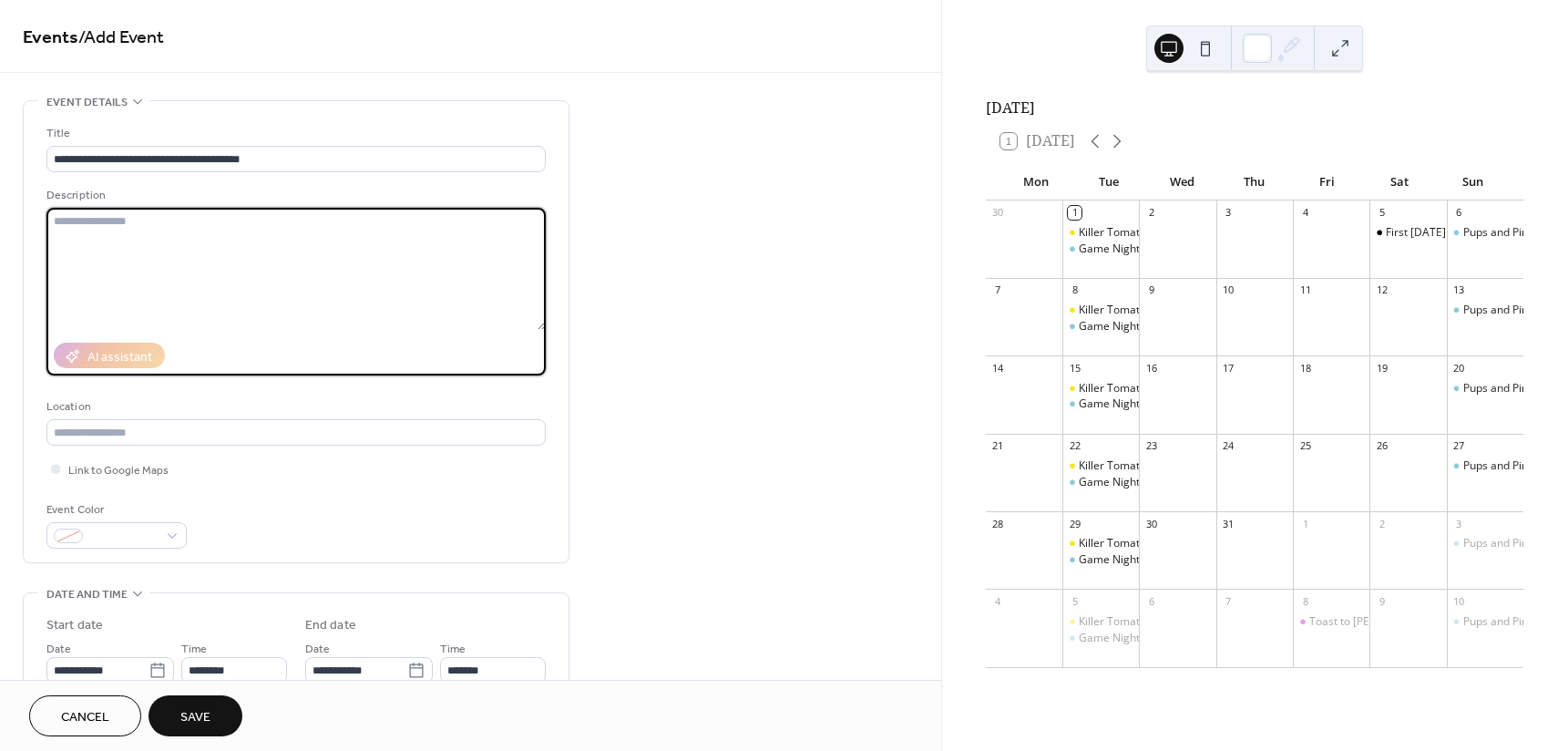 click at bounding box center (296, 269) 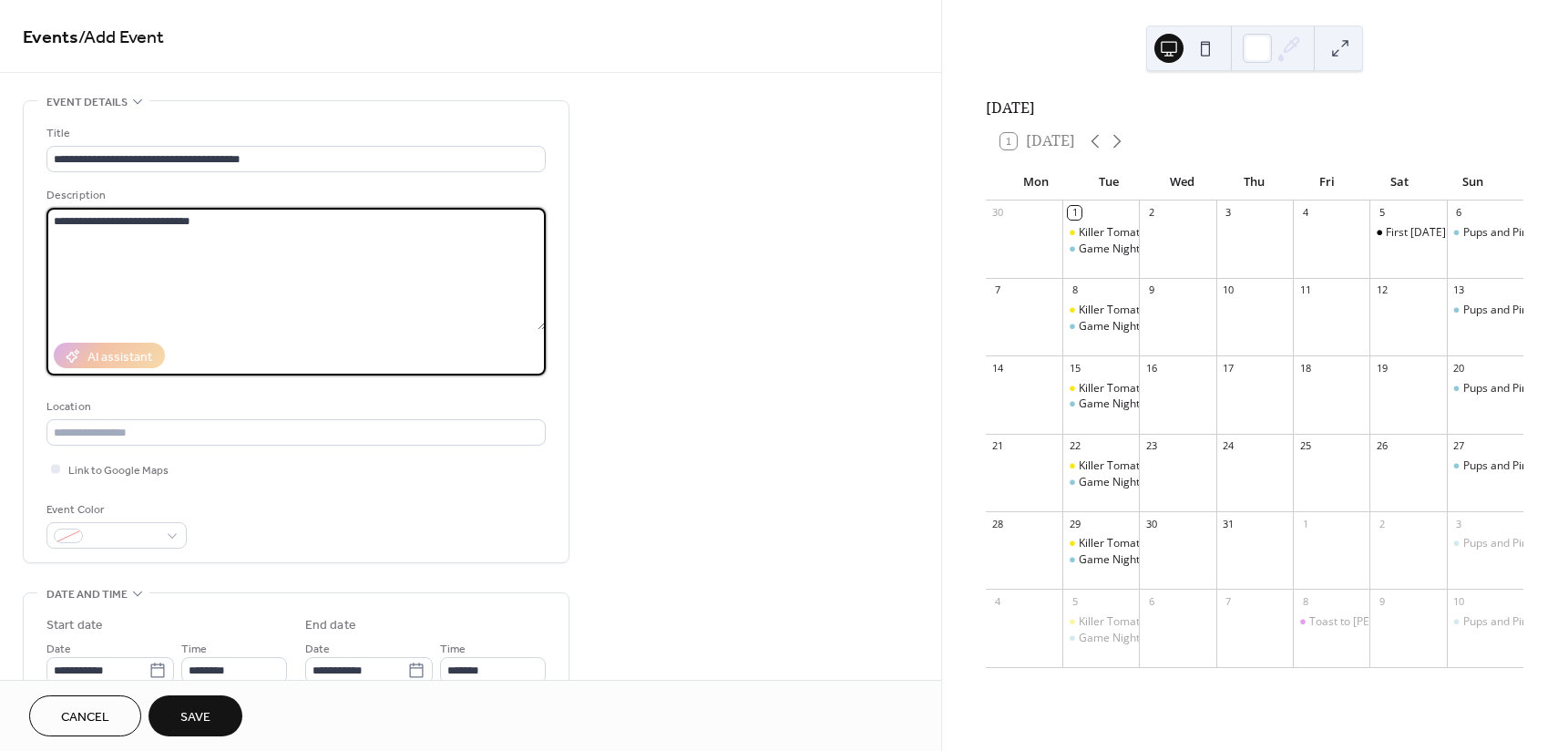 click on "**********" at bounding box center [296, 269] 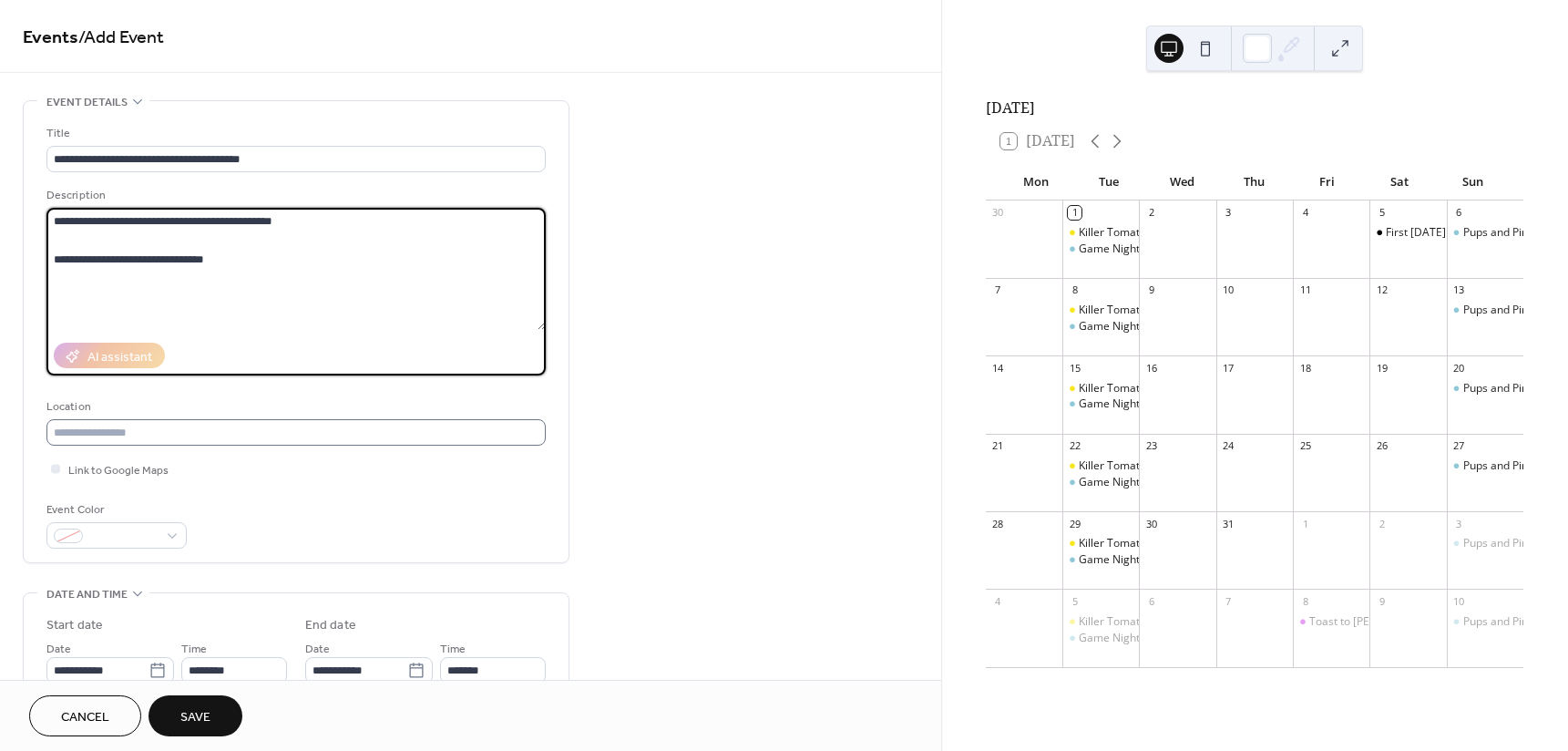 type on "**********" 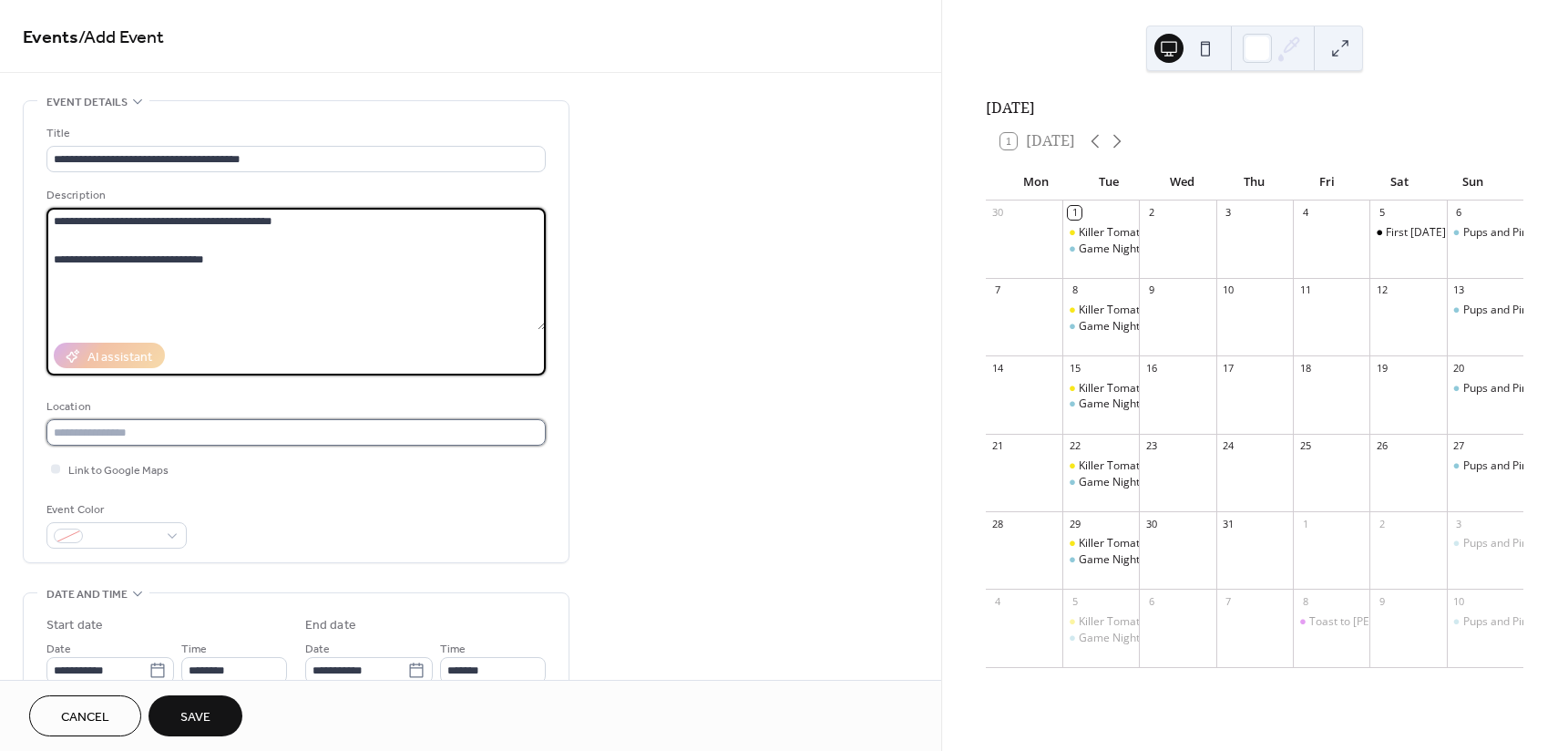 click at bounding box center (296, 432) 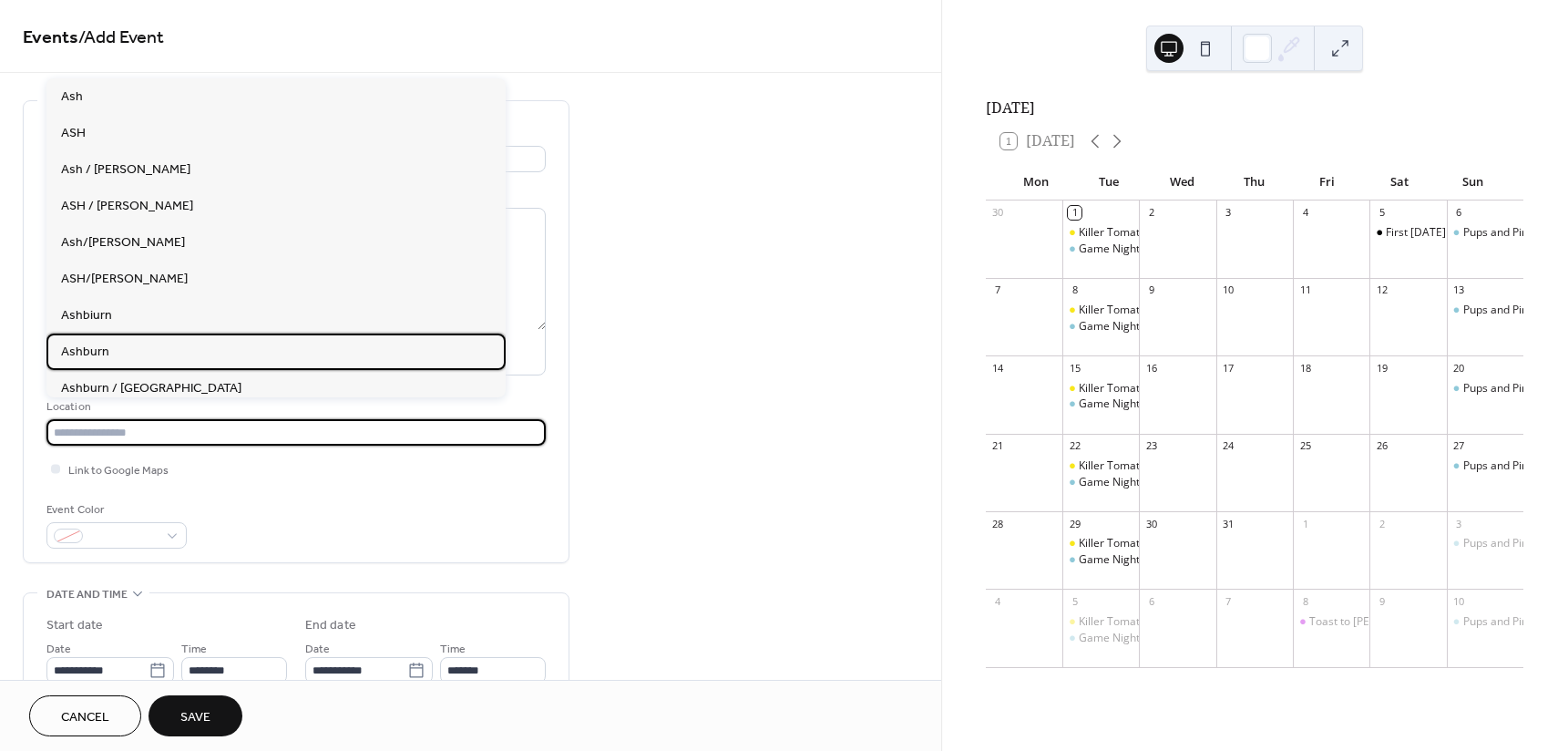 click on "Ashburn" at bounding box center [276, 352] 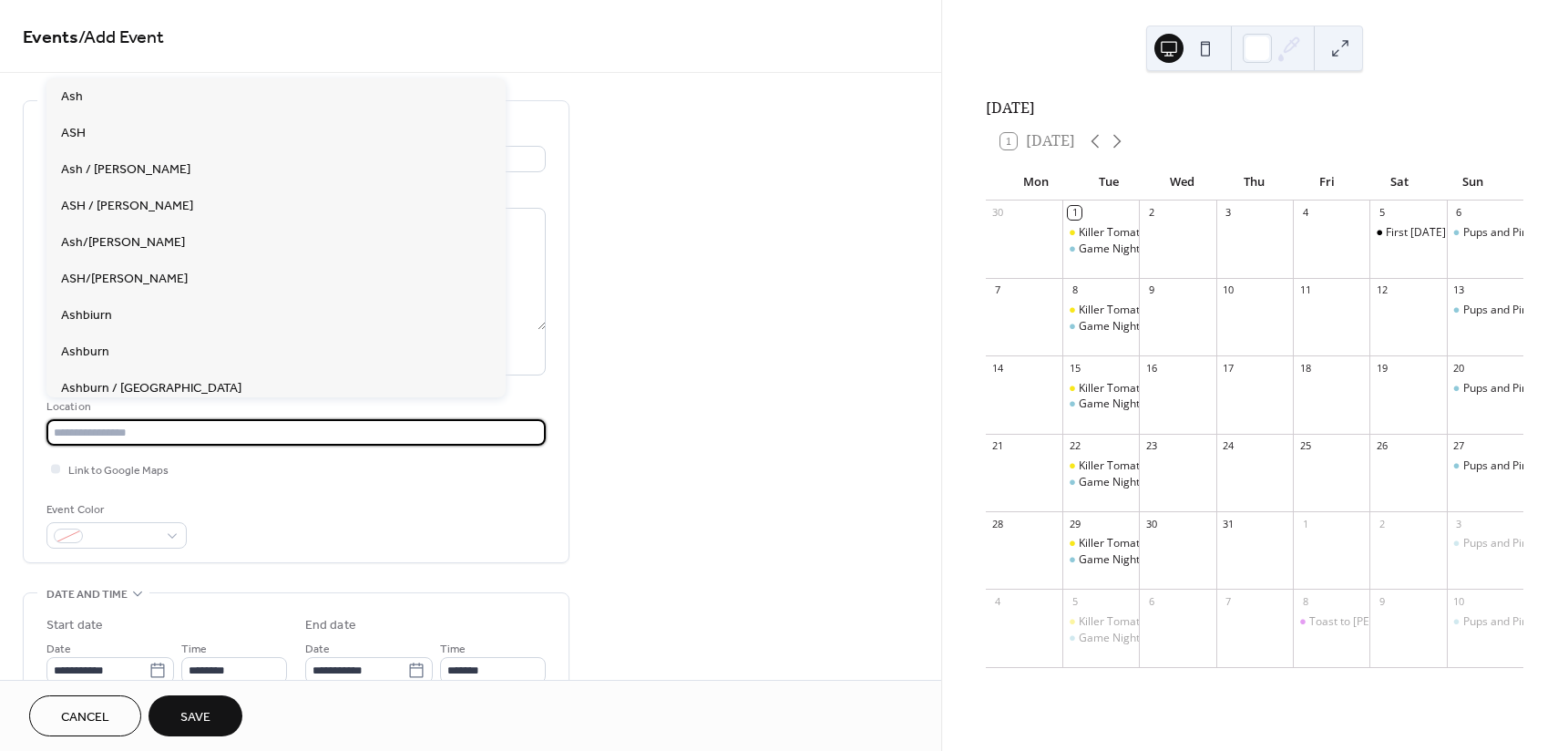 type on "*******" 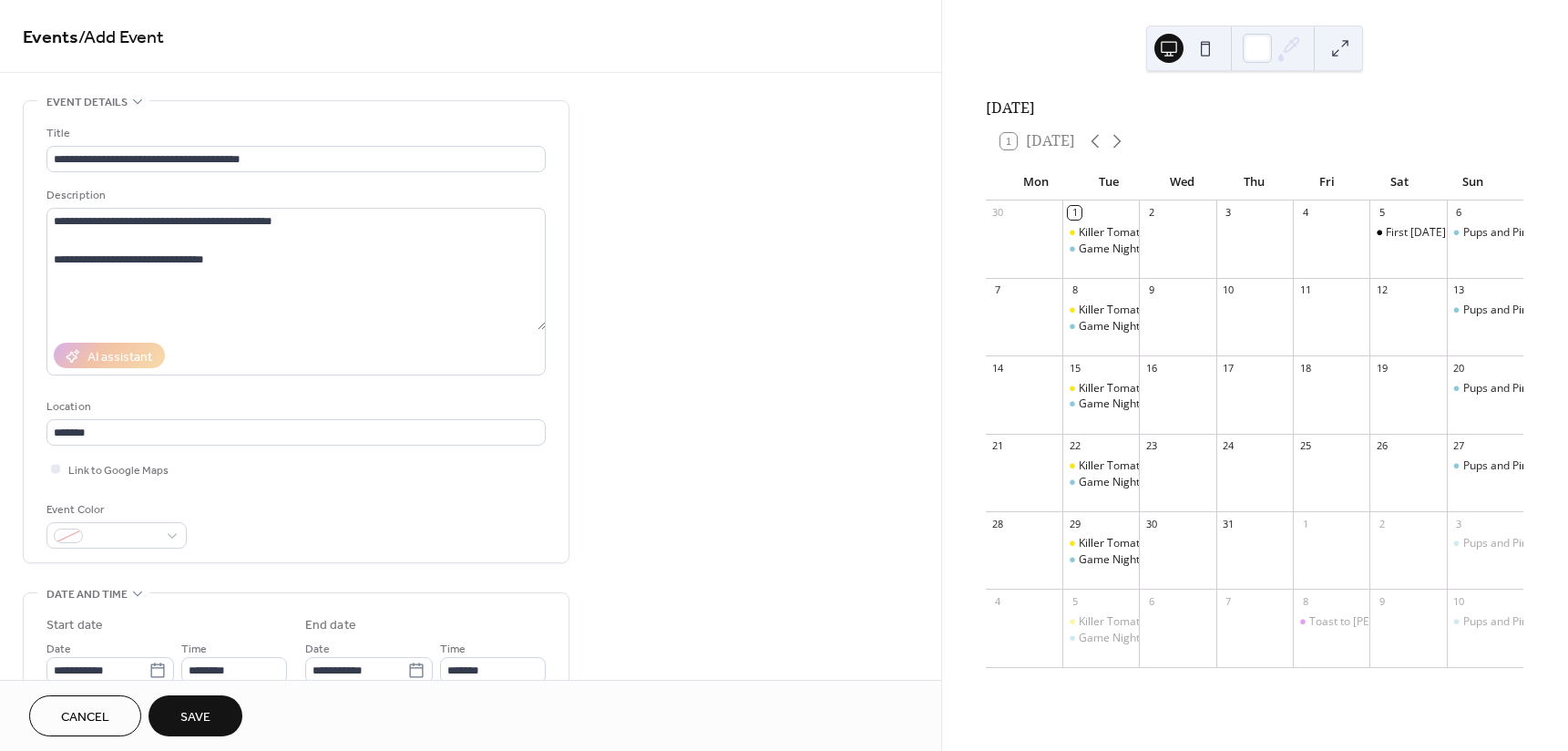scroll, scrollTop: 426, scrollLeft: 0, axis: vertical 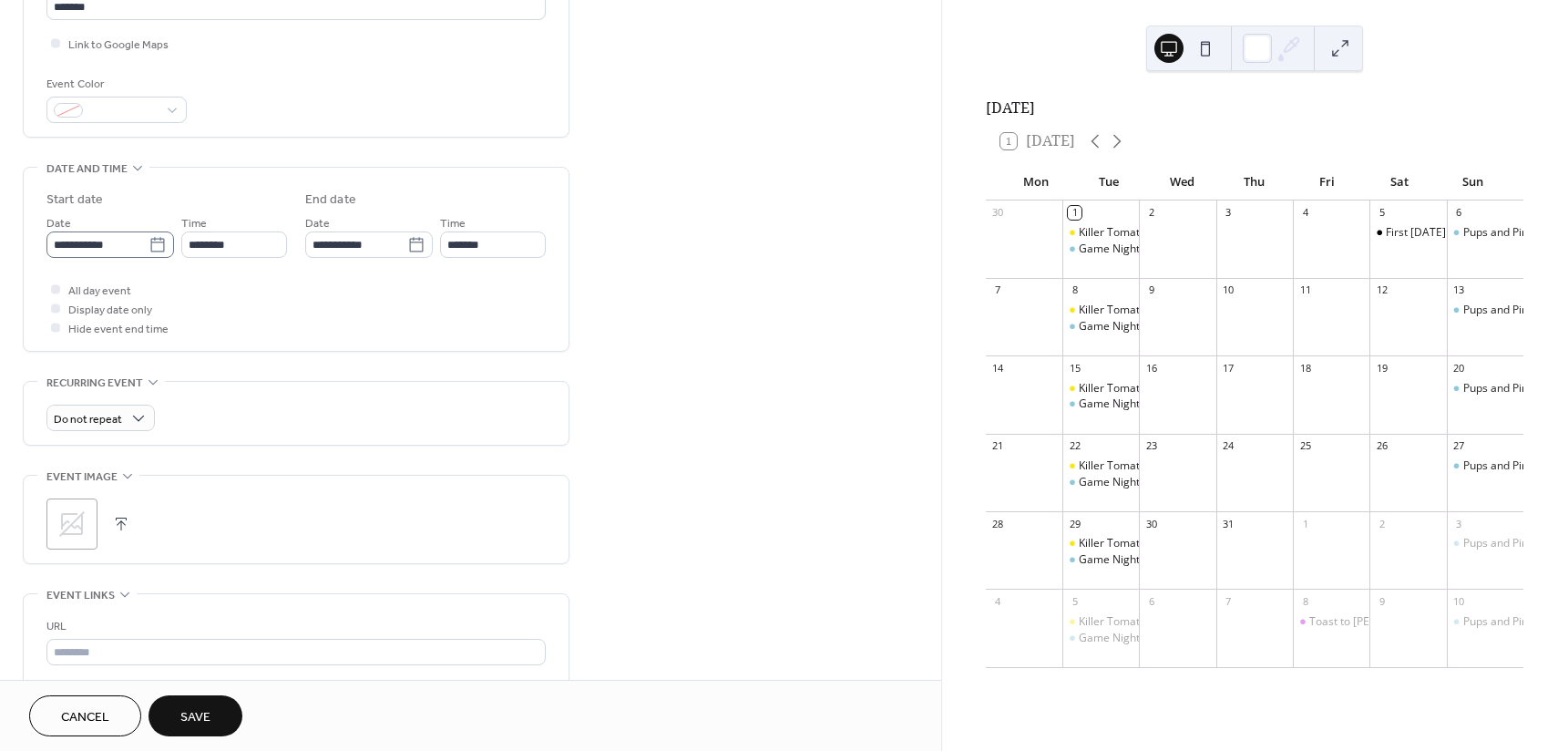 click 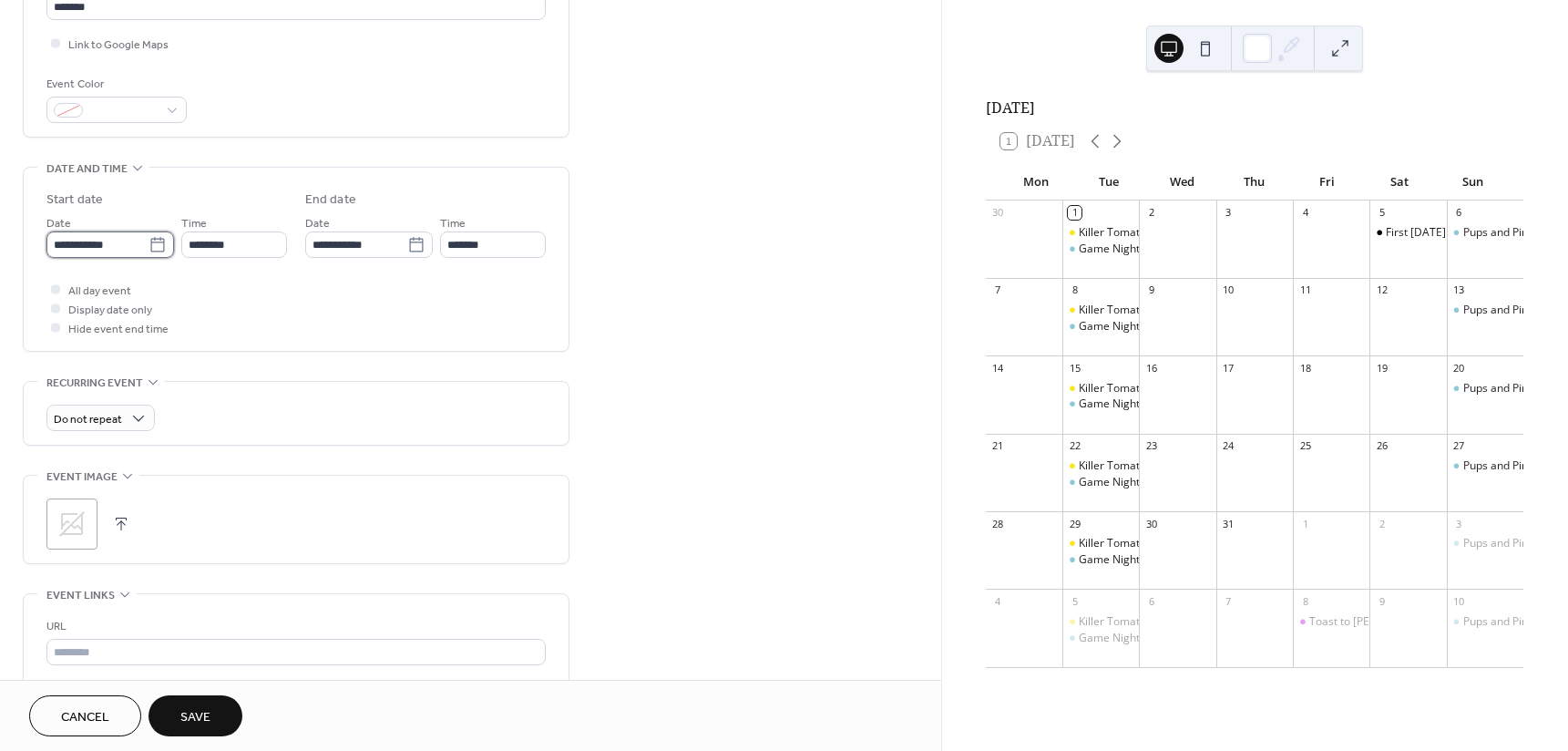 click on "**********" at bounding box center [97, 244] 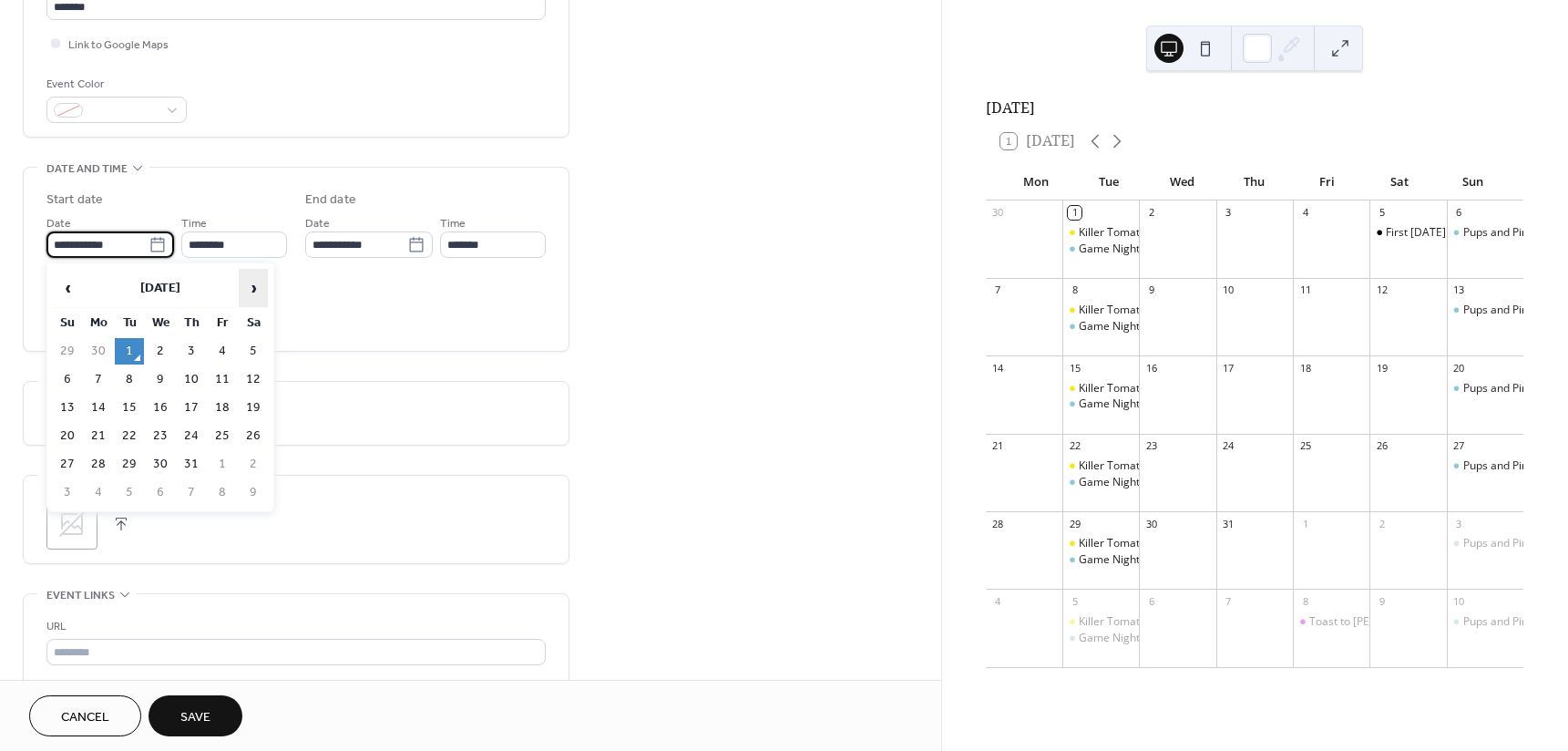 click on "›" at bounding box center (253, 288) 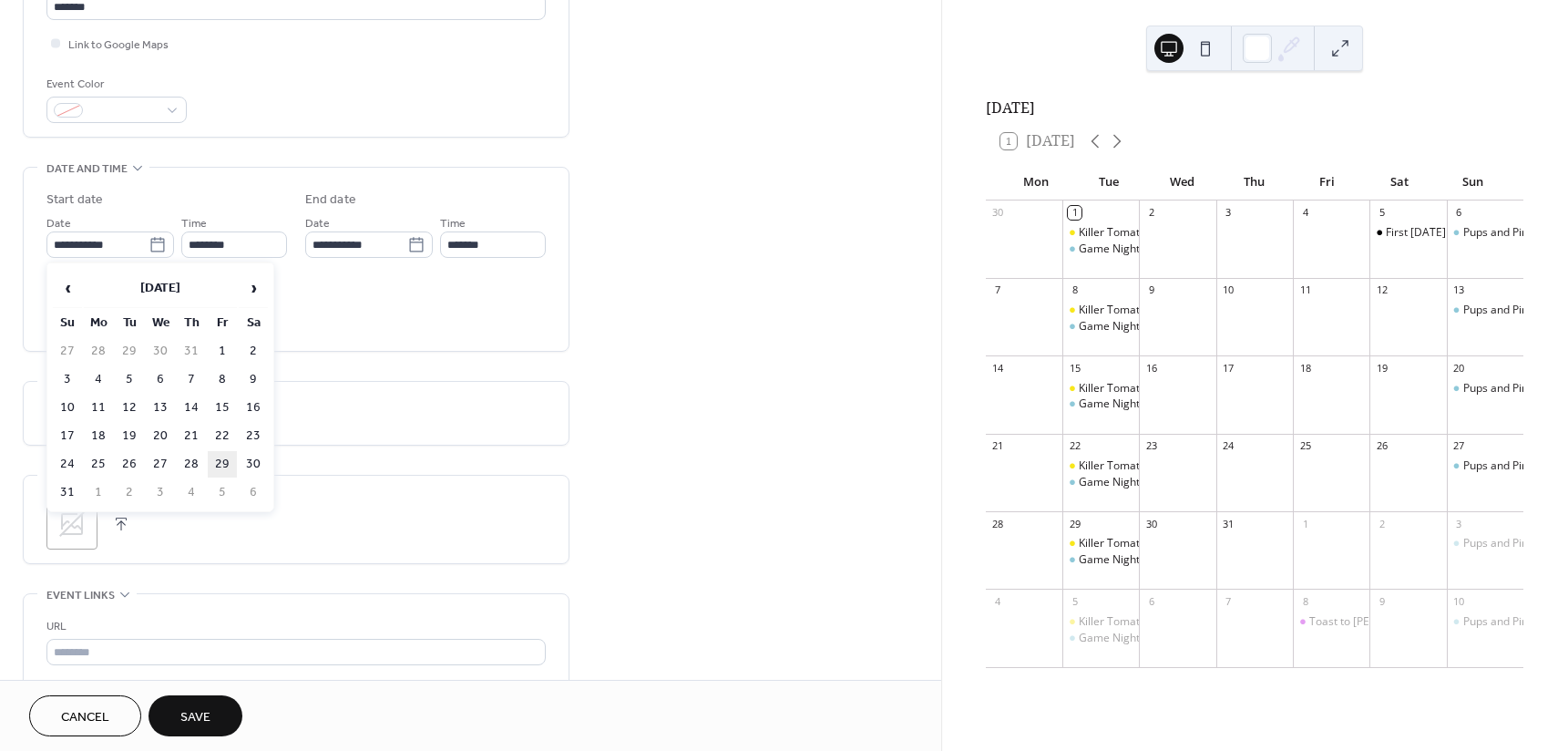click on "29" at bounding box center [222, 464] 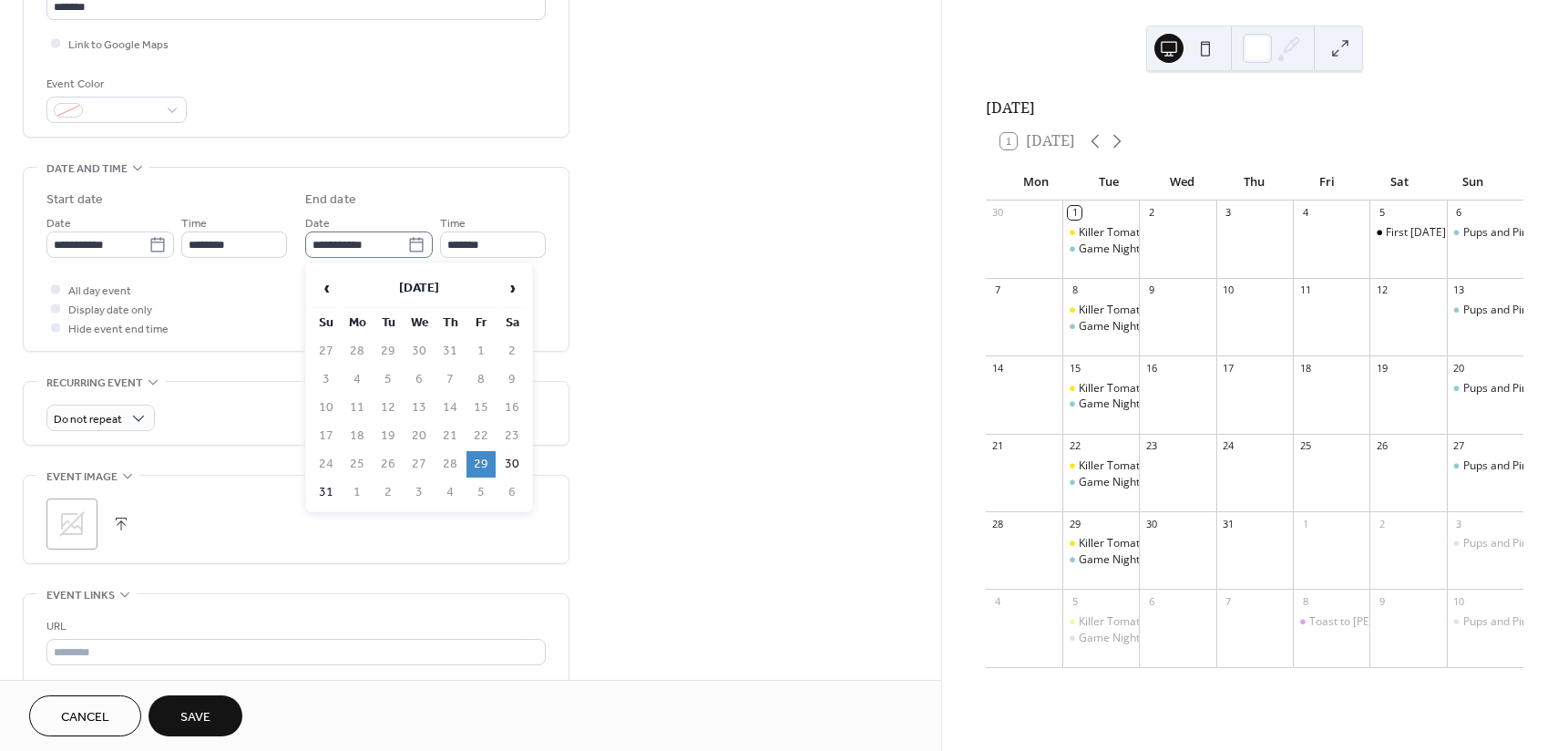 click 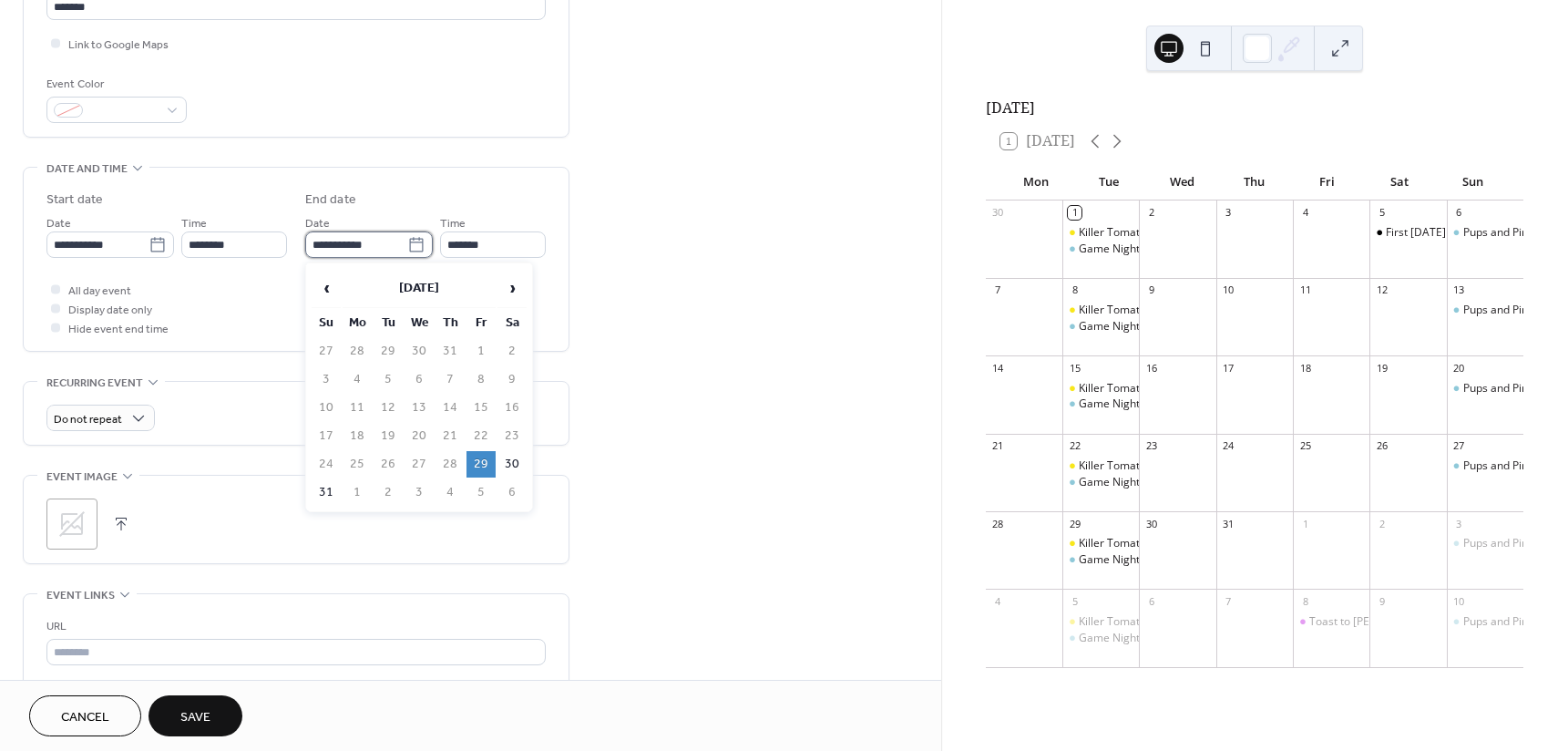 click on "**********" at bounding box center (356, 244) 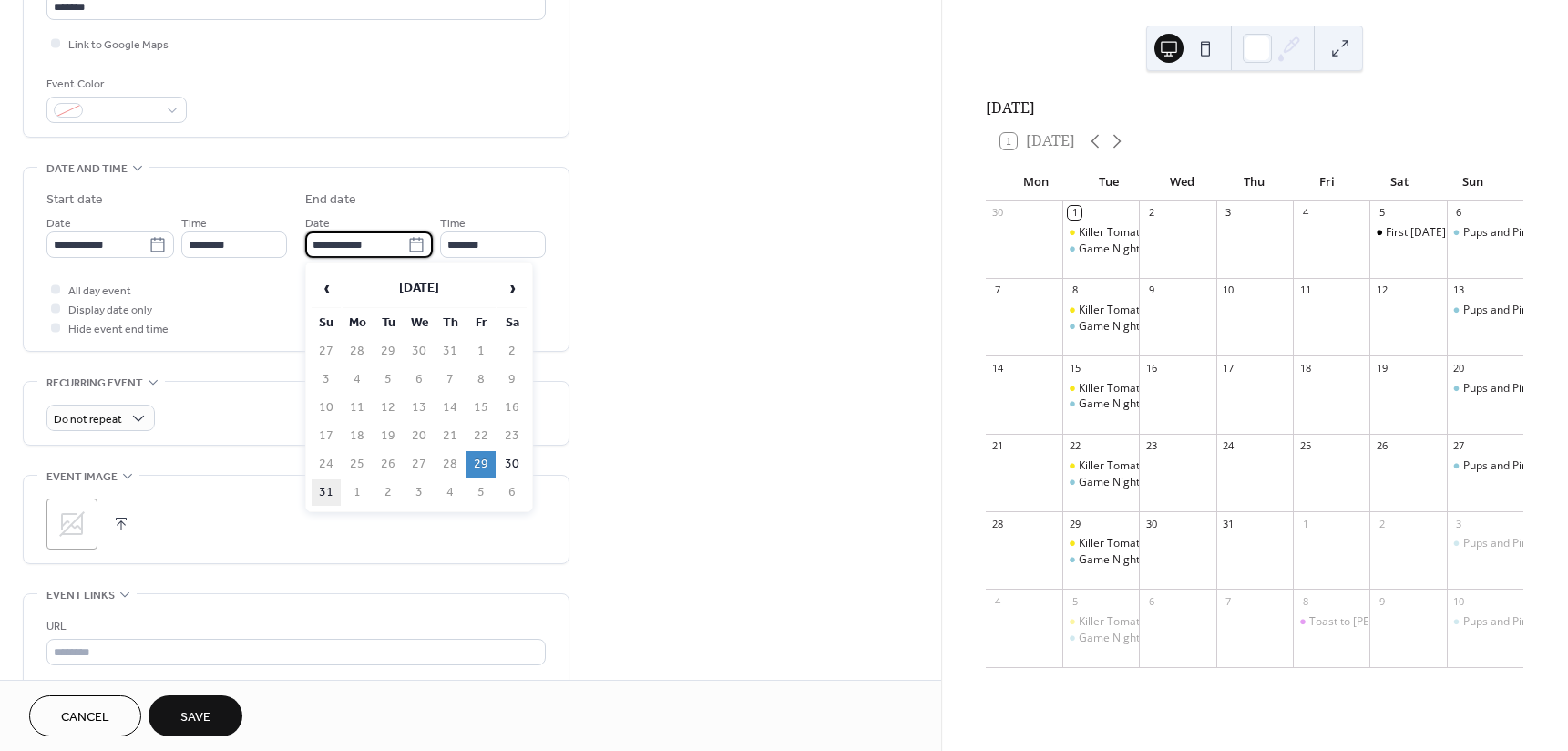 click on "31" at bounding box center (326, 492) 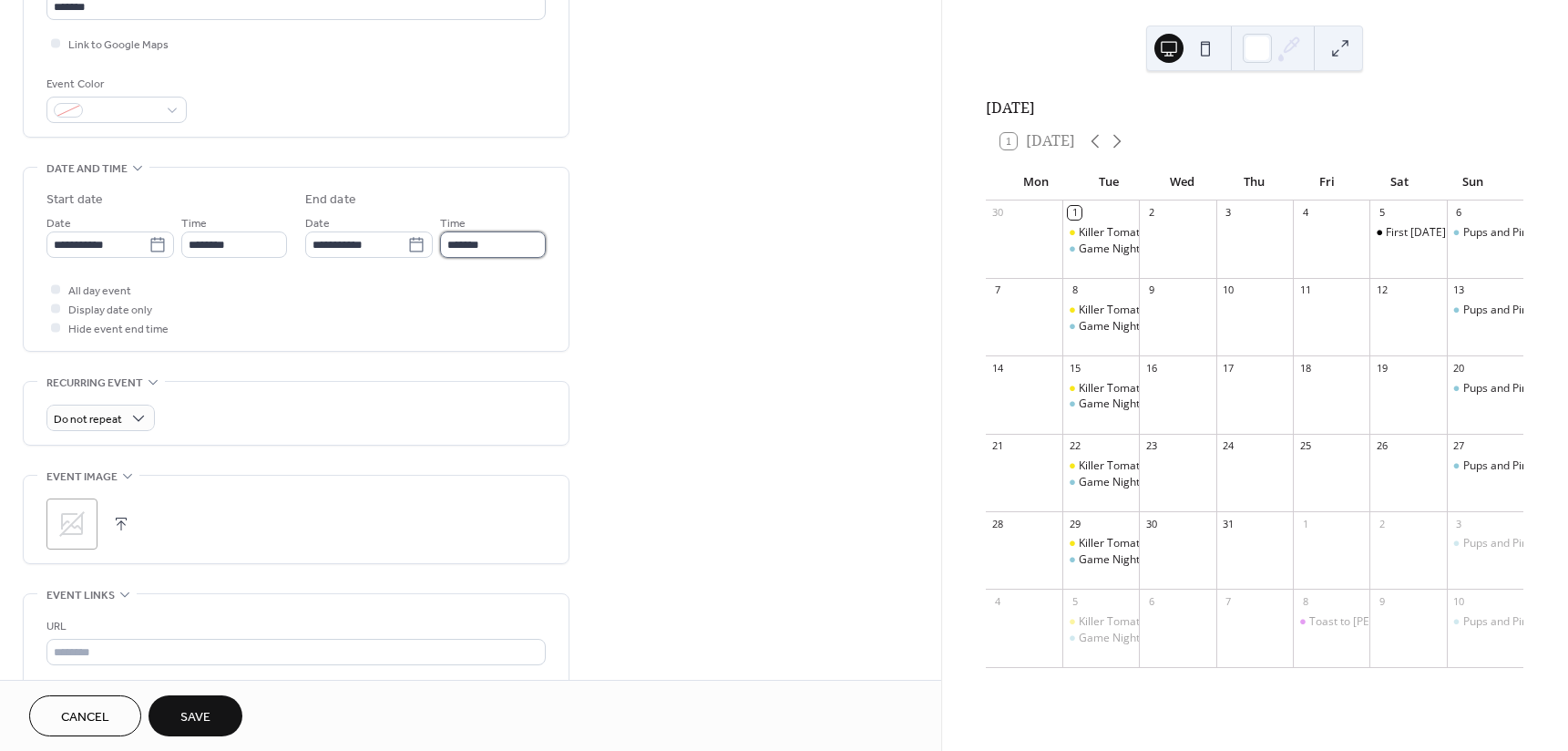 click on "*******" at bounding box center (493, 244) 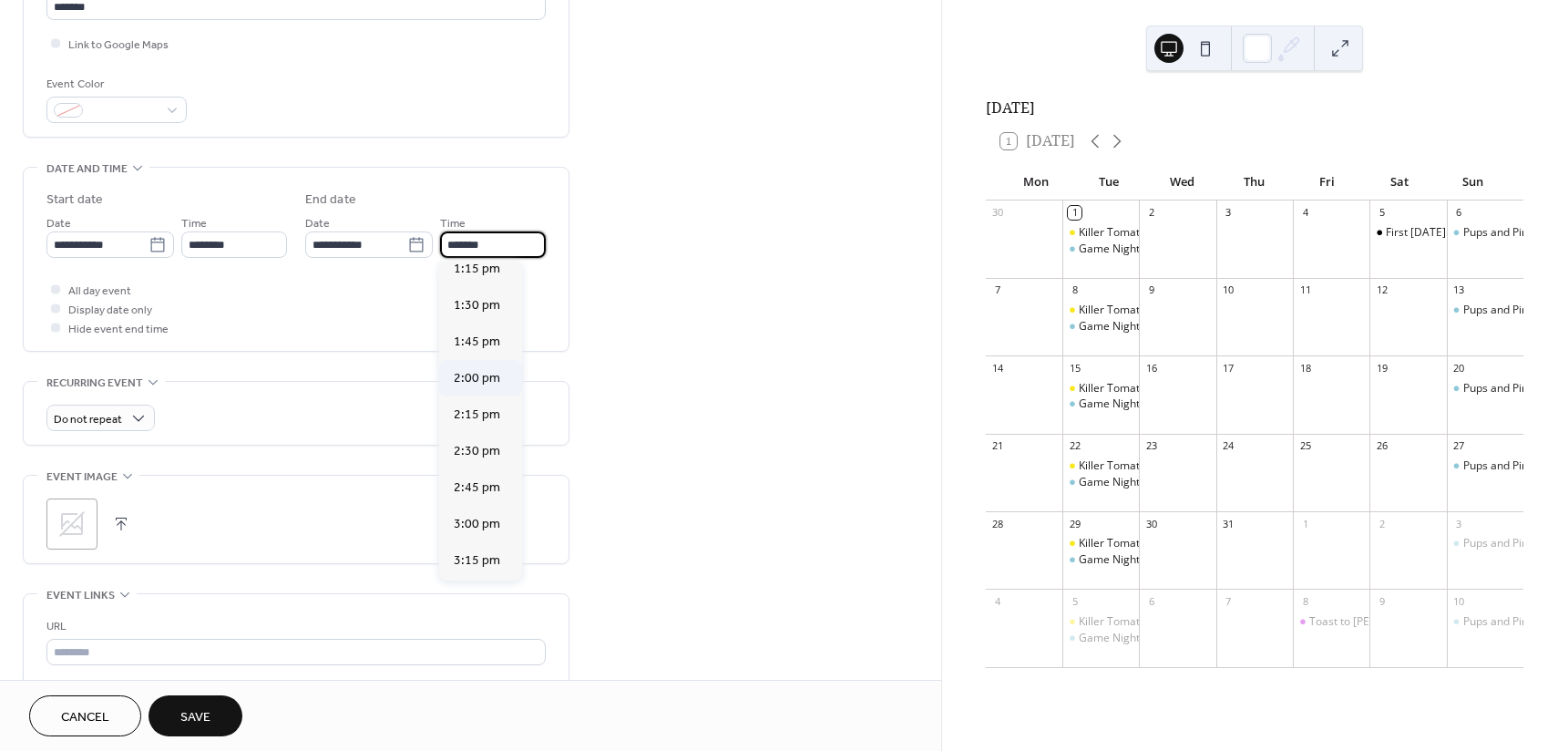 scroll, scrollTop: 2581, scrollLeft: 0, axis: vertical 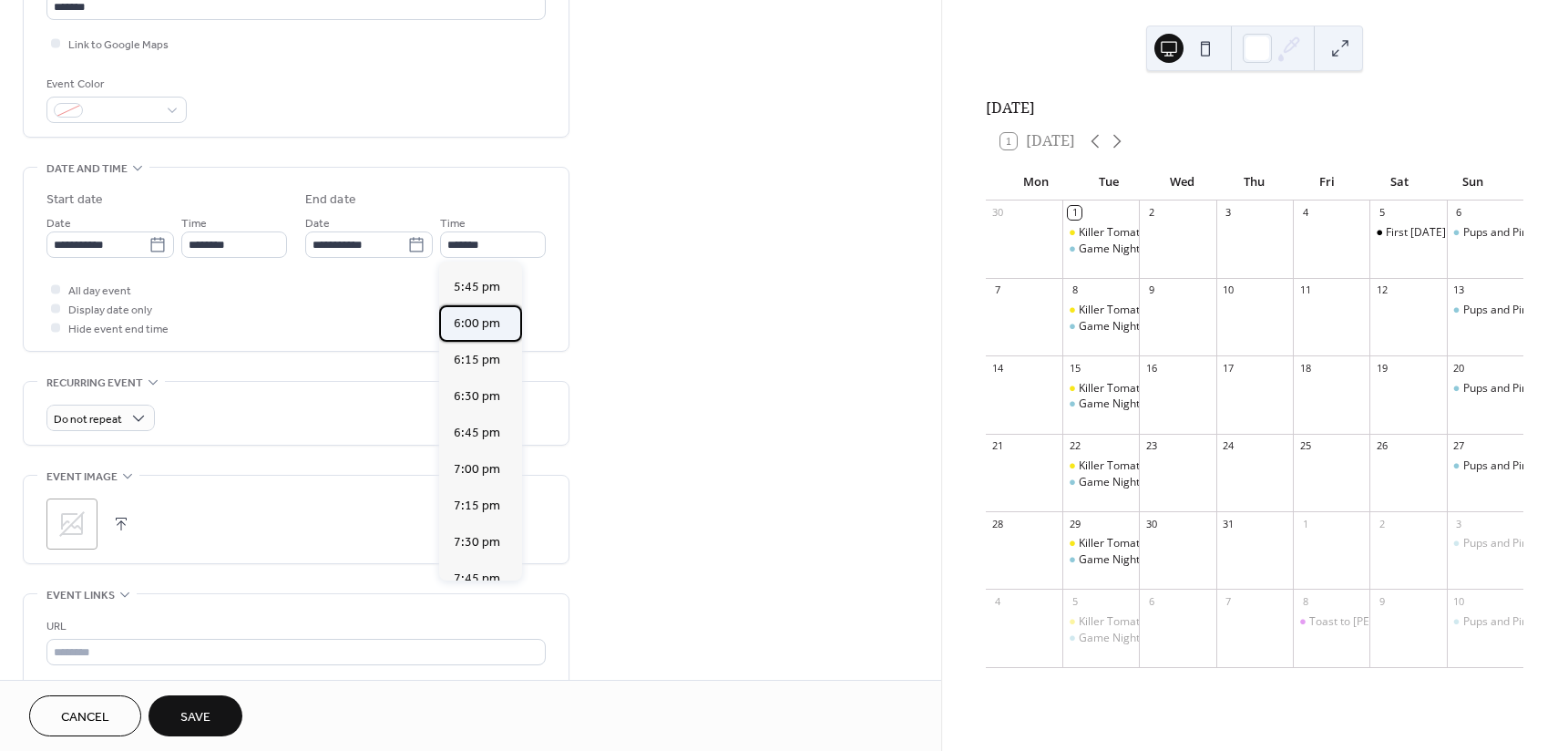 click on "6:00 pm" at bounding box center (477, 324) 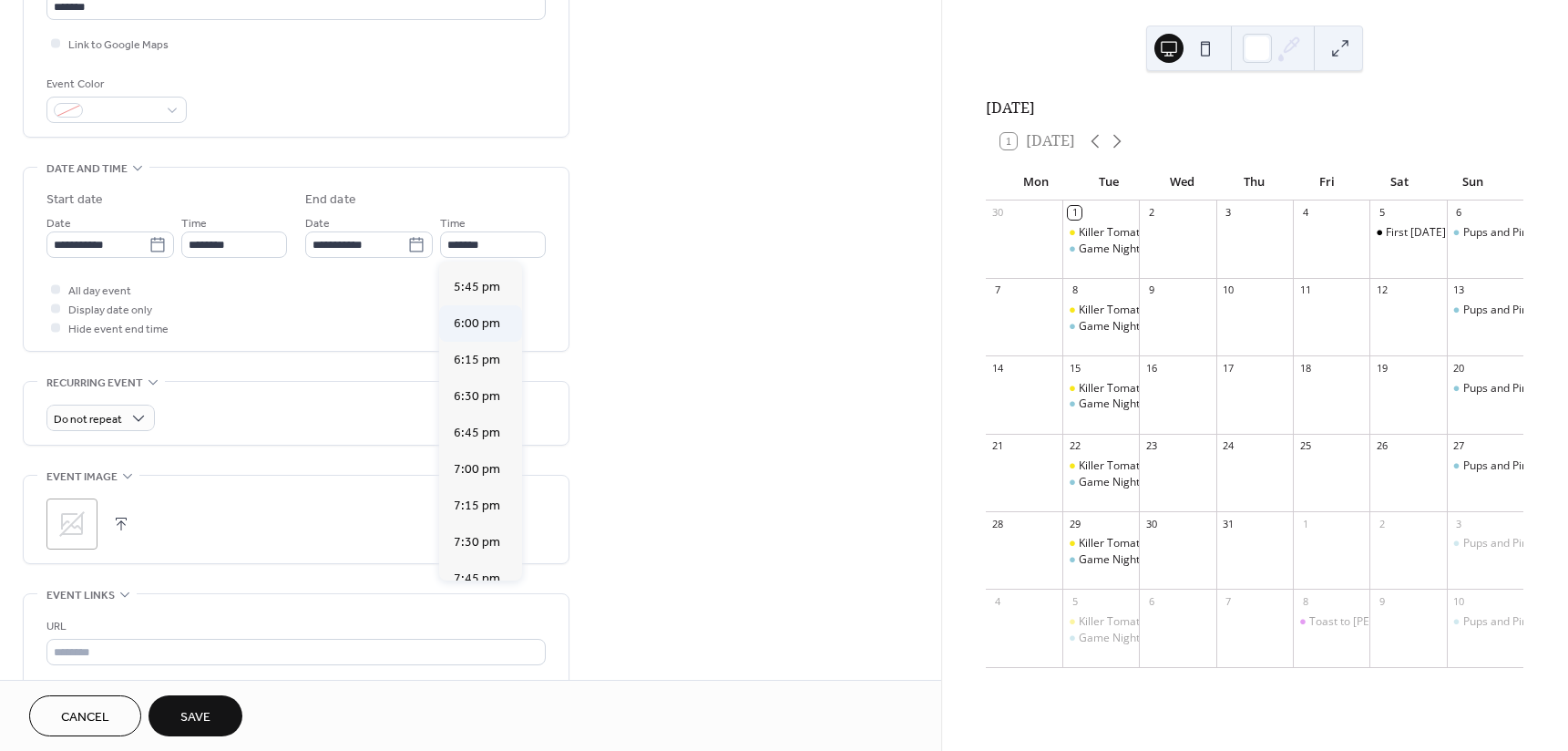 type on "*******" 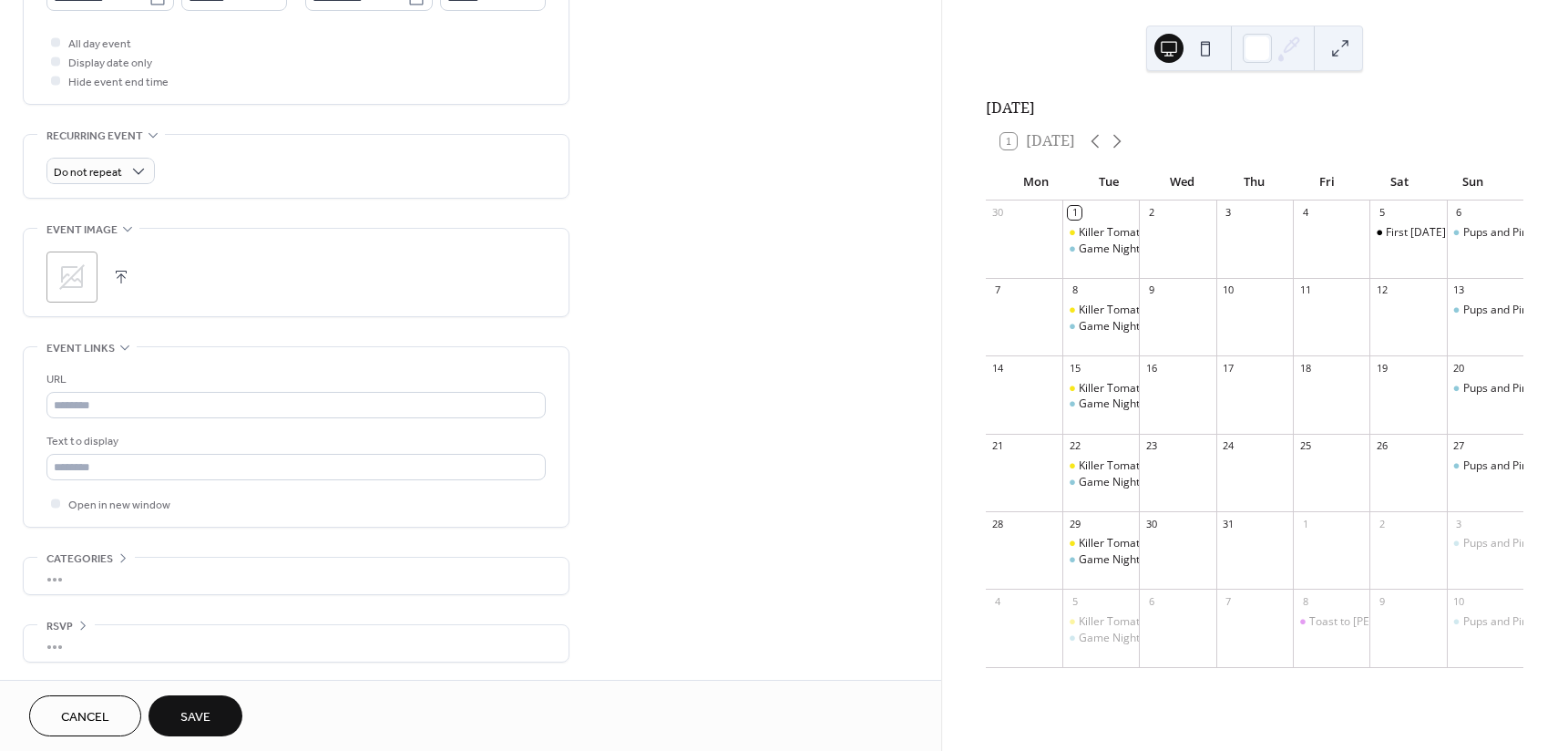 scroll, scrollTop: 674, scrollLeft: 0, axis: vertical 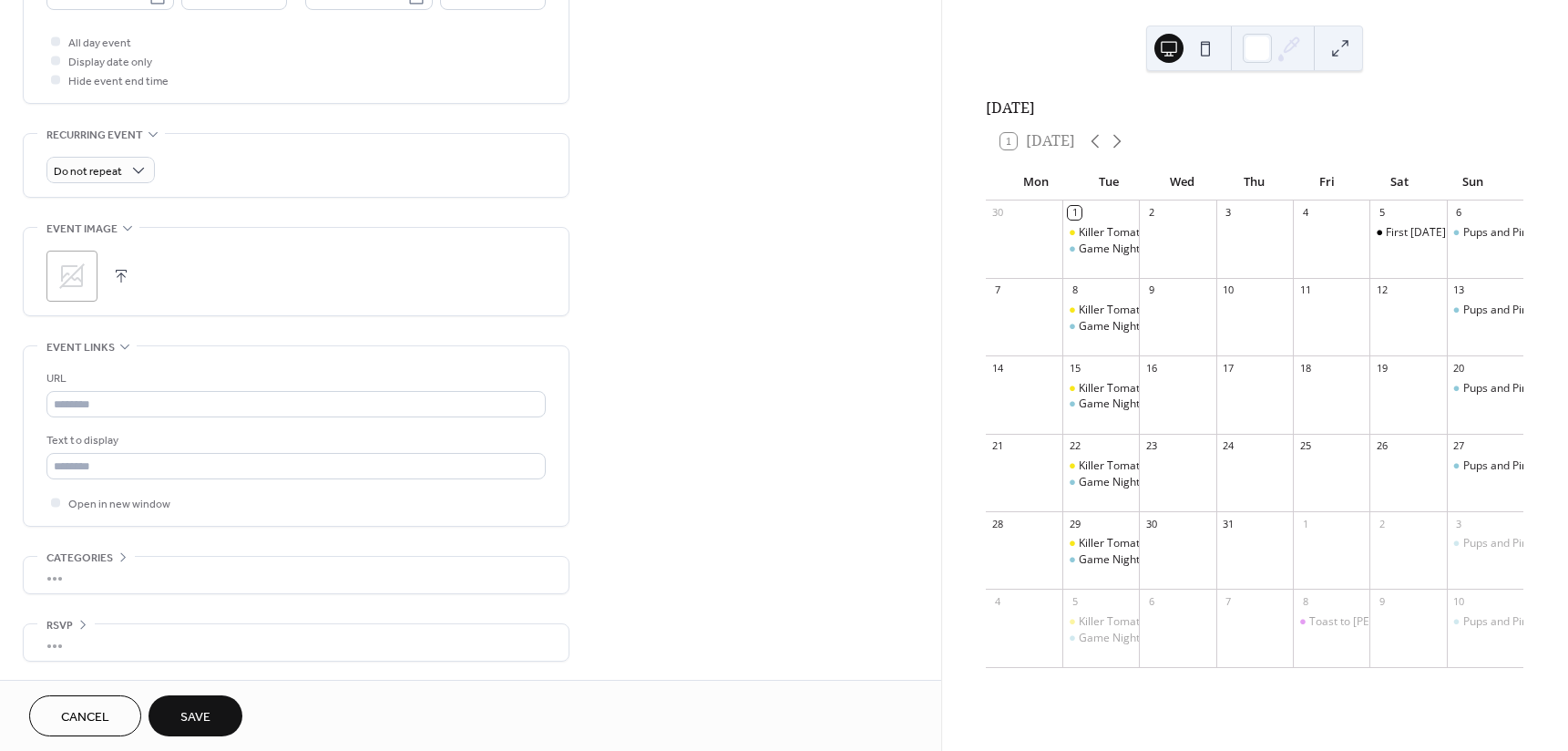 click on "Save" at bounding box center (195, 717) 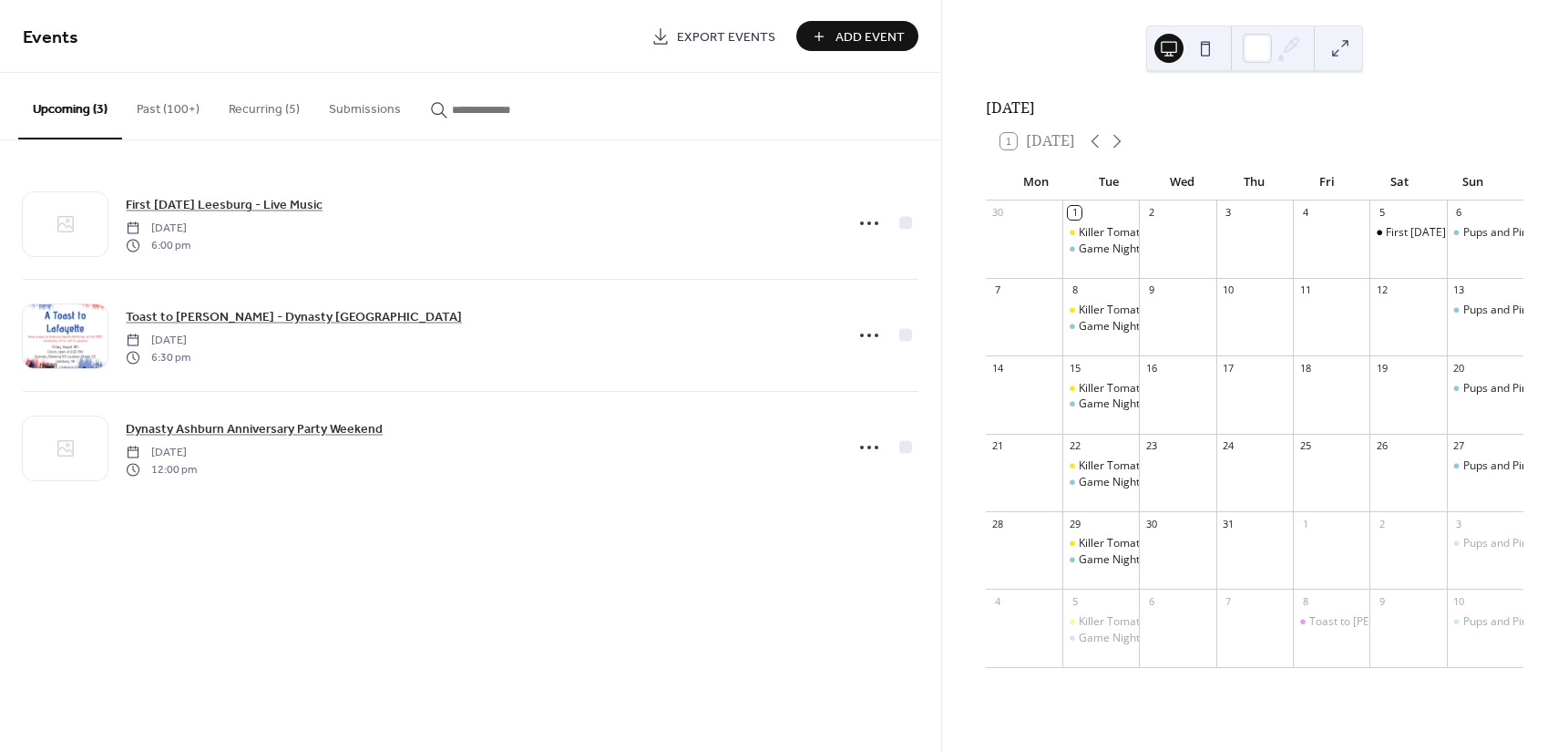 click on "Add Event" at bounding box center [870, 37] 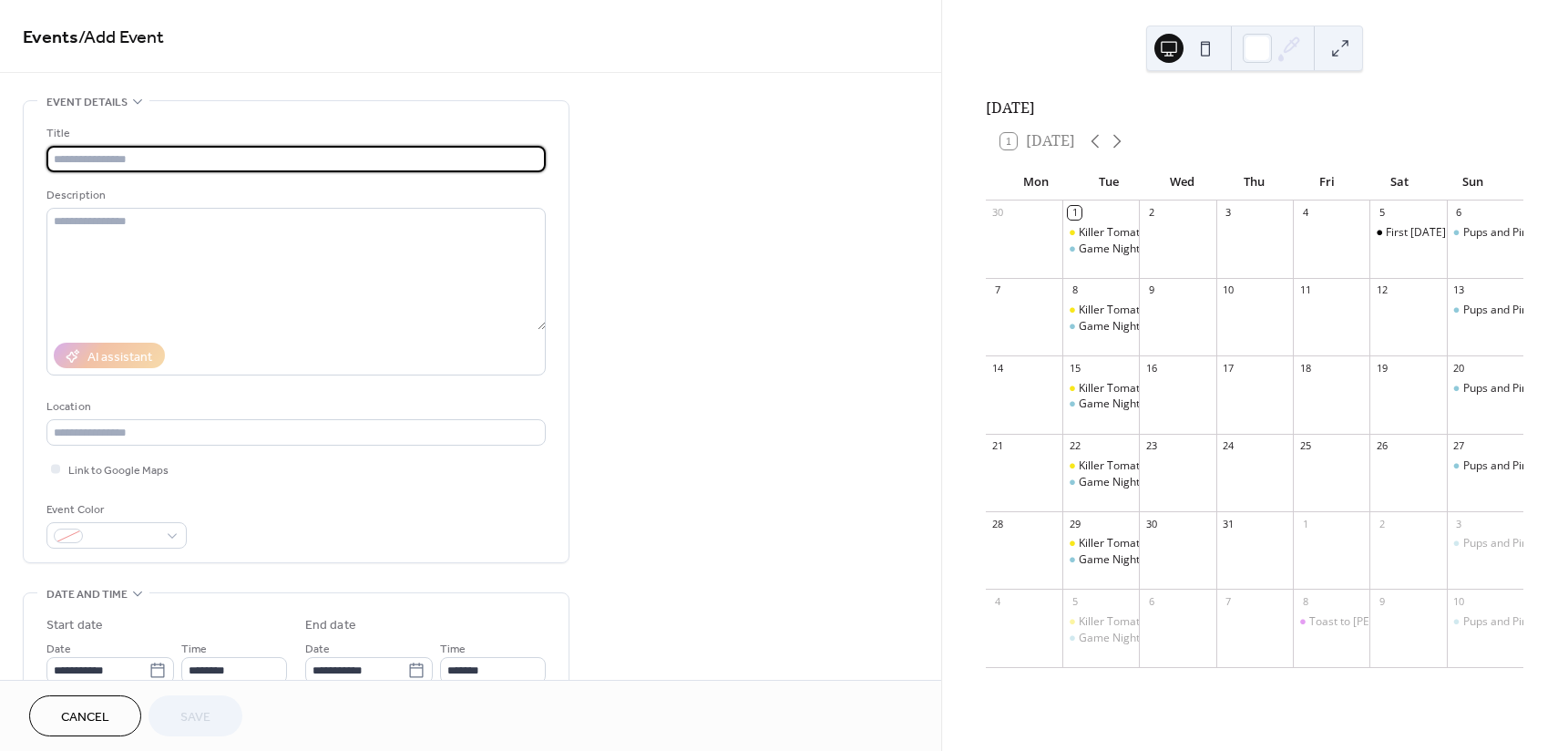 click at bounding box center [296, 159] 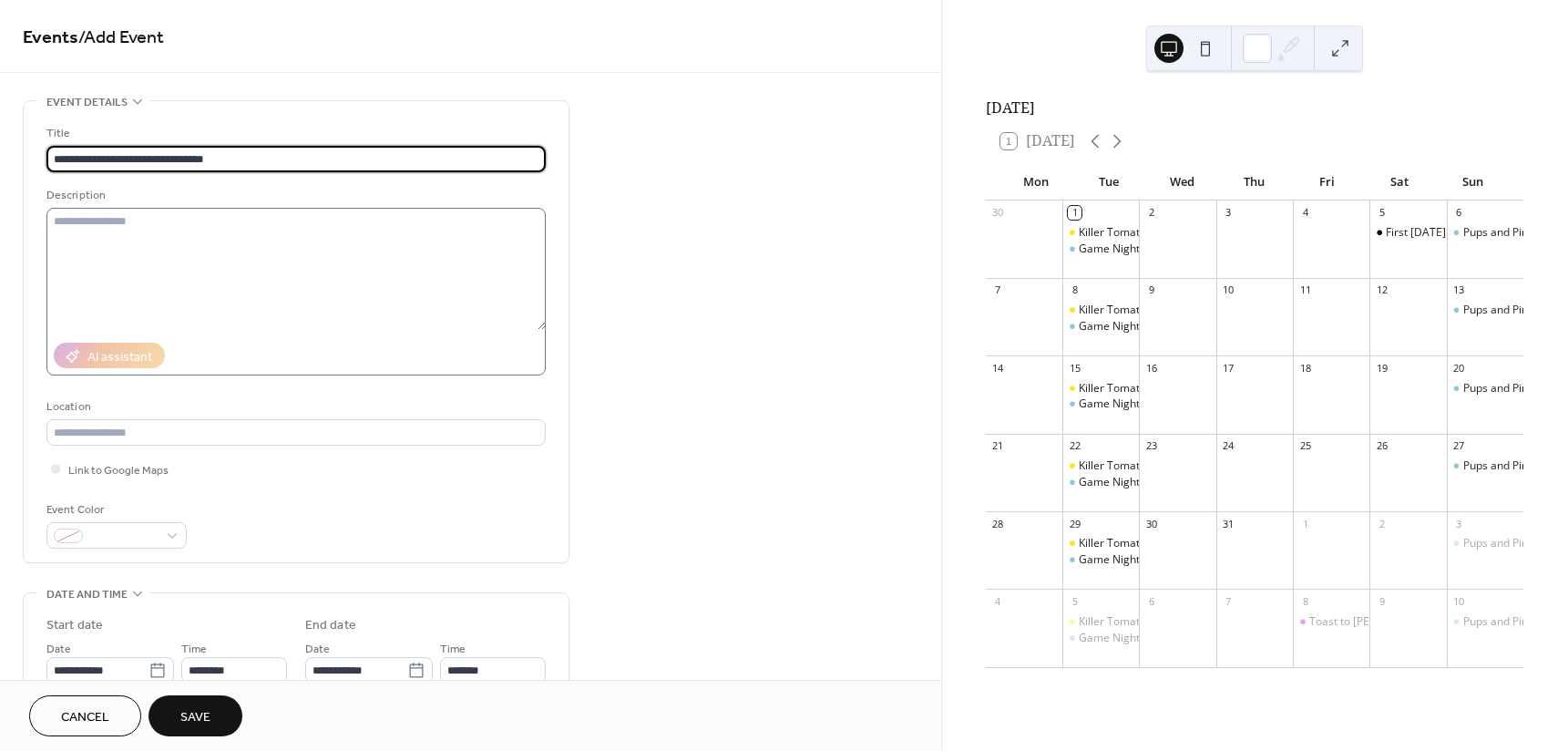 type on "**********" 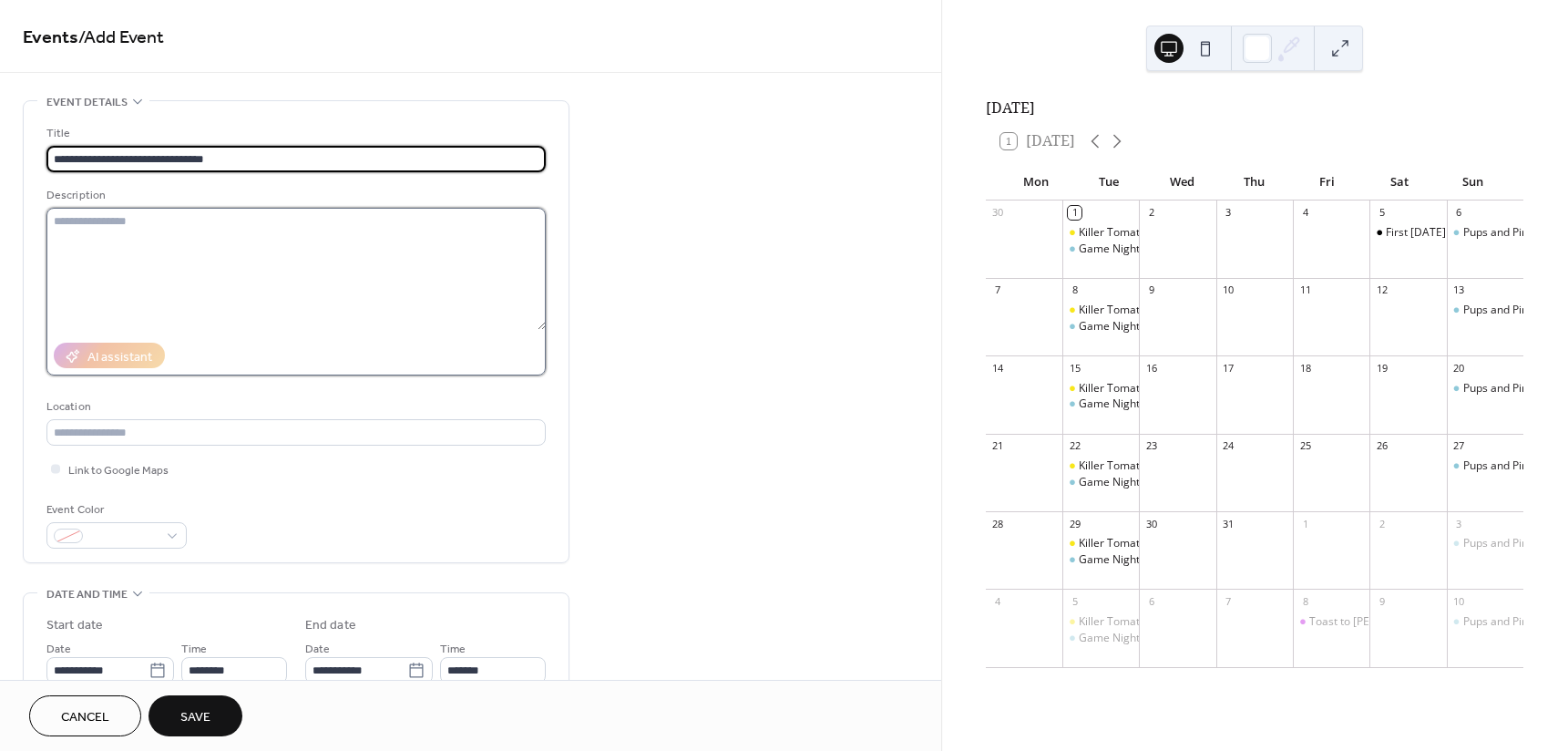 click at bounding box center (296, 269) 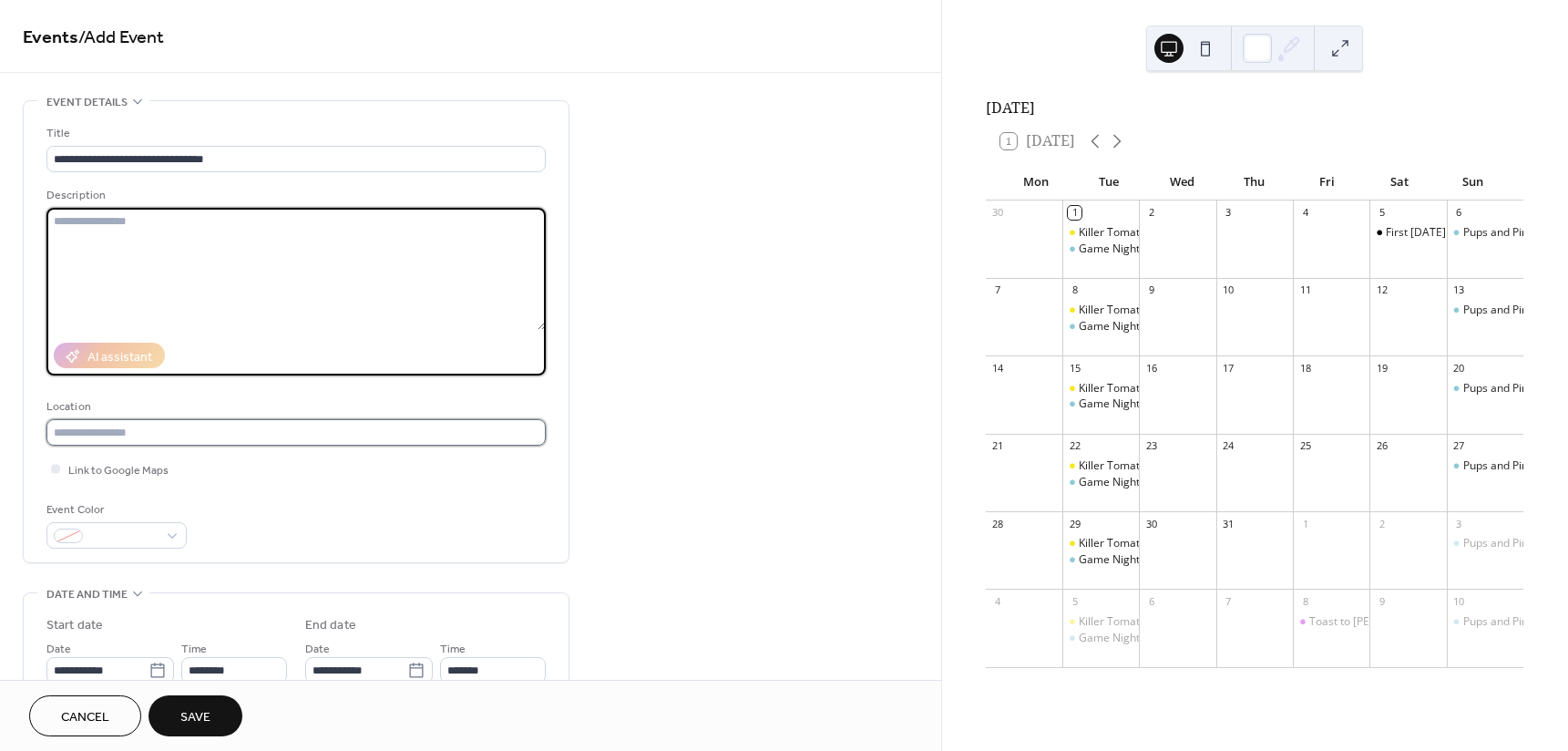 click at bounding box center [296, 432] 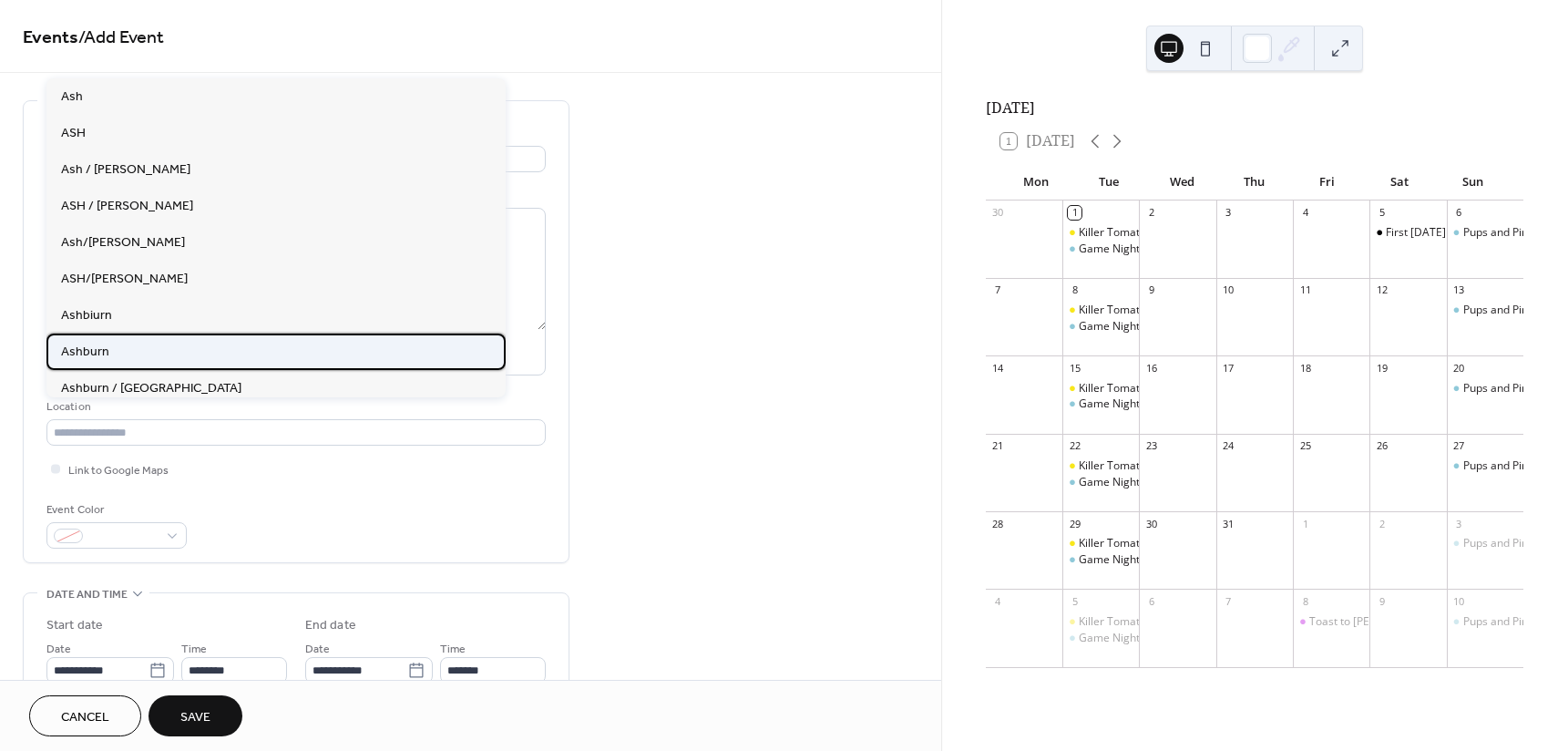 click on "Ashburn" at bounding box center (276, 352) 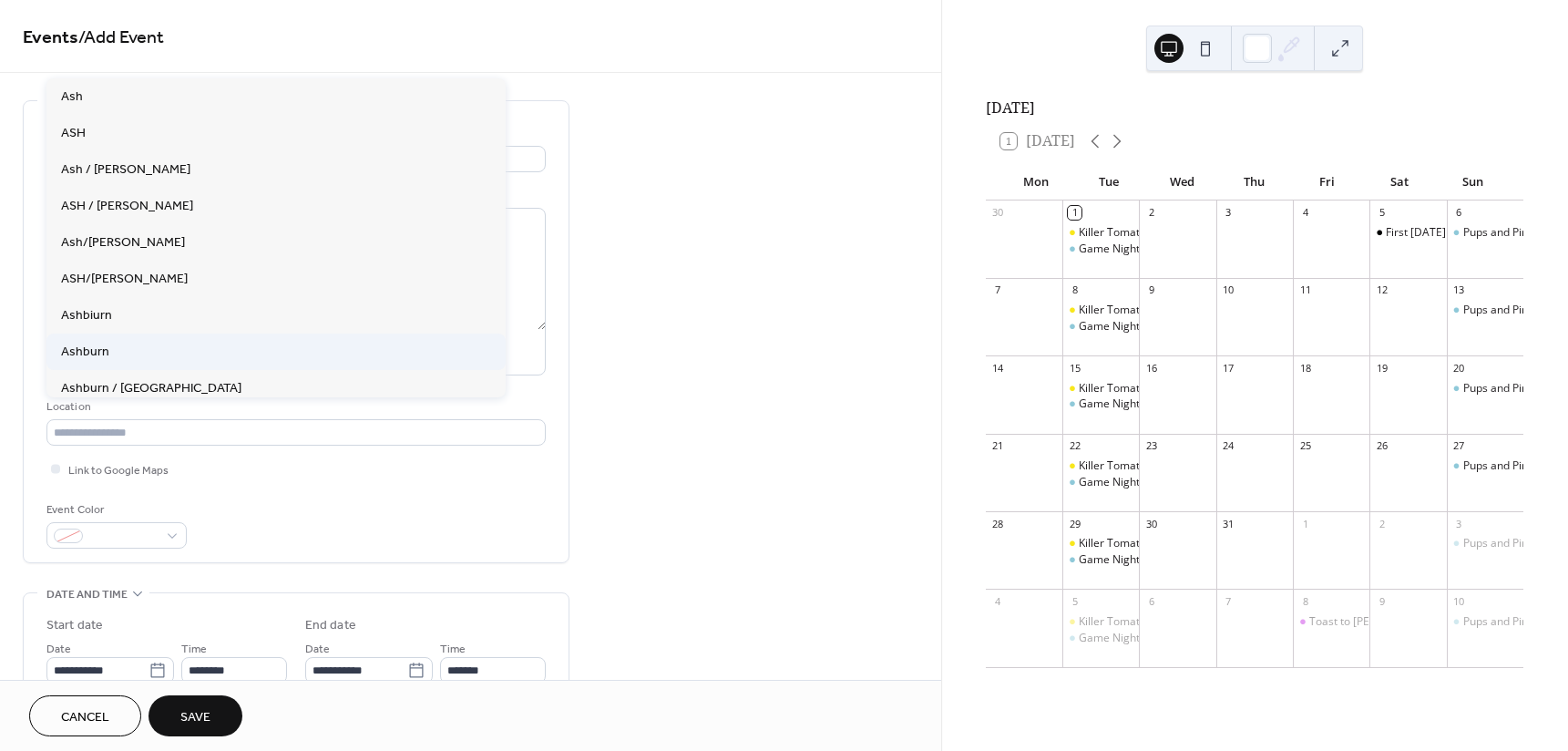 type on "*******" 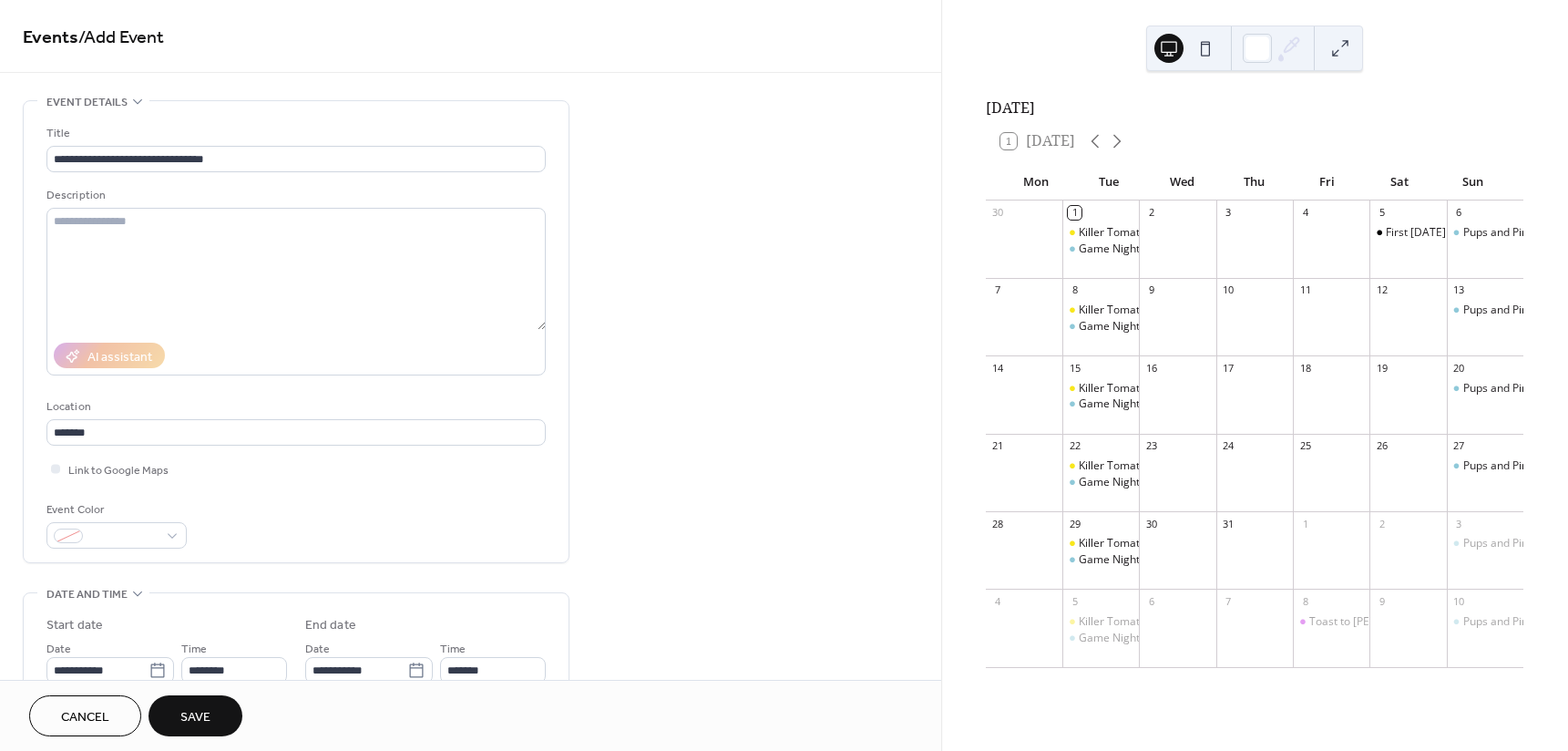 scroll, scrollTop: 212, scrollLeft: 0, axis: vertical 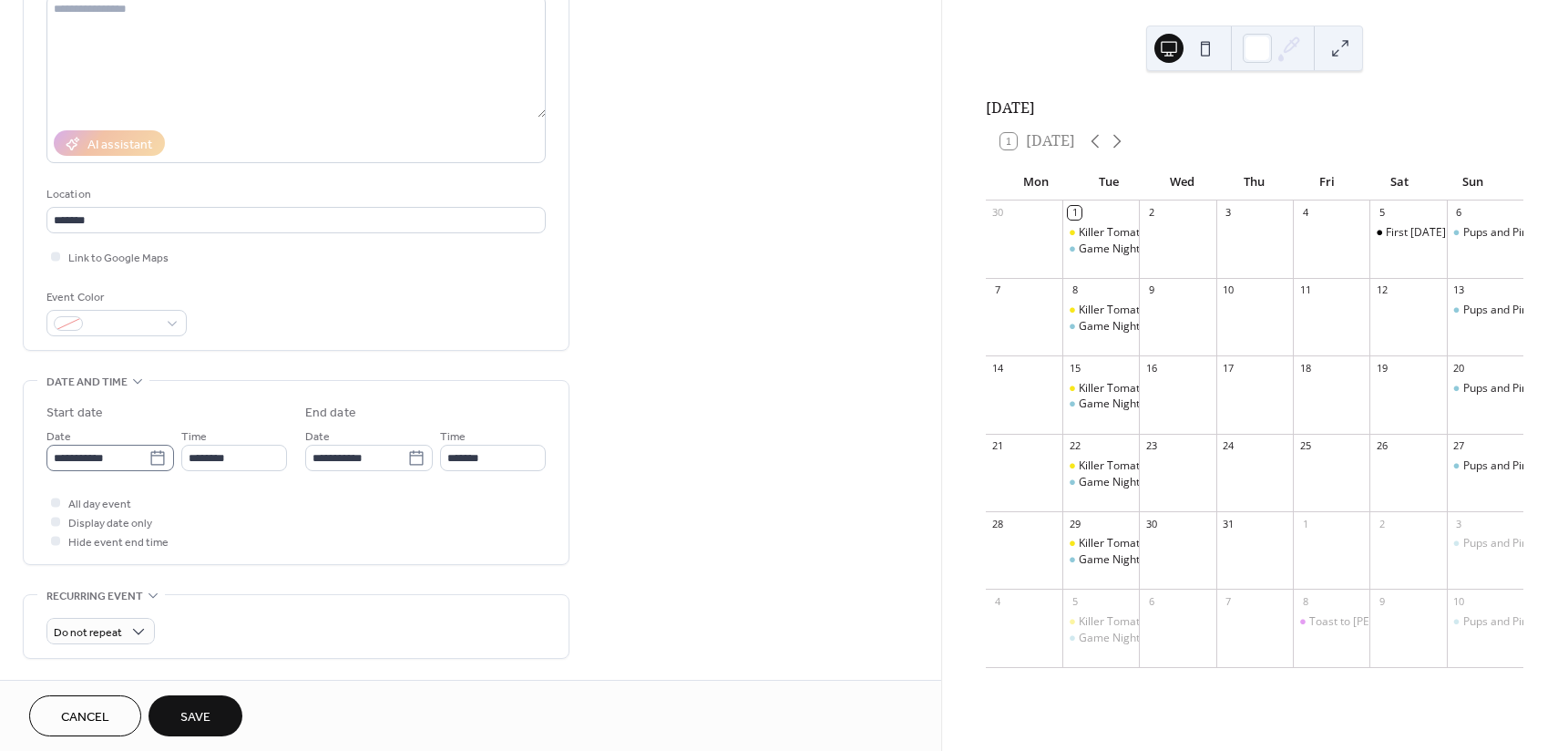 click 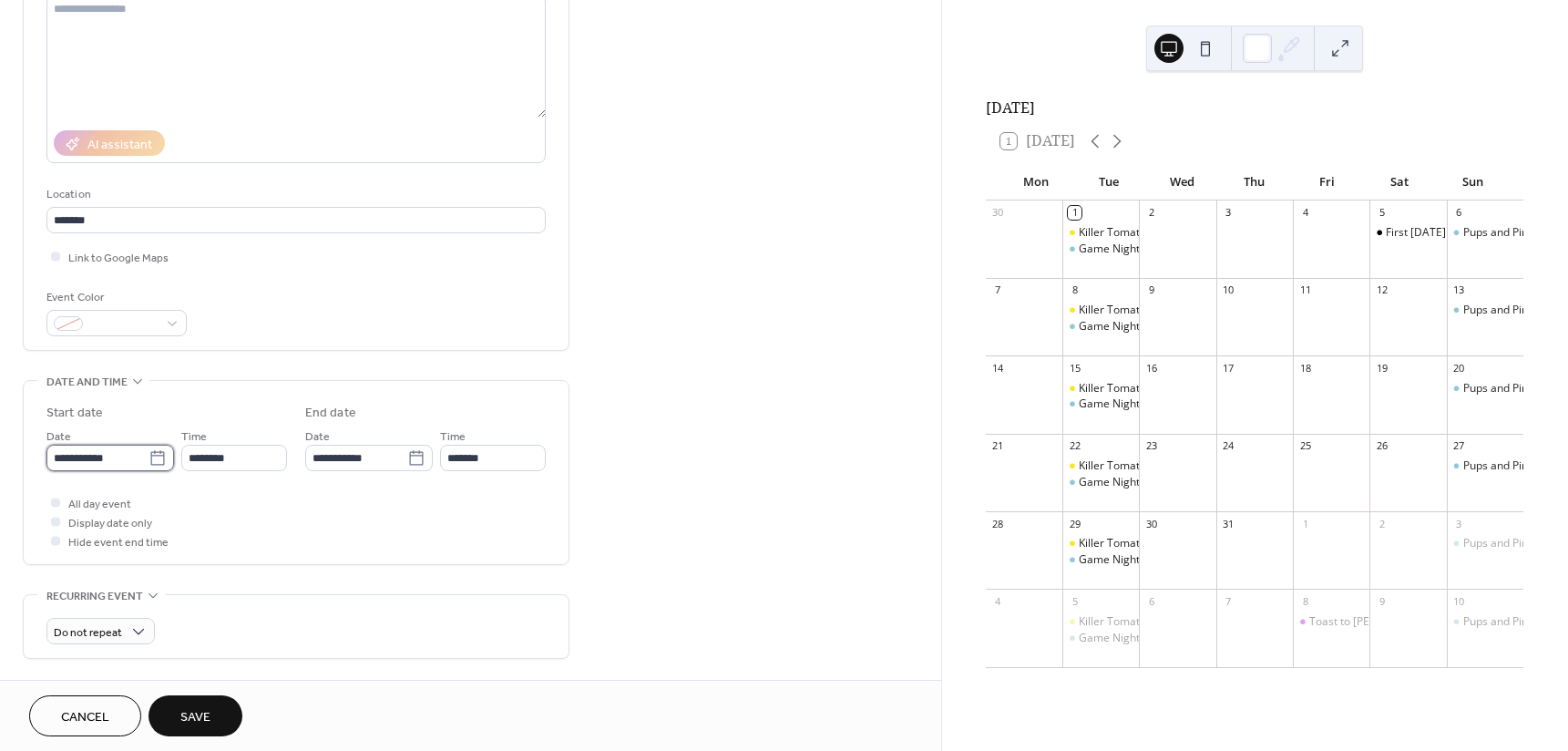 click on "**********" at bounding box center [97, 458] 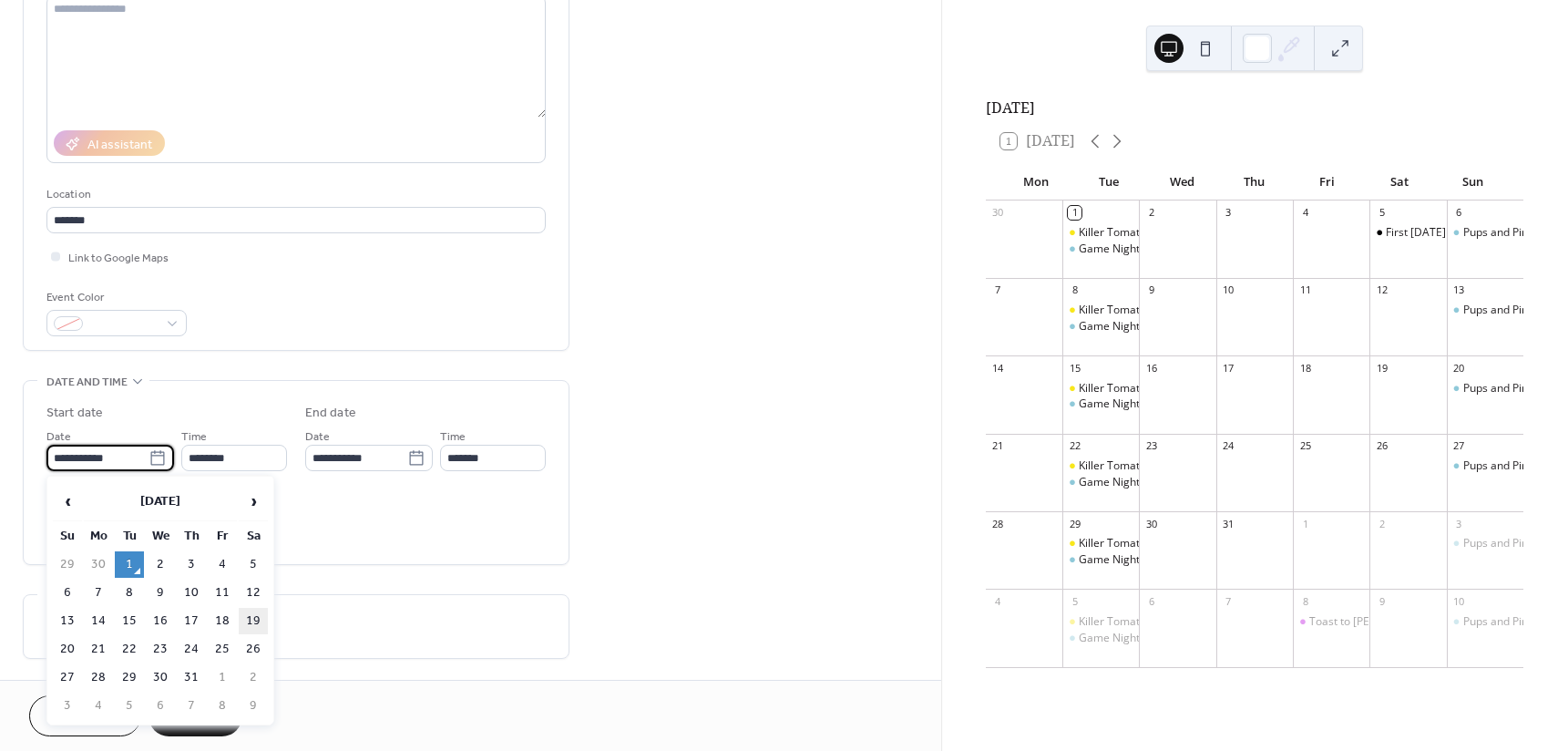 click on "19" at bounding box center [253, 621] 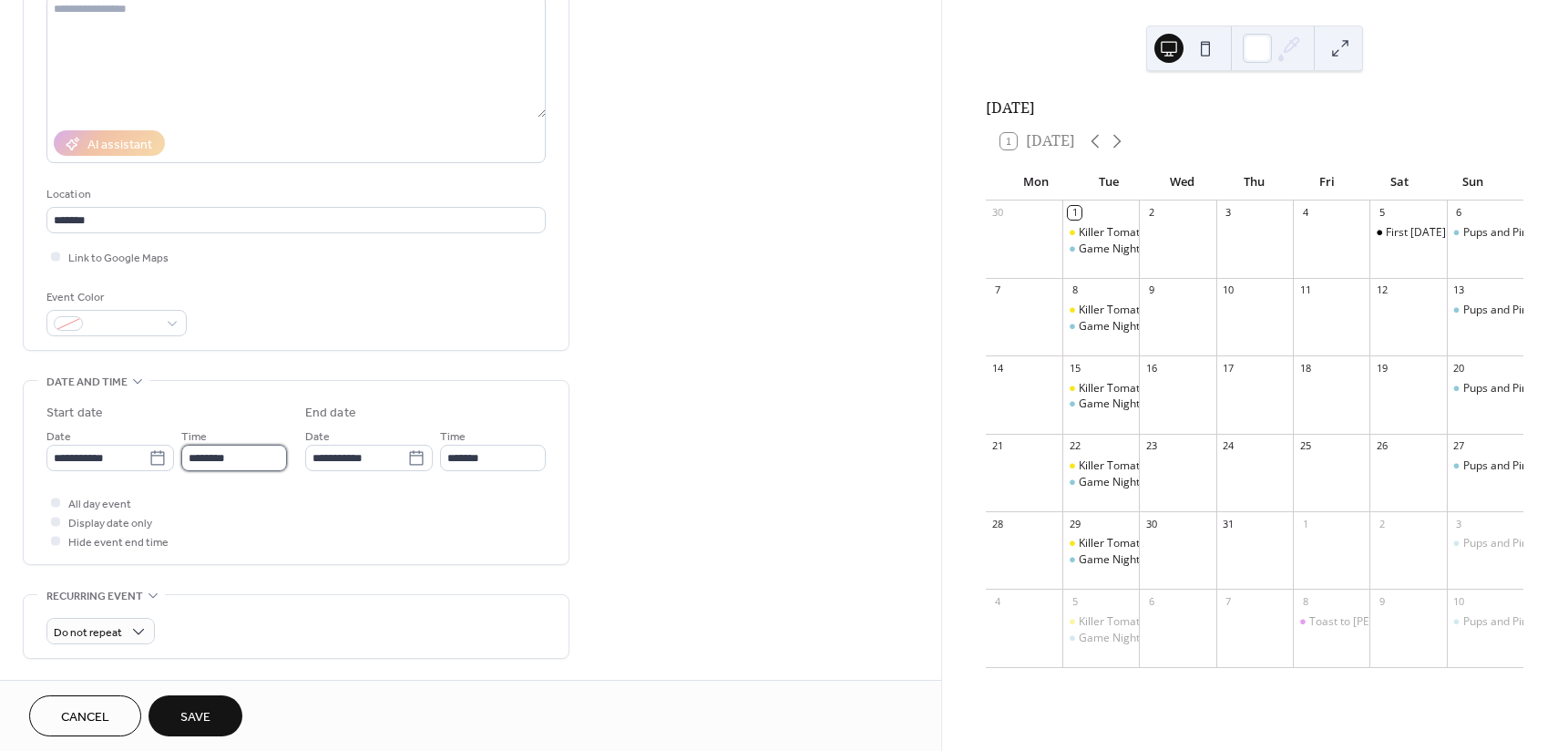 click on "********" at bounding box center (234, 458) 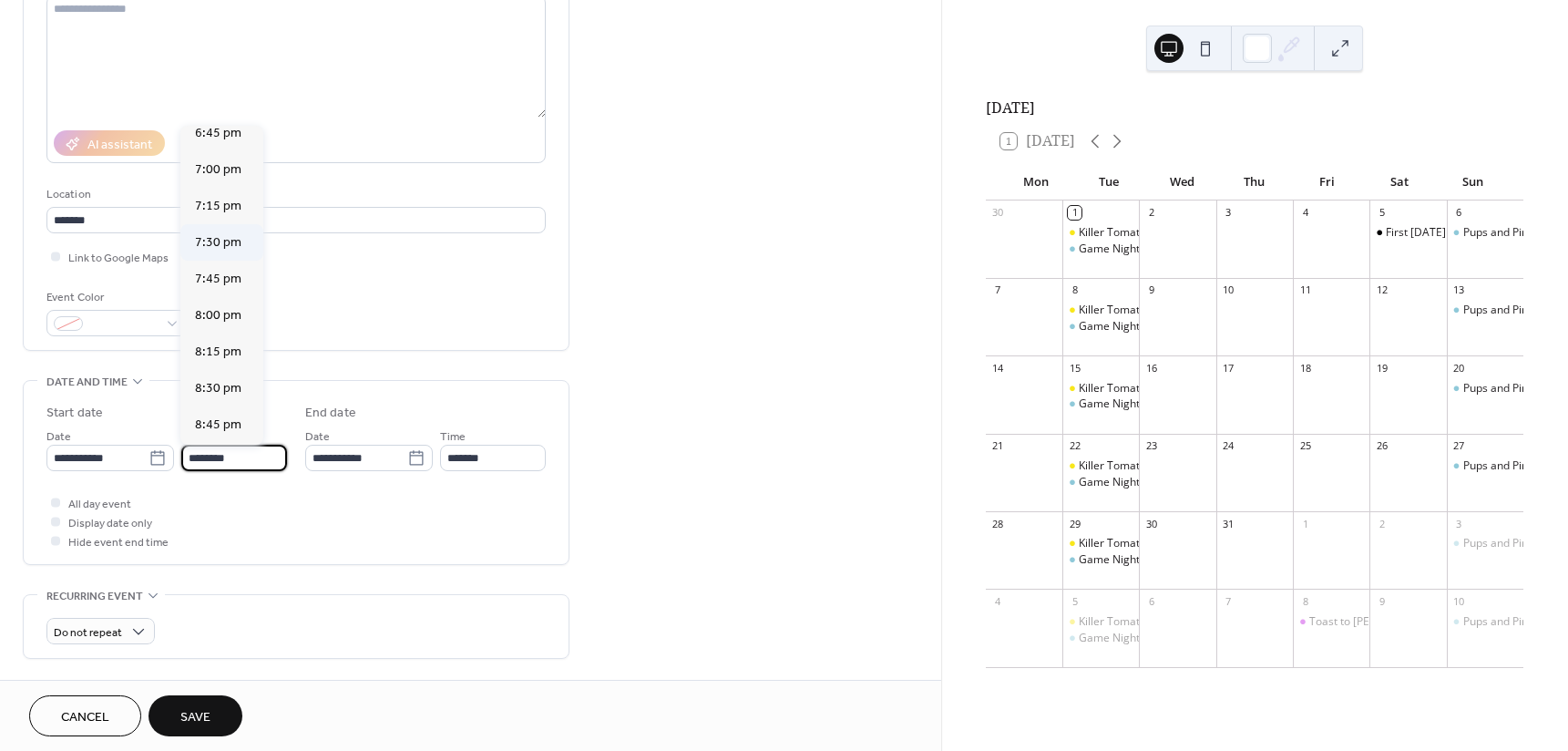 scroll, scrollTop: 2644, scrollLeft: 0, axis: vertical 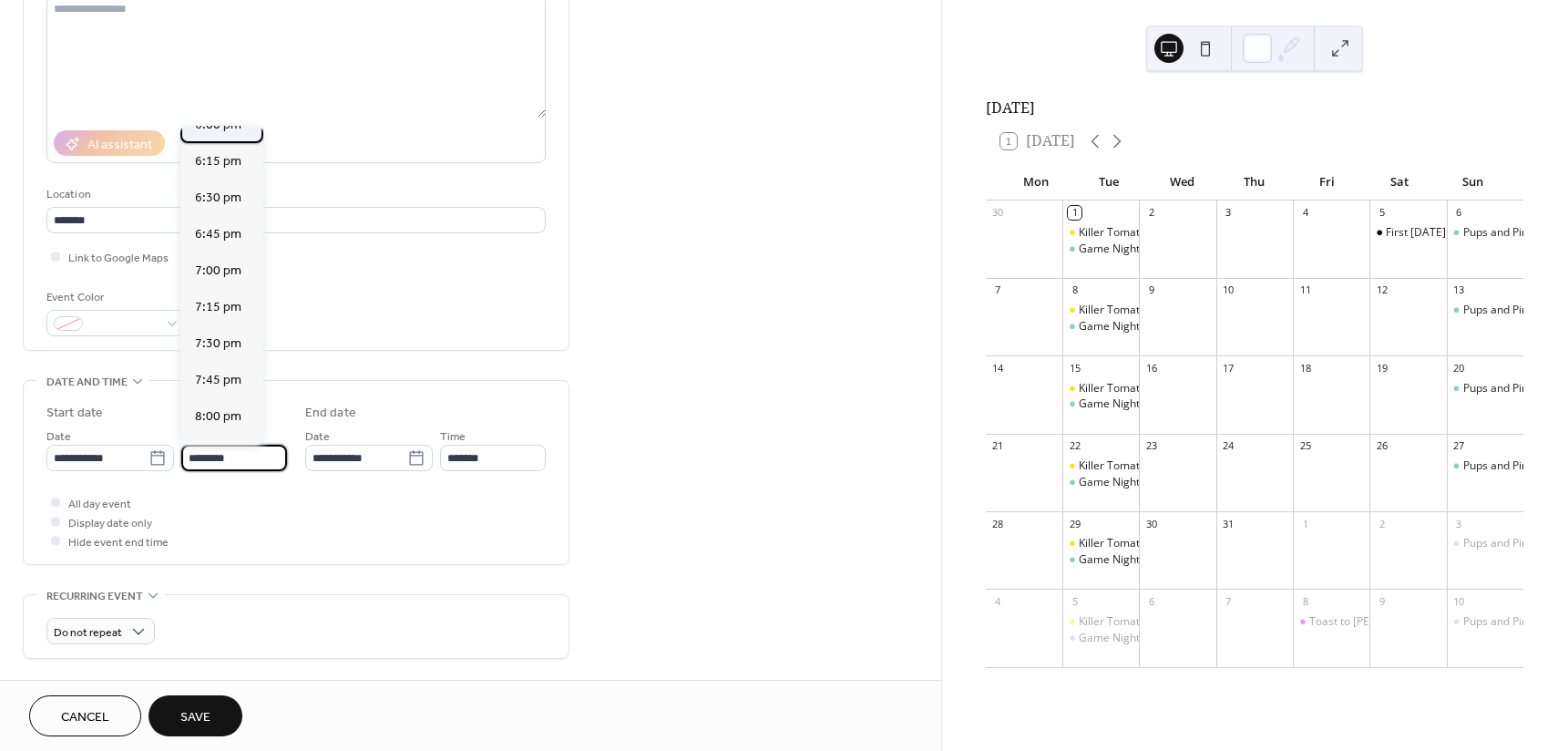 click on "6:00 pm" at bounding box center [218, 125] 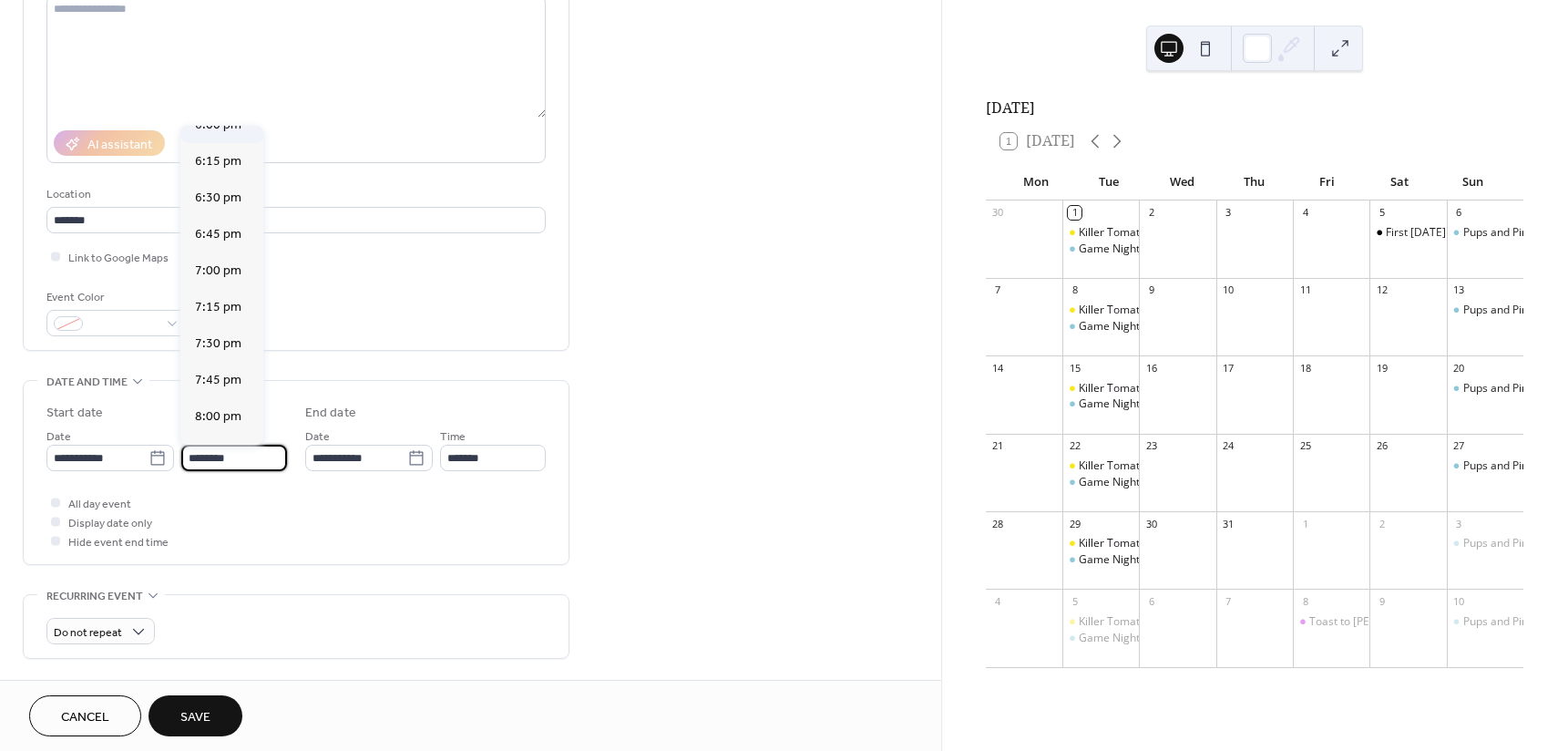 type on "*******" 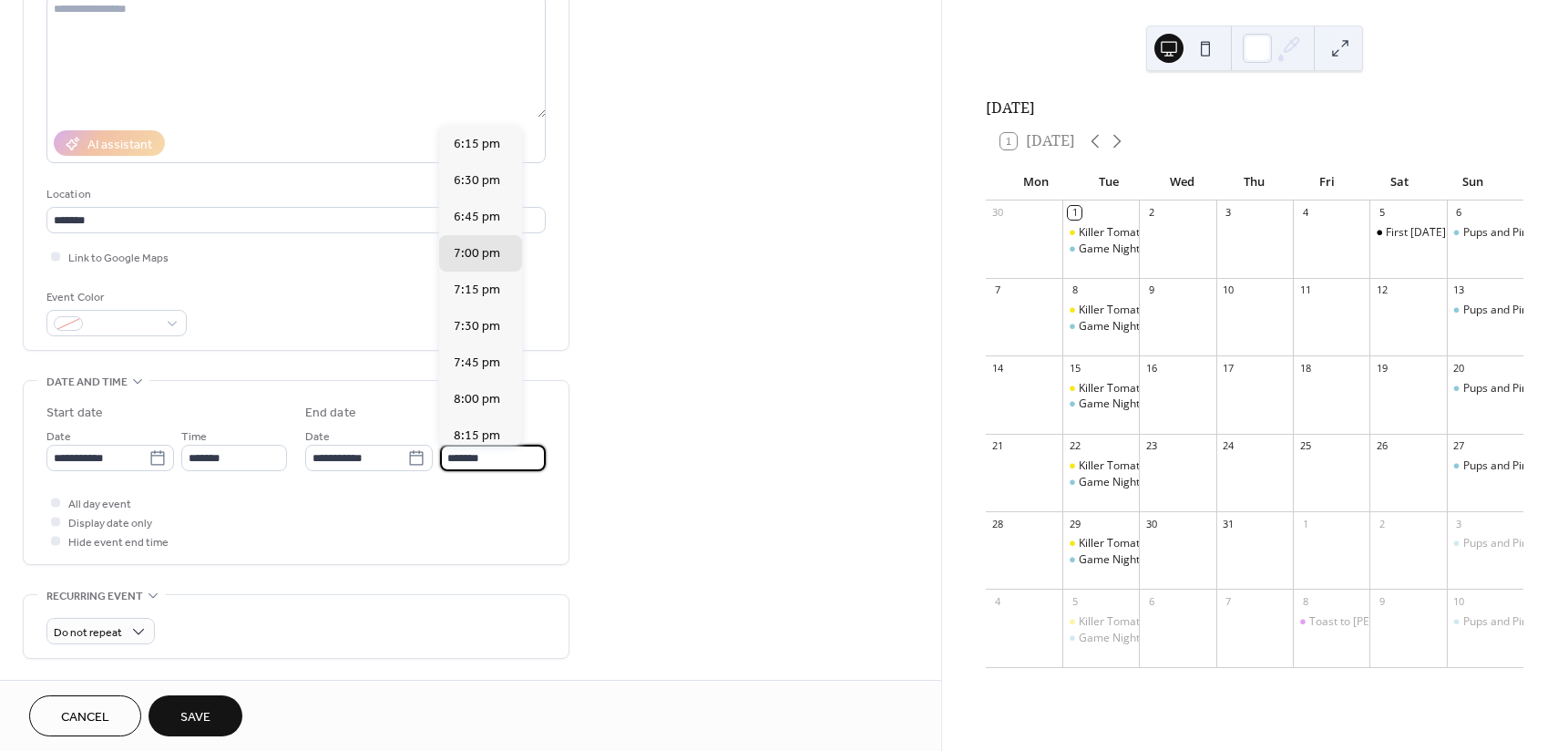click on "*******" at bounding box center (493, 458) 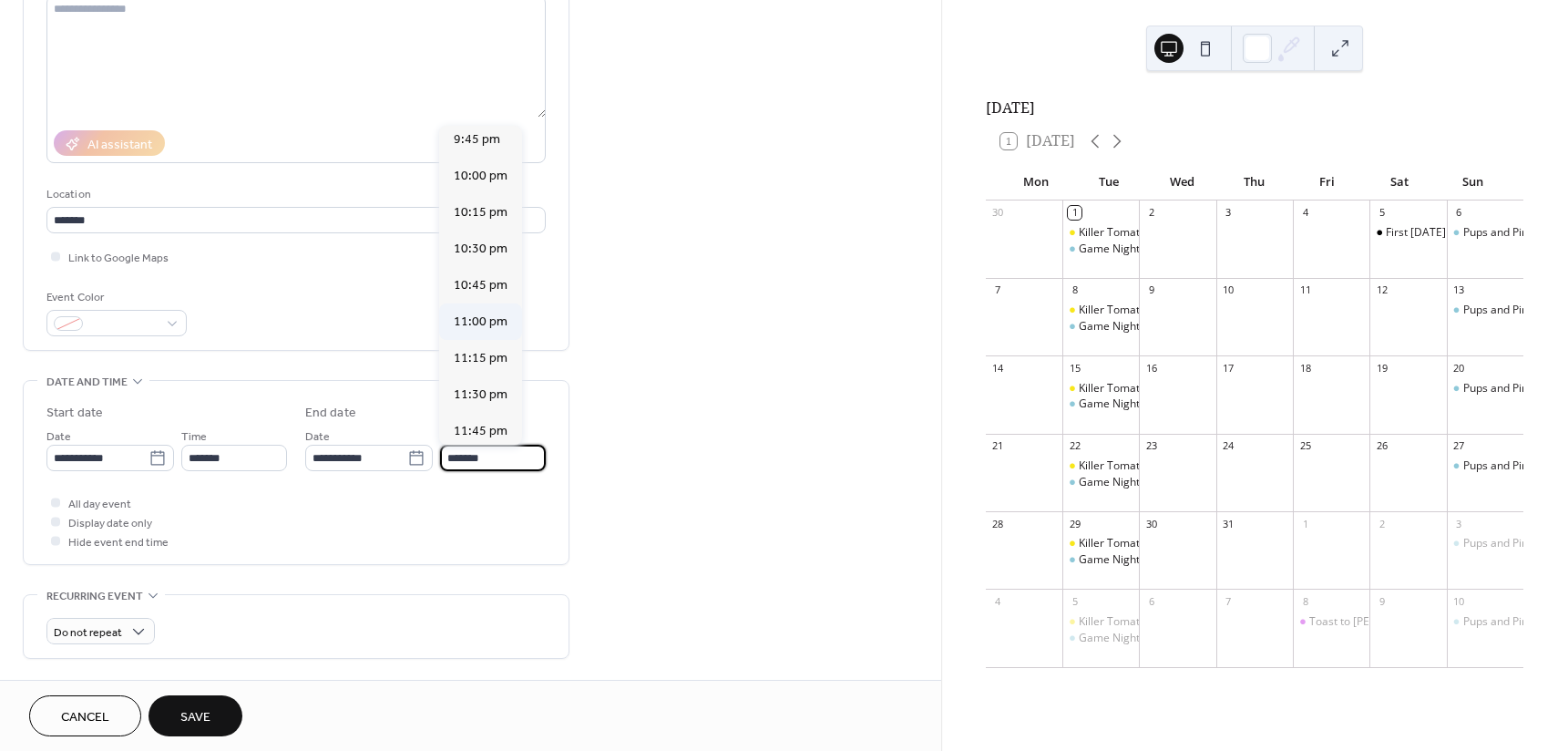 scroll, scrollTop: 540, scrollLeft: 0, axis: vertical 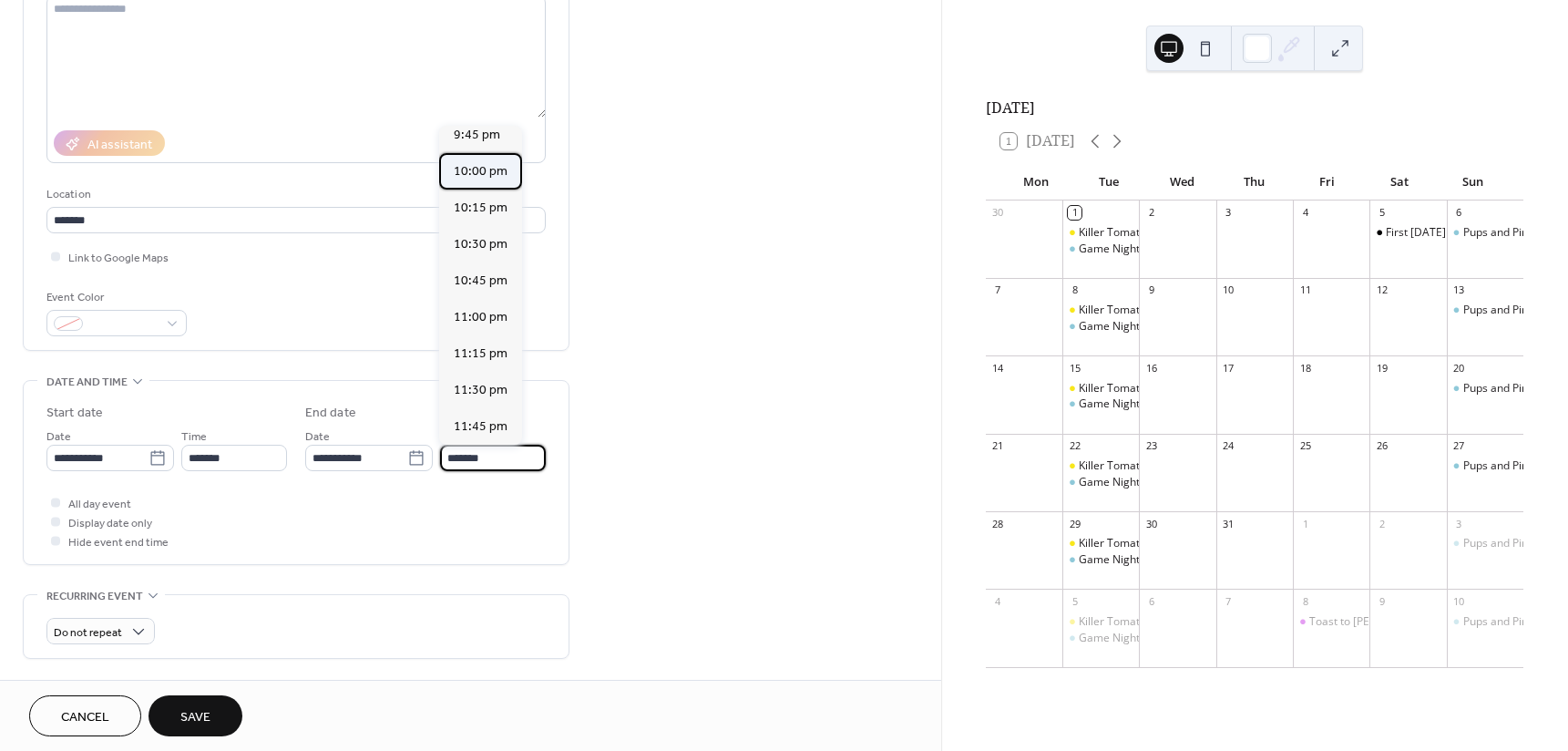 click on "10:00 pm" at bounding box center (480, 171) 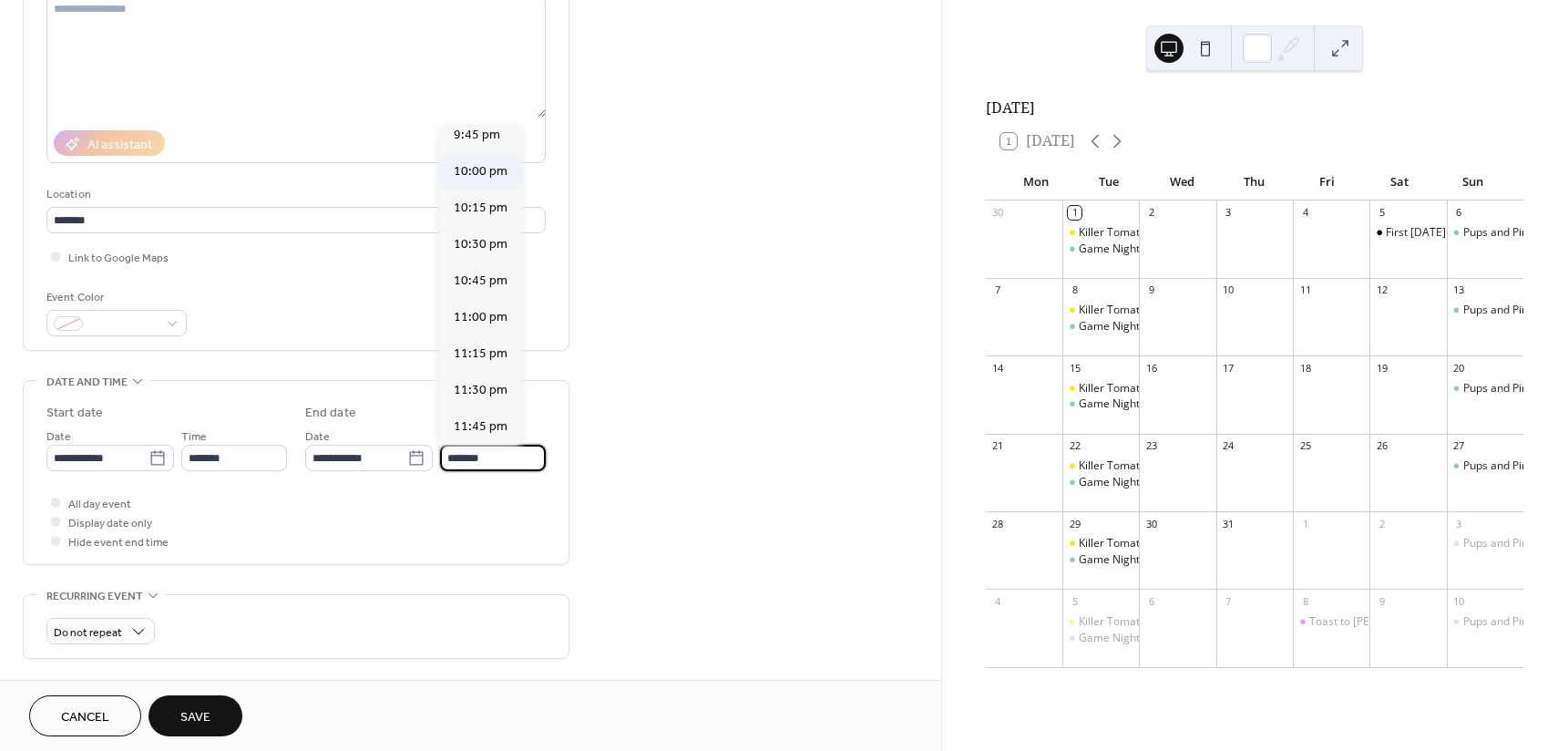 type on "********" 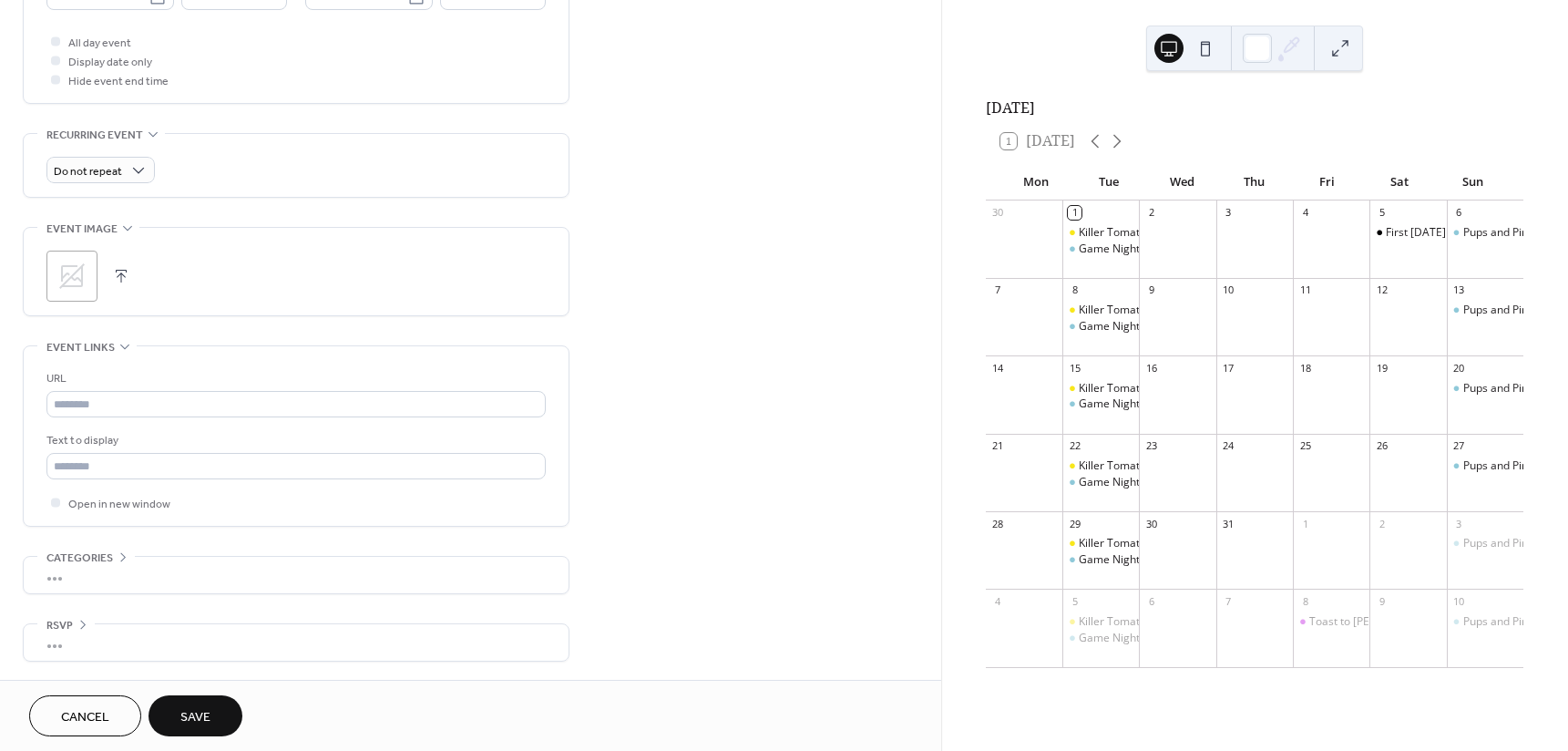 scroll, scrollTop: 461, scrollLeft: 0, axis: vertical 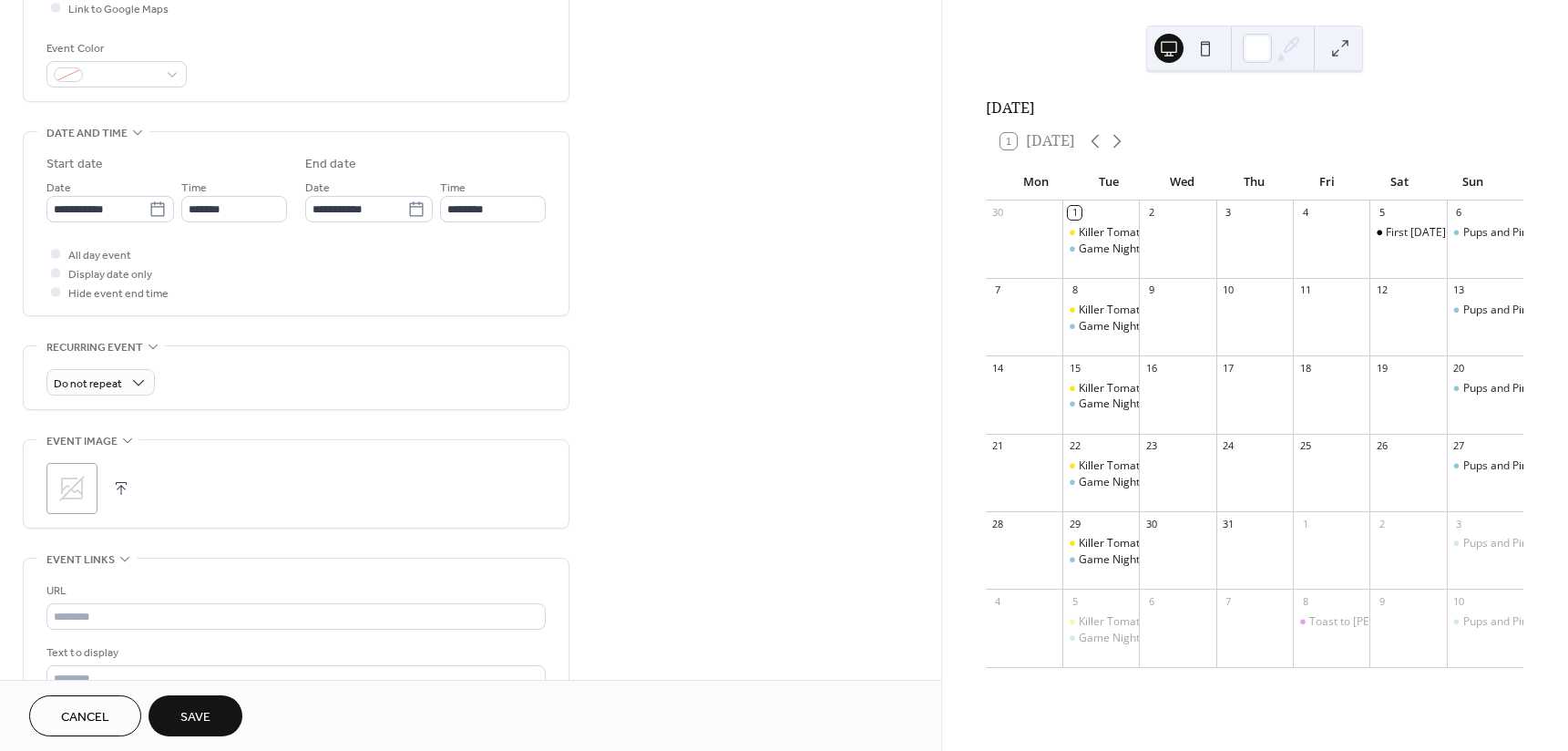click on "Save" at bounding box center (195, 717) 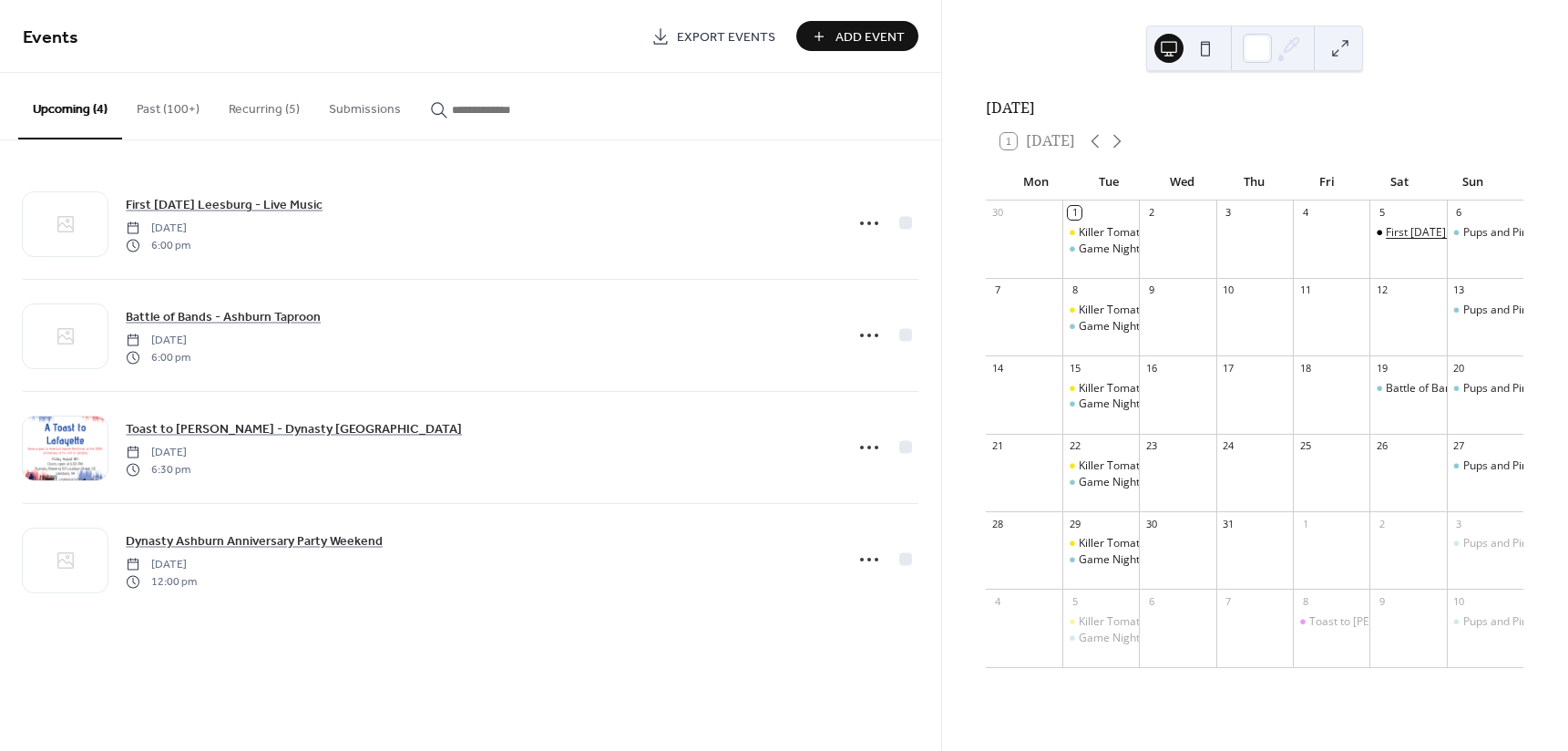 click on "First Friday Leesburg - Live Music" at bounding box center [1471, 232] 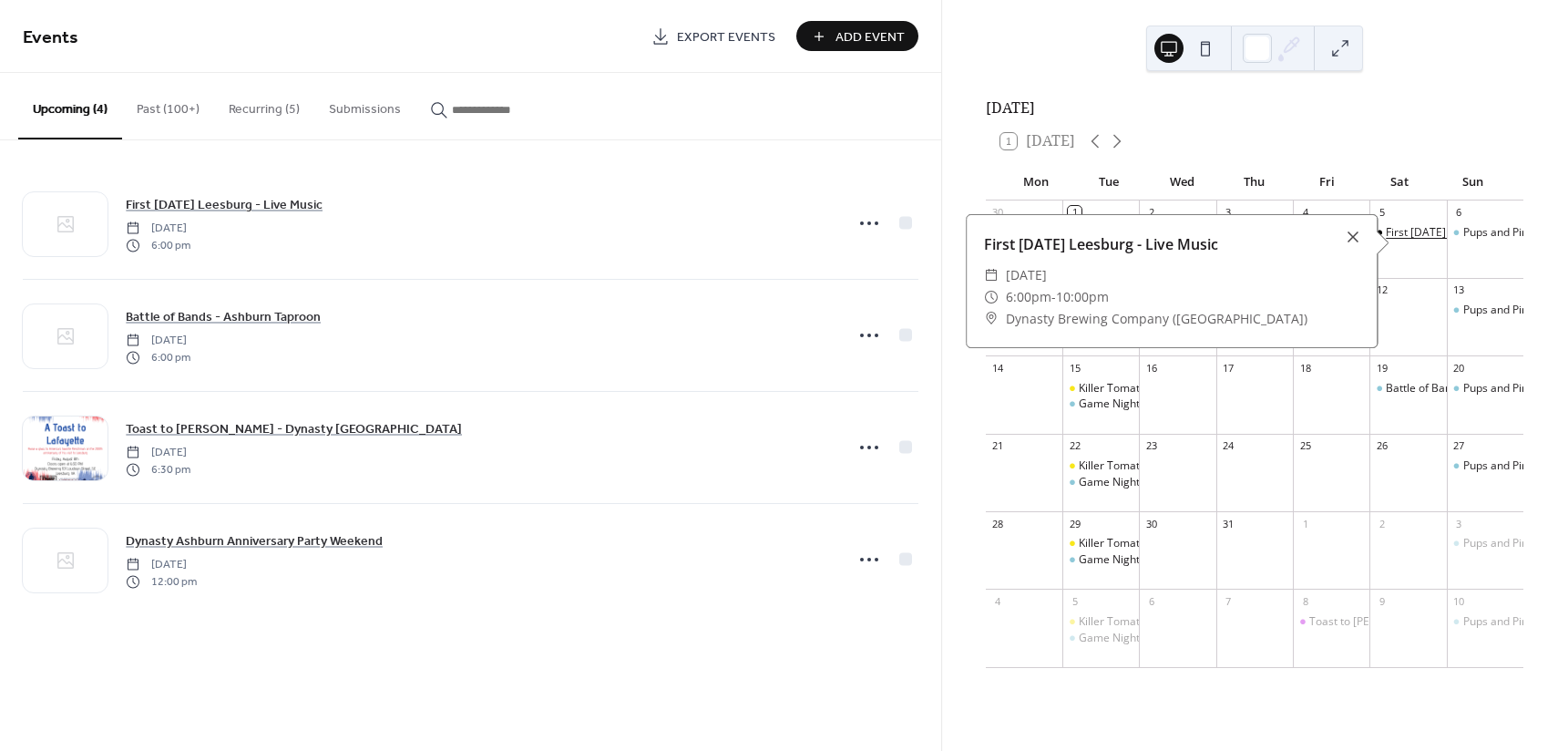click on "First Friday Leesburg - Live Music" at bounding box center [1471, 232] 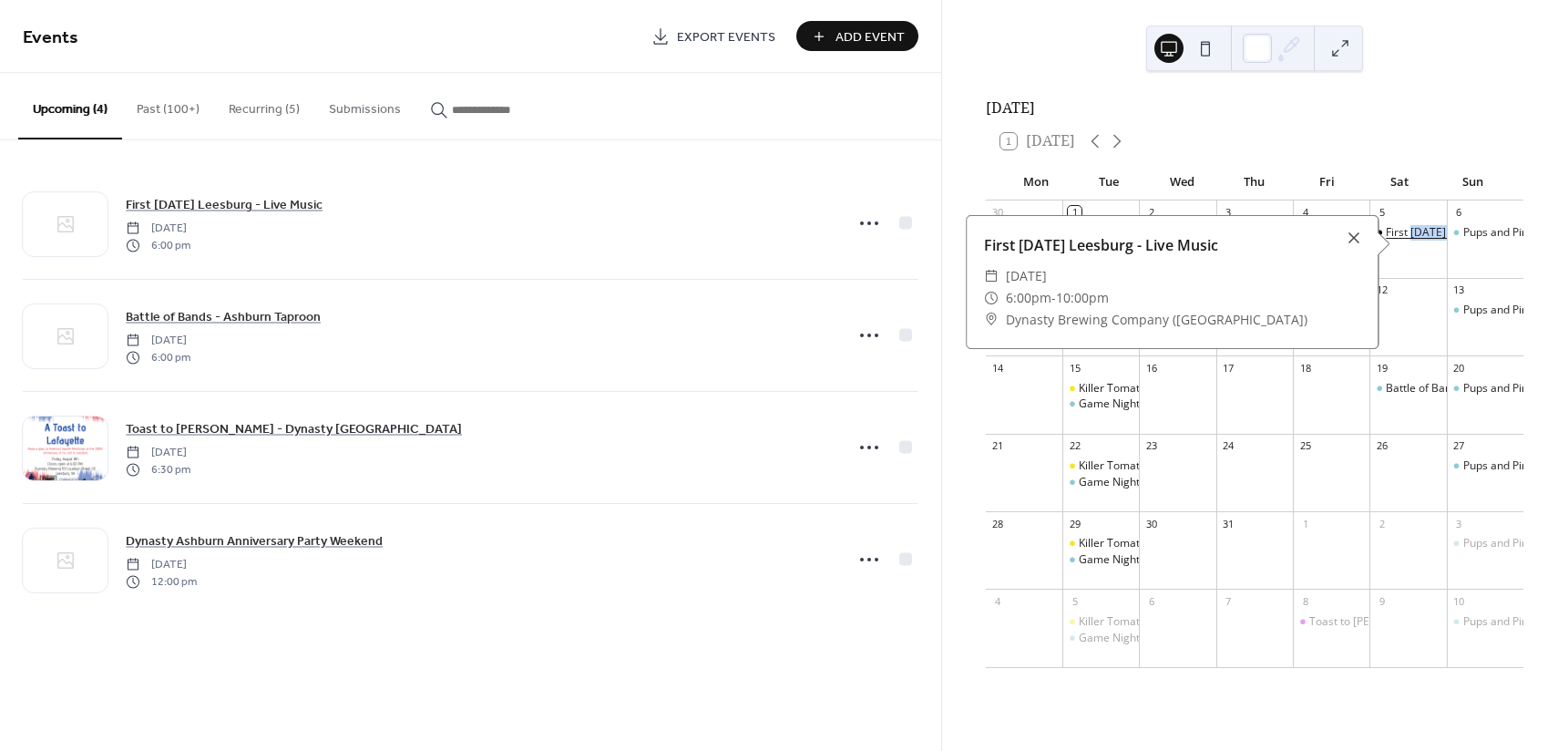 click on "First Friday Leesburg - Live Music" at bounding box center (1471, 232) 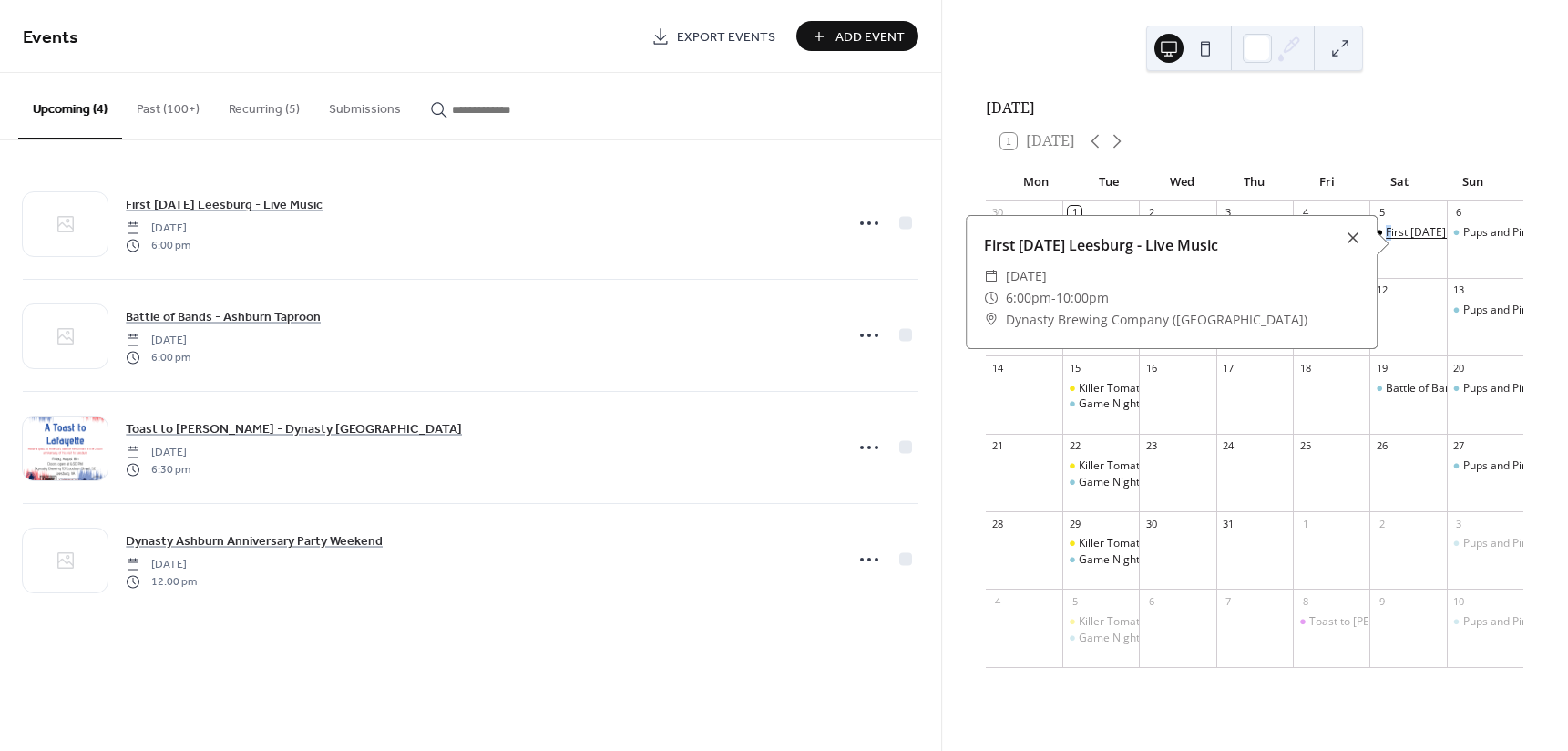 click on "First Friday Leesburg - Live Music" at bounding box center (1471, 232) 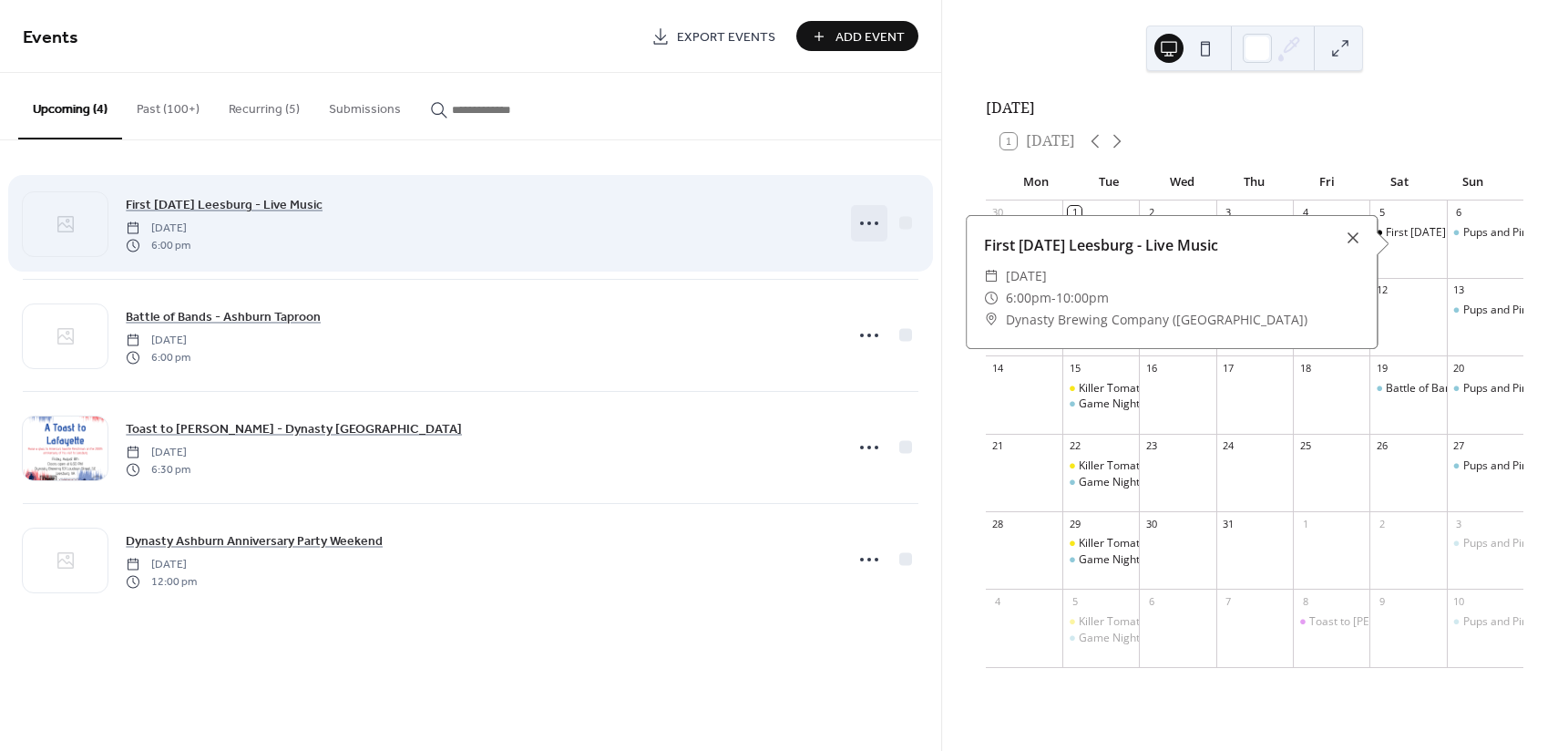 click 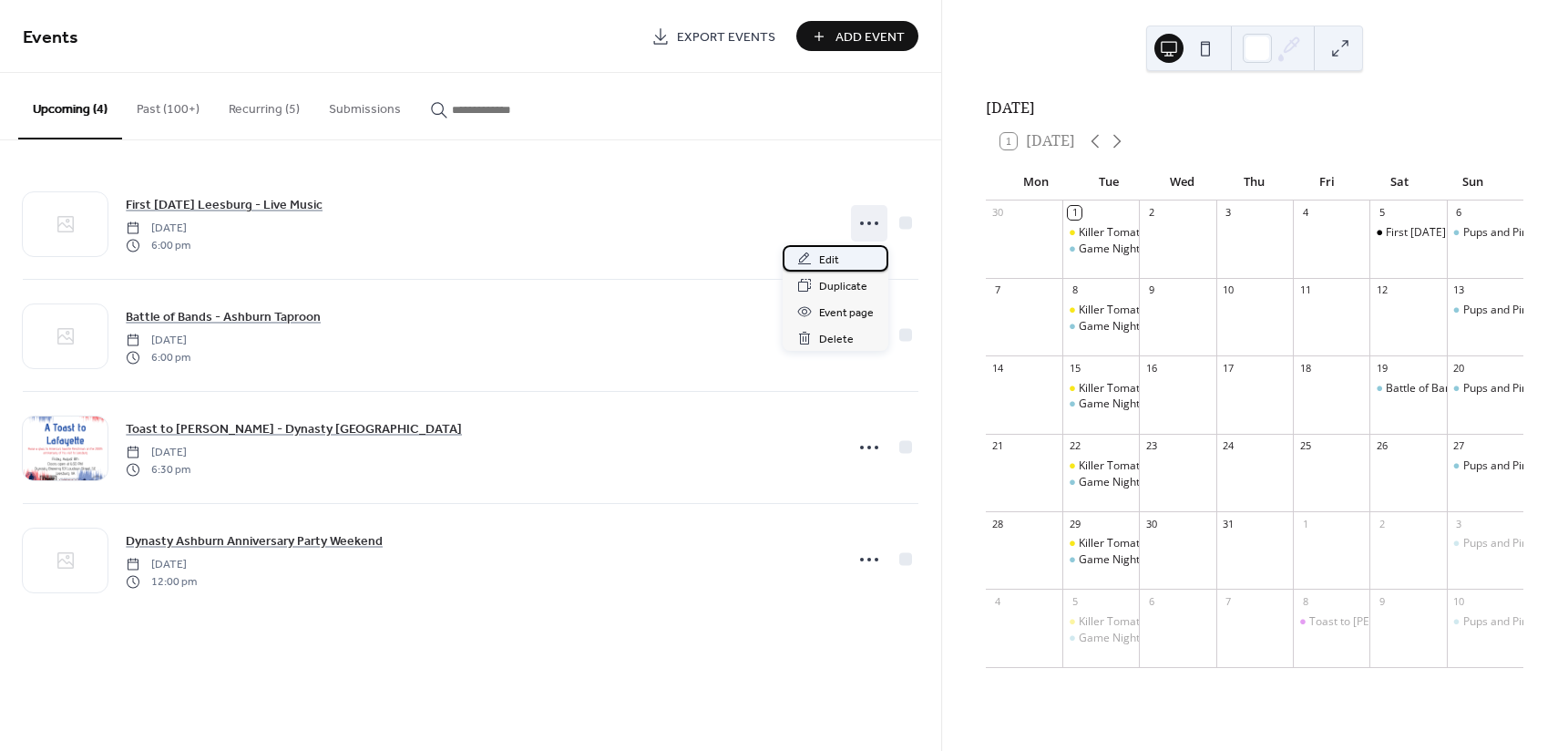 click on "Edit" at bounding box center (835, 258) 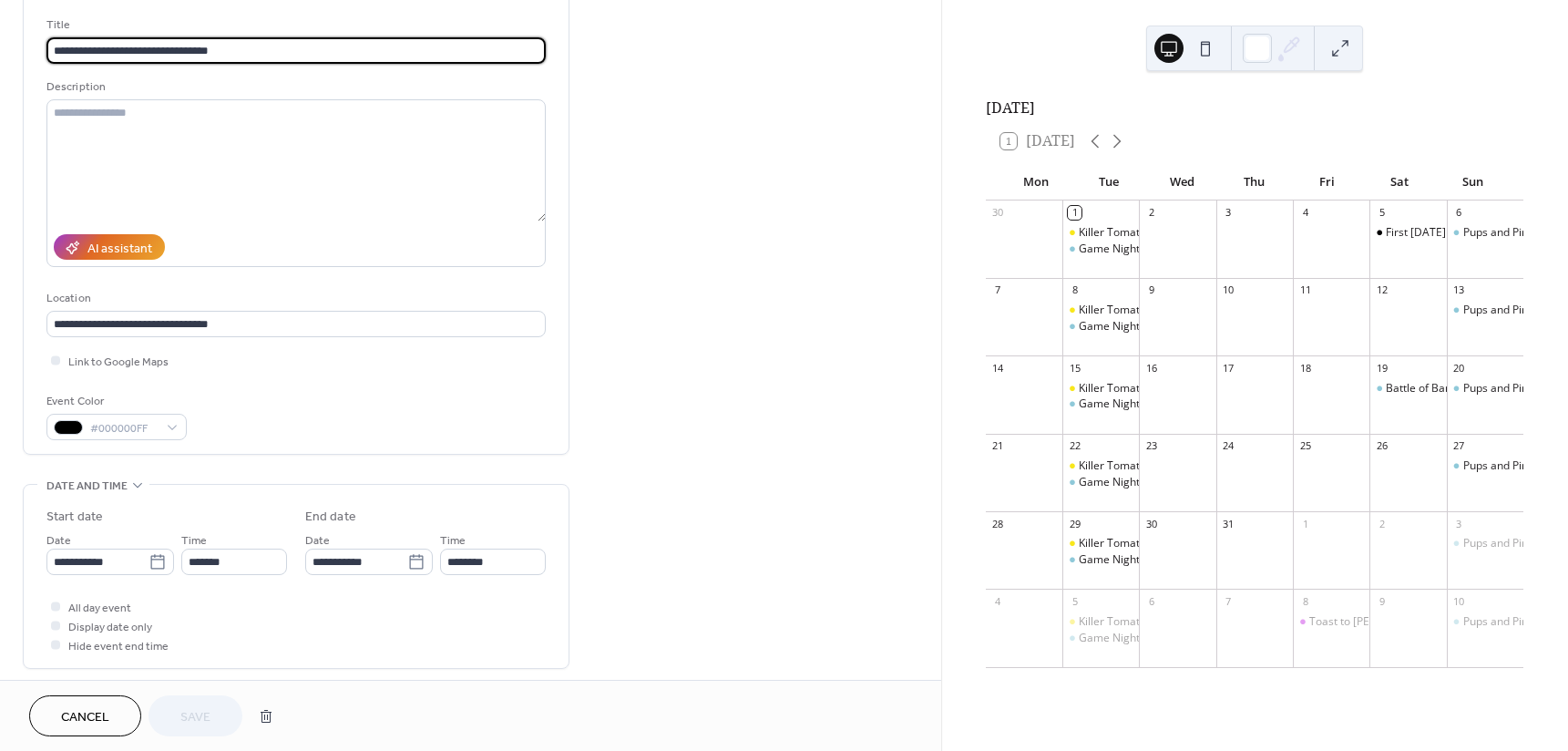 scroll, scrollTop: 212, scrollLeft: 0, axis: vertical 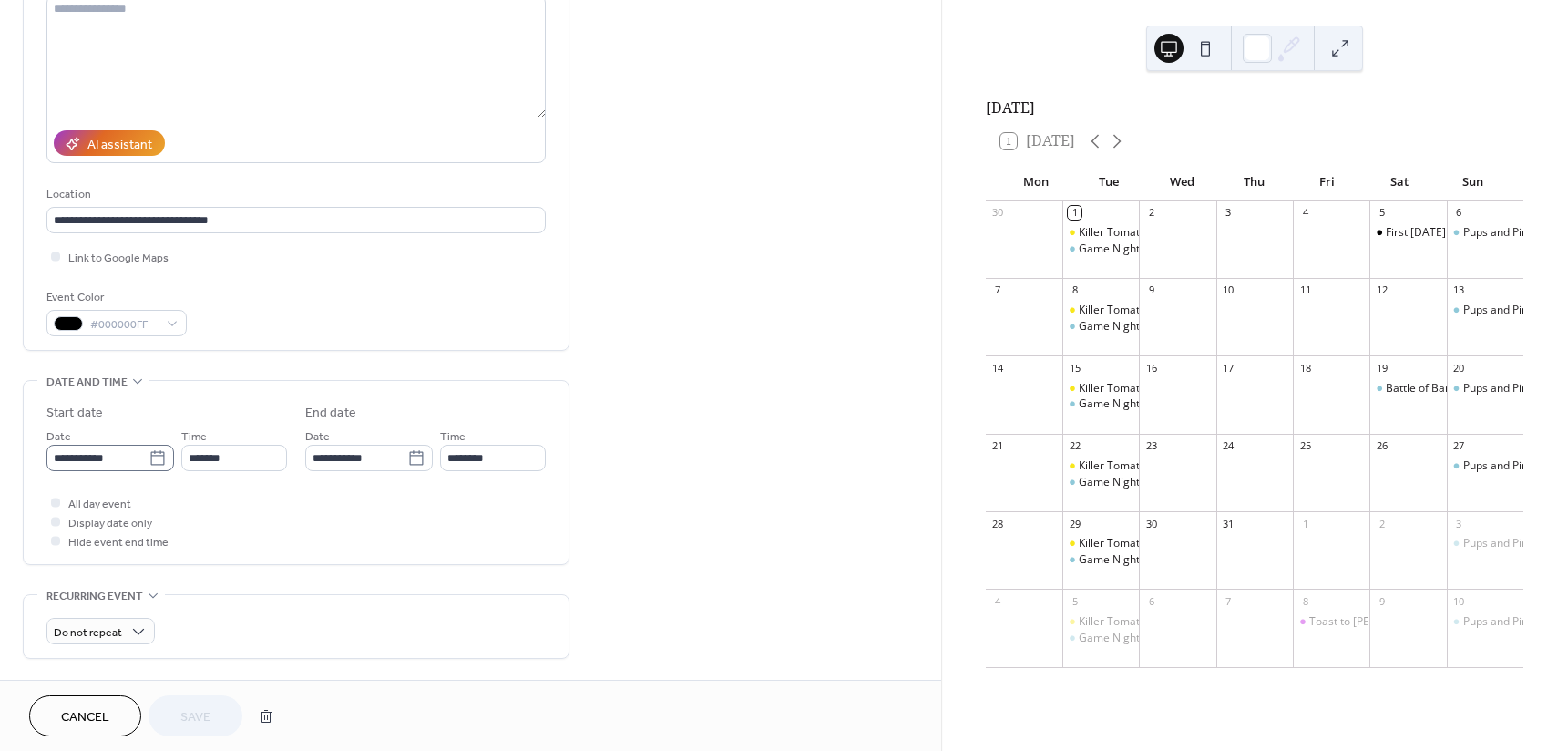 click 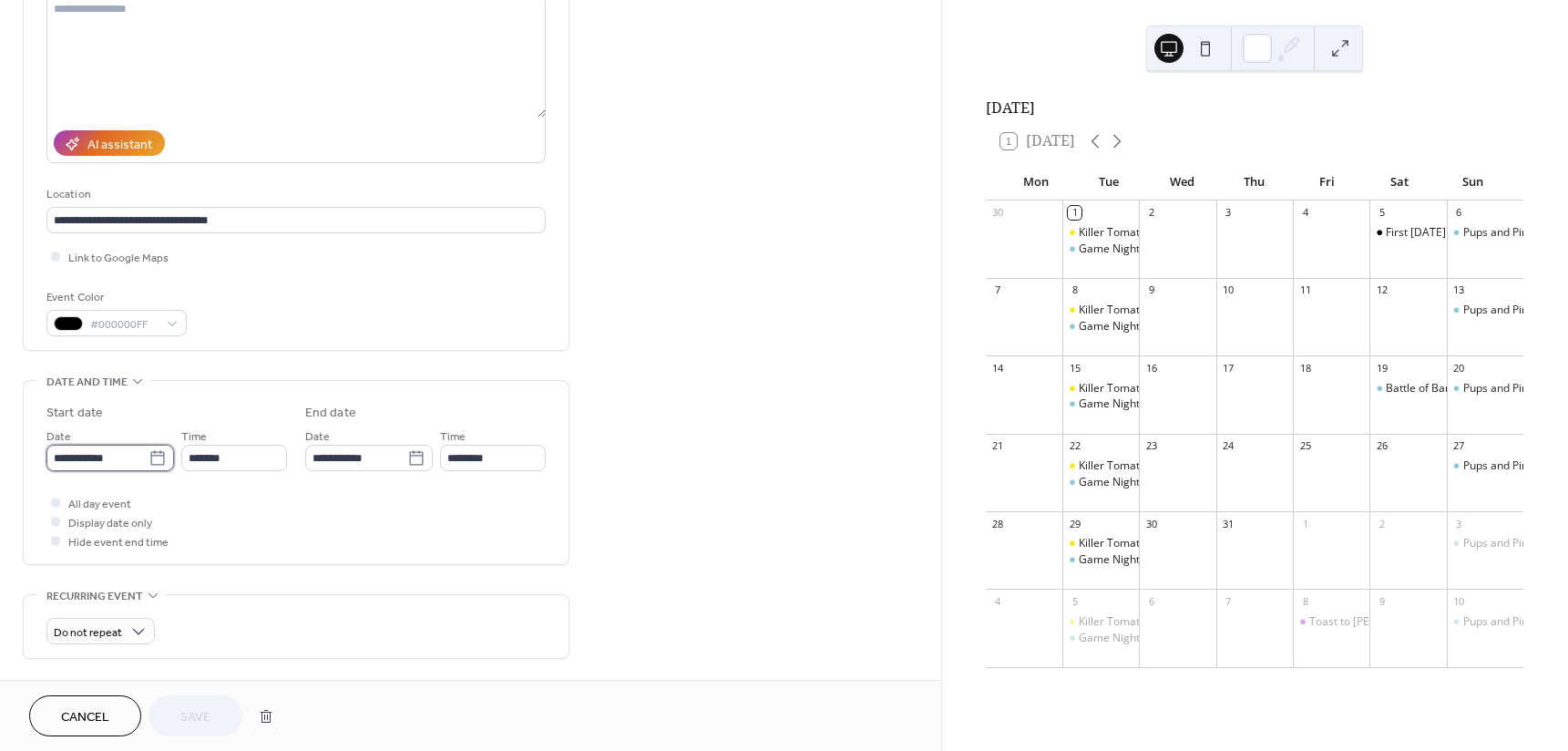 click on "**********" at bounding box center [97, 458] 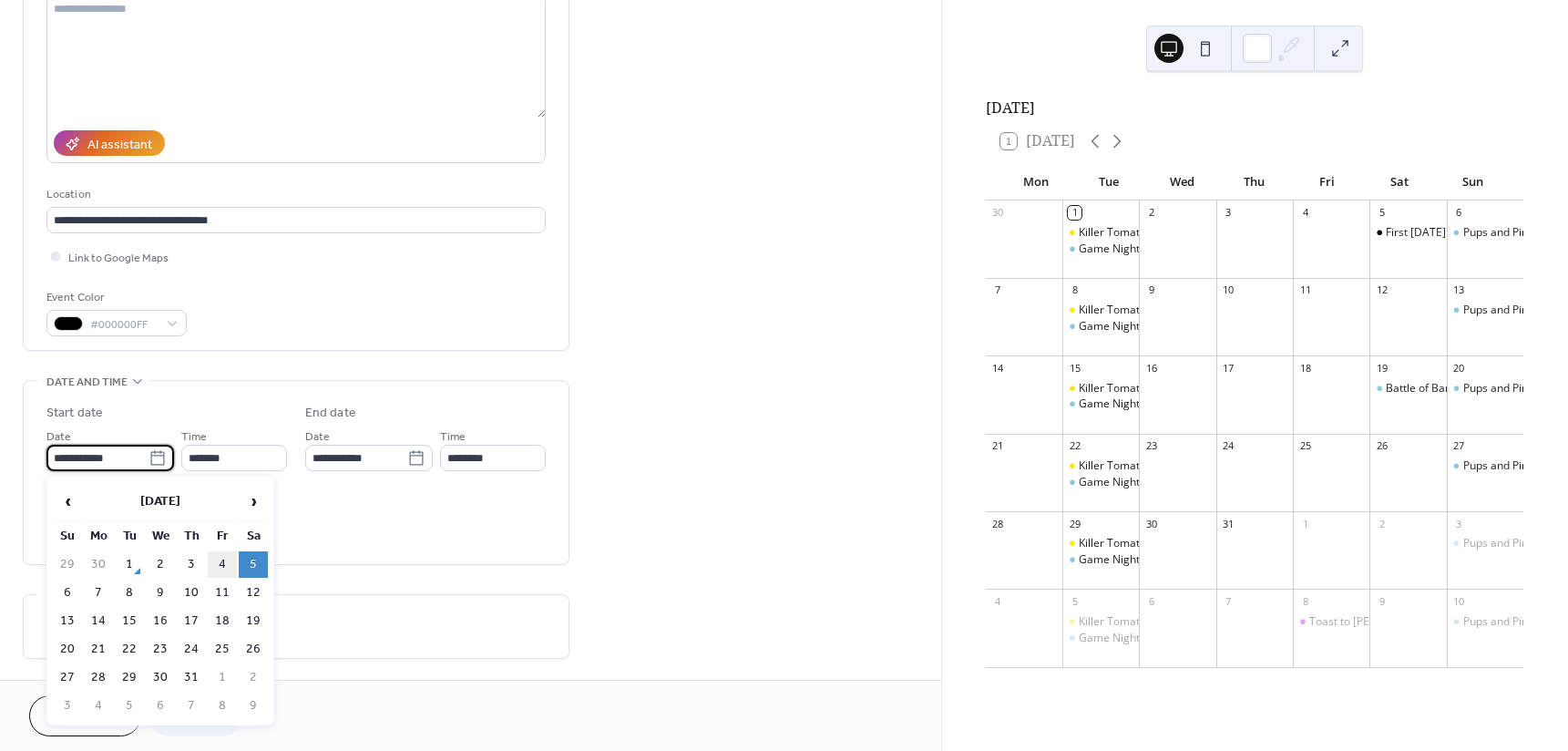 click on "4" at bounding box center (222, 564) 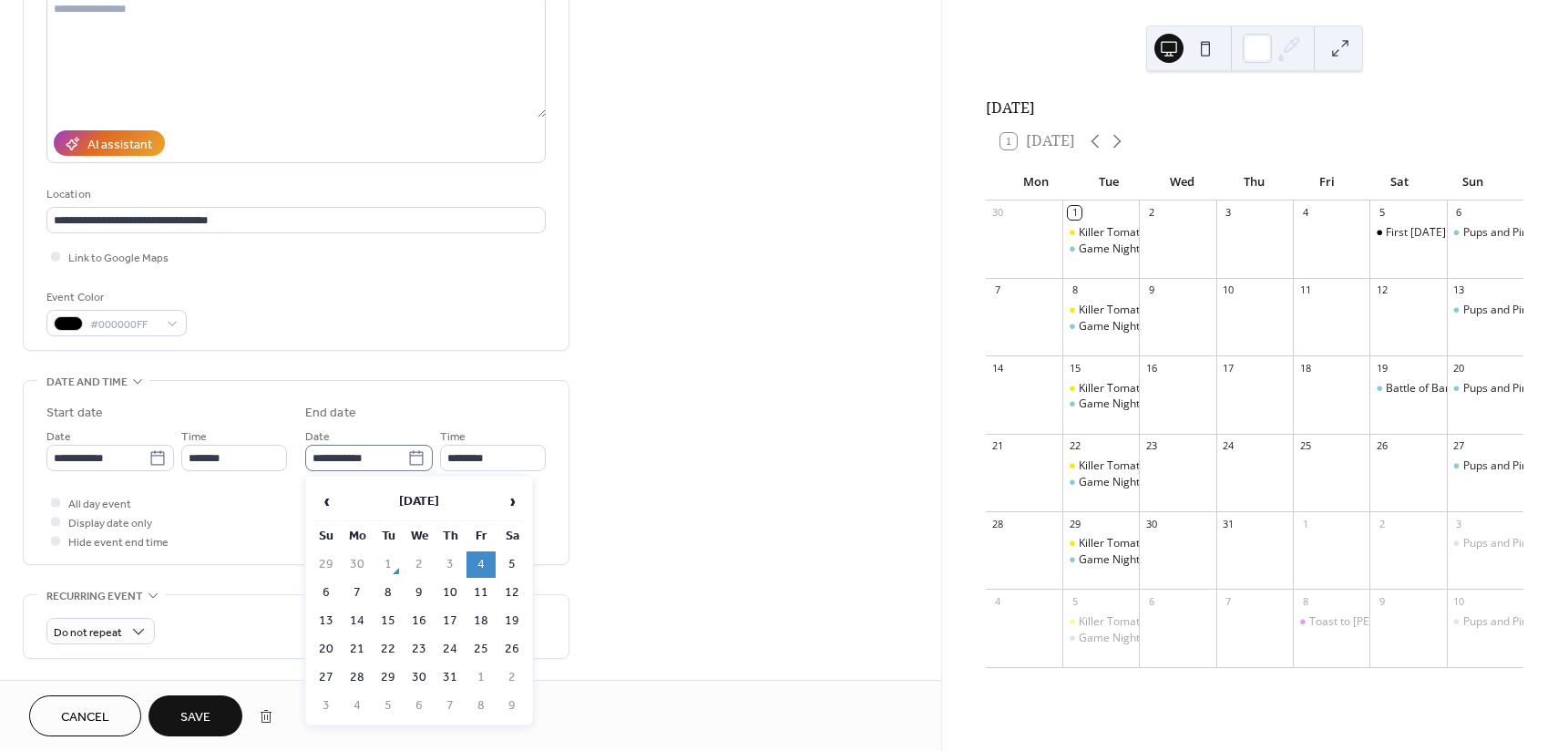 click 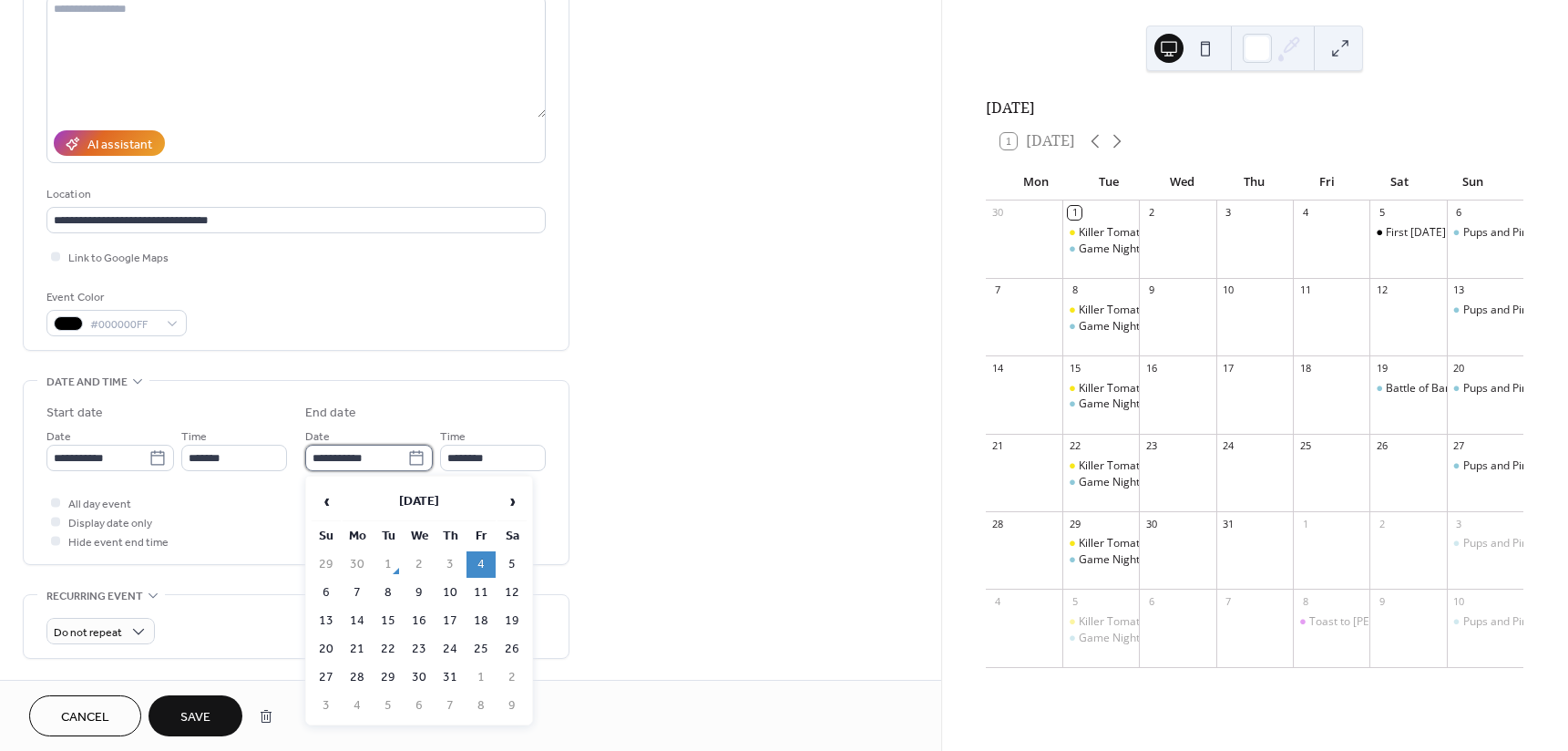 click on "**********" at bounding box center (356, 458) 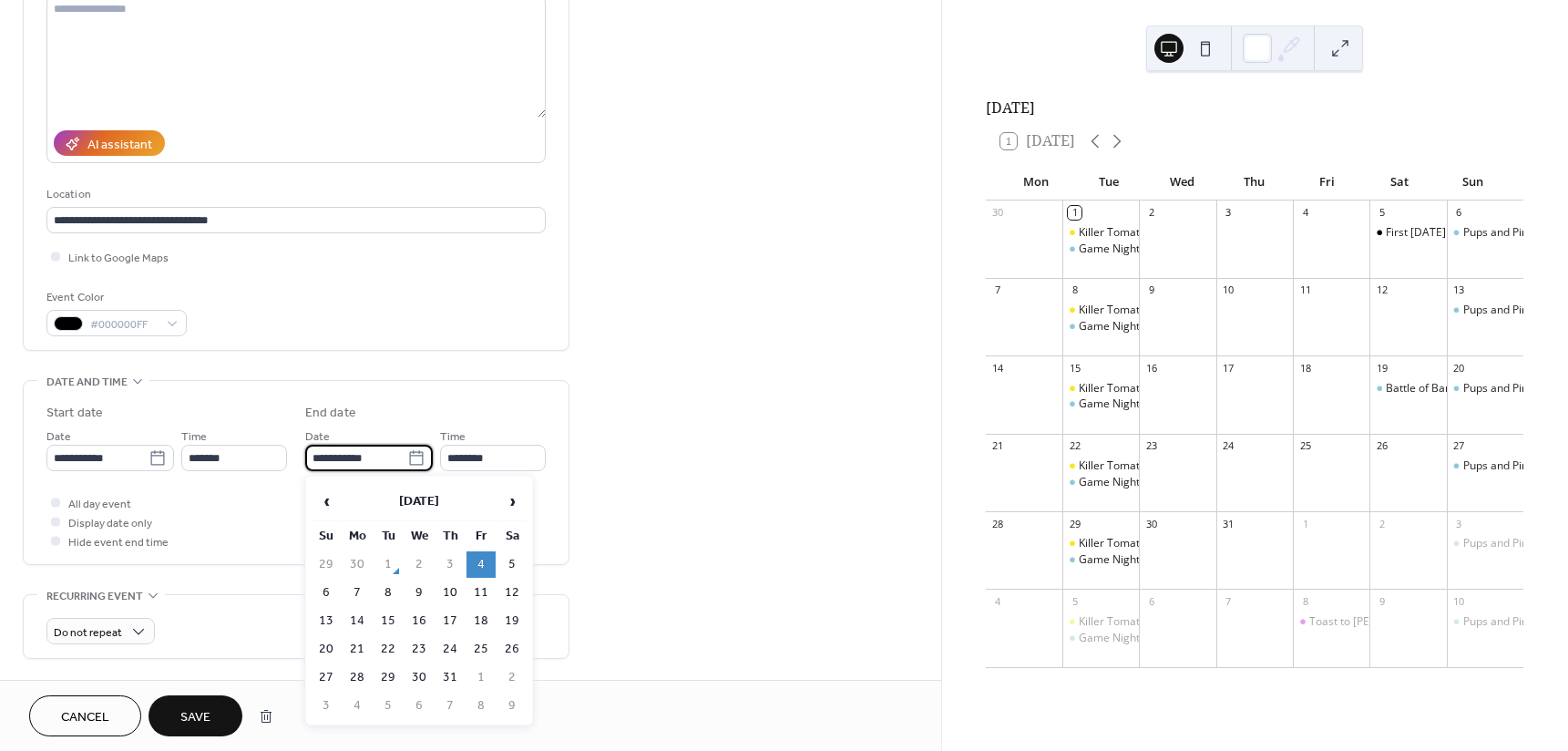 click on "4" at bounding box center (481, 564) 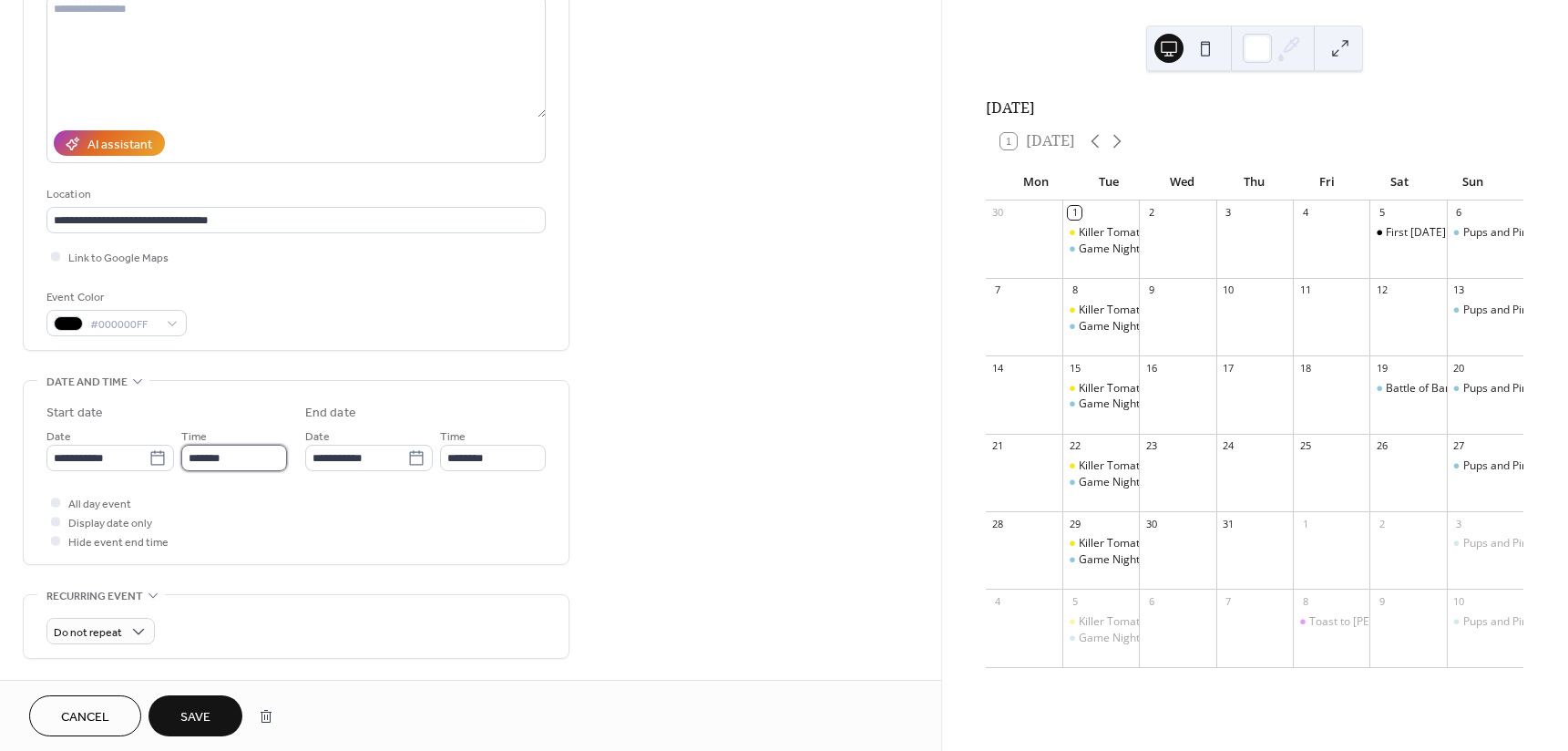 click on "*******" at bounding box center (234, 458) 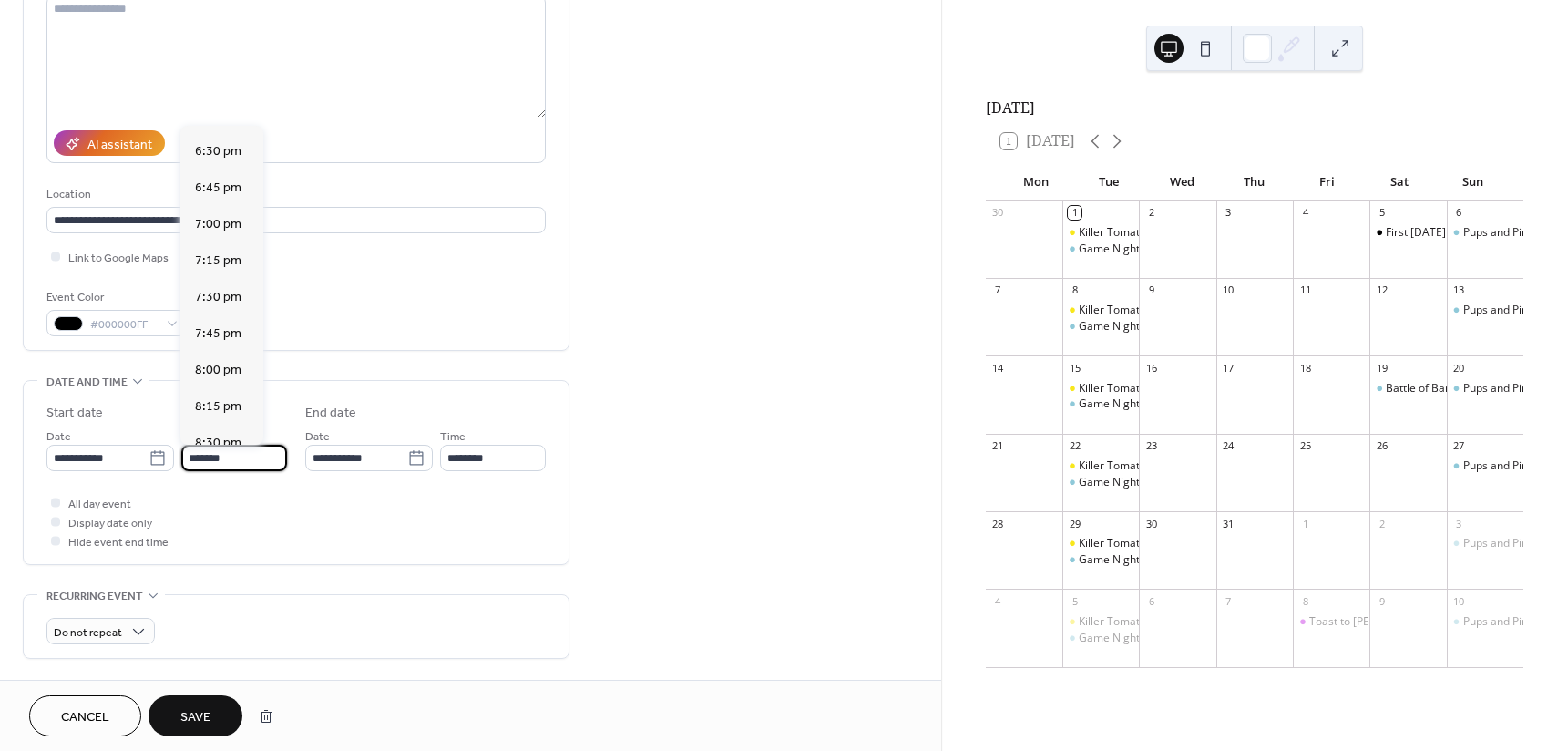 scroll, scrollTop: 1840, scrollLeft: 0, axis: vertical 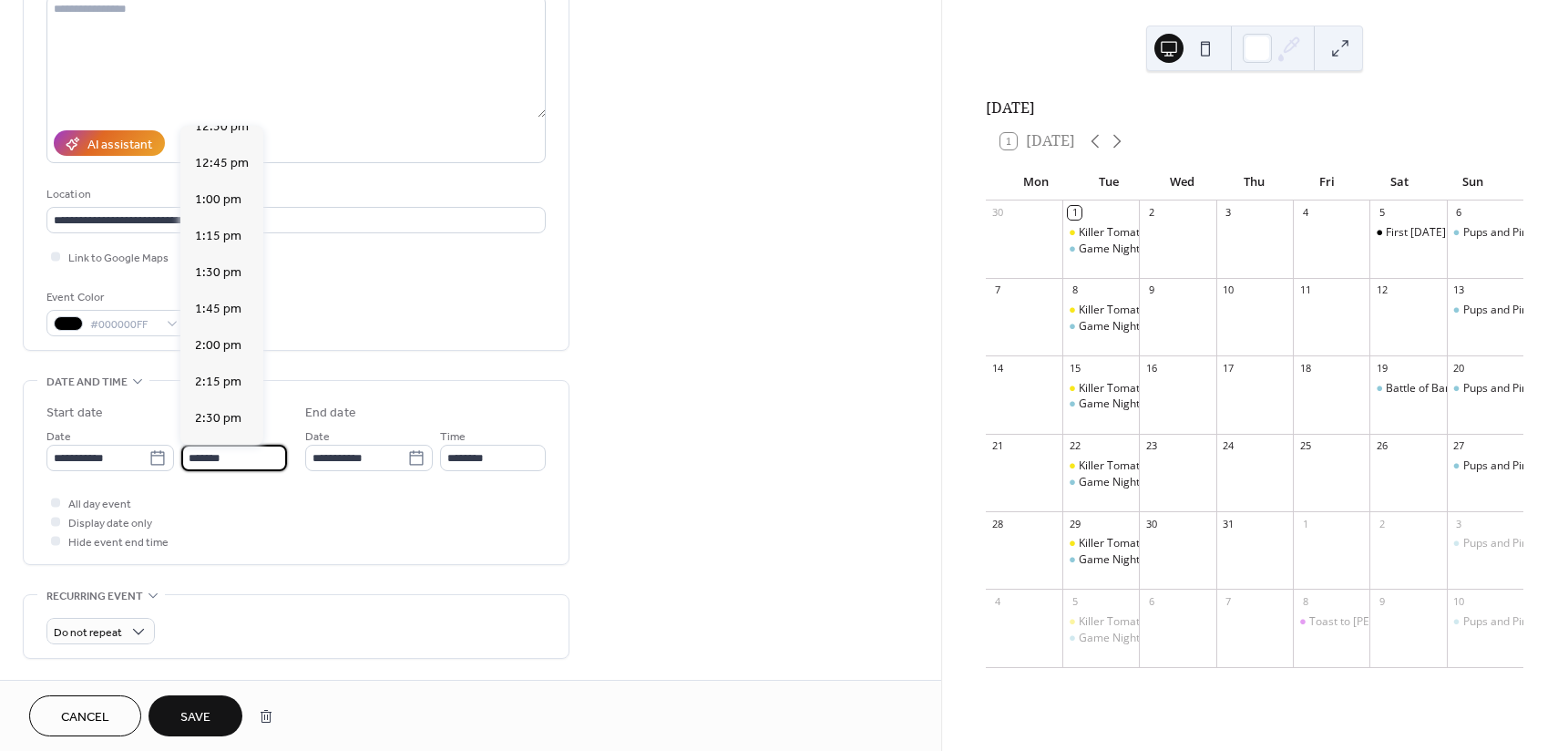 click on "**********" at bounding box center [296, 124] 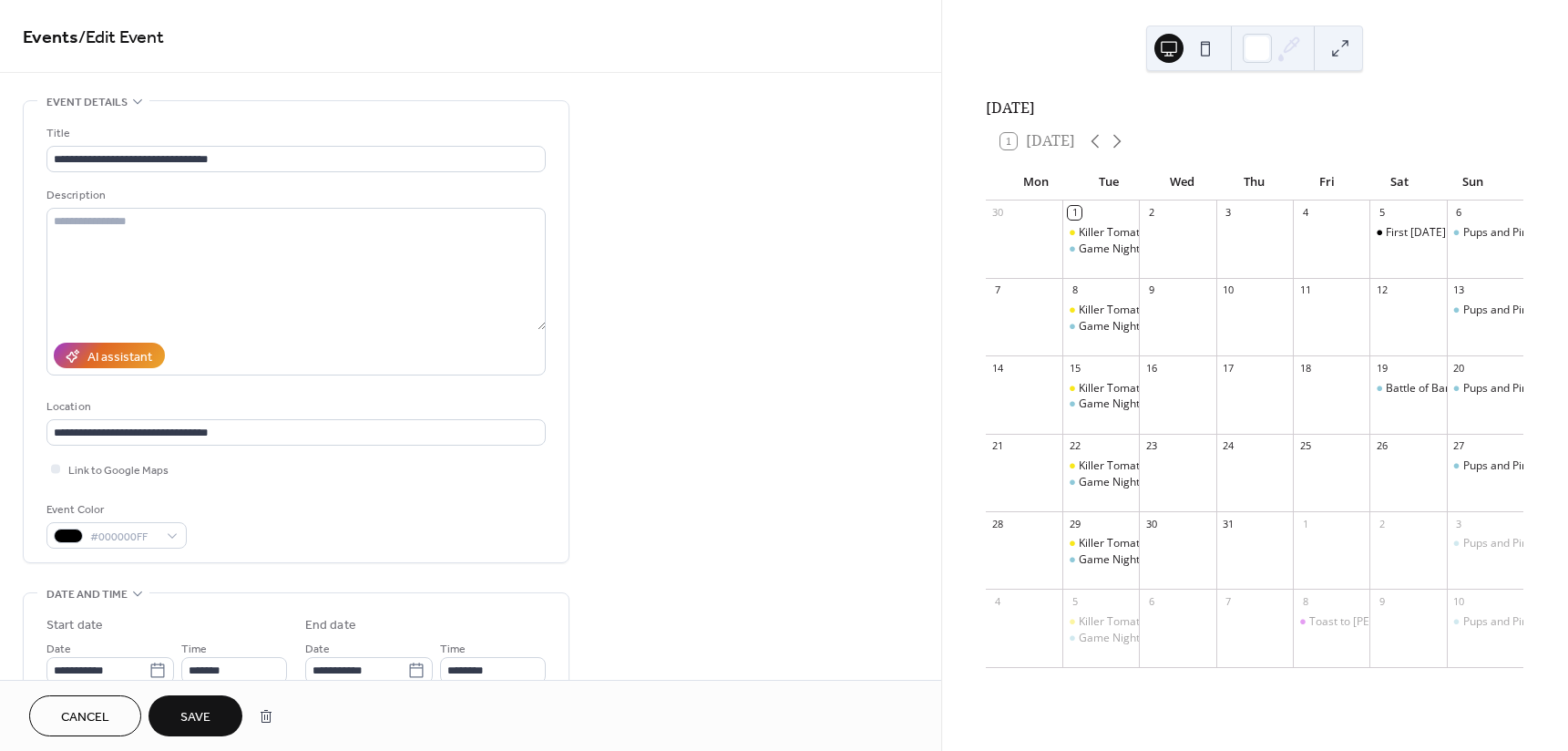 scroll, scrollTop: 212, scrollLeft: 0, axis: vertical 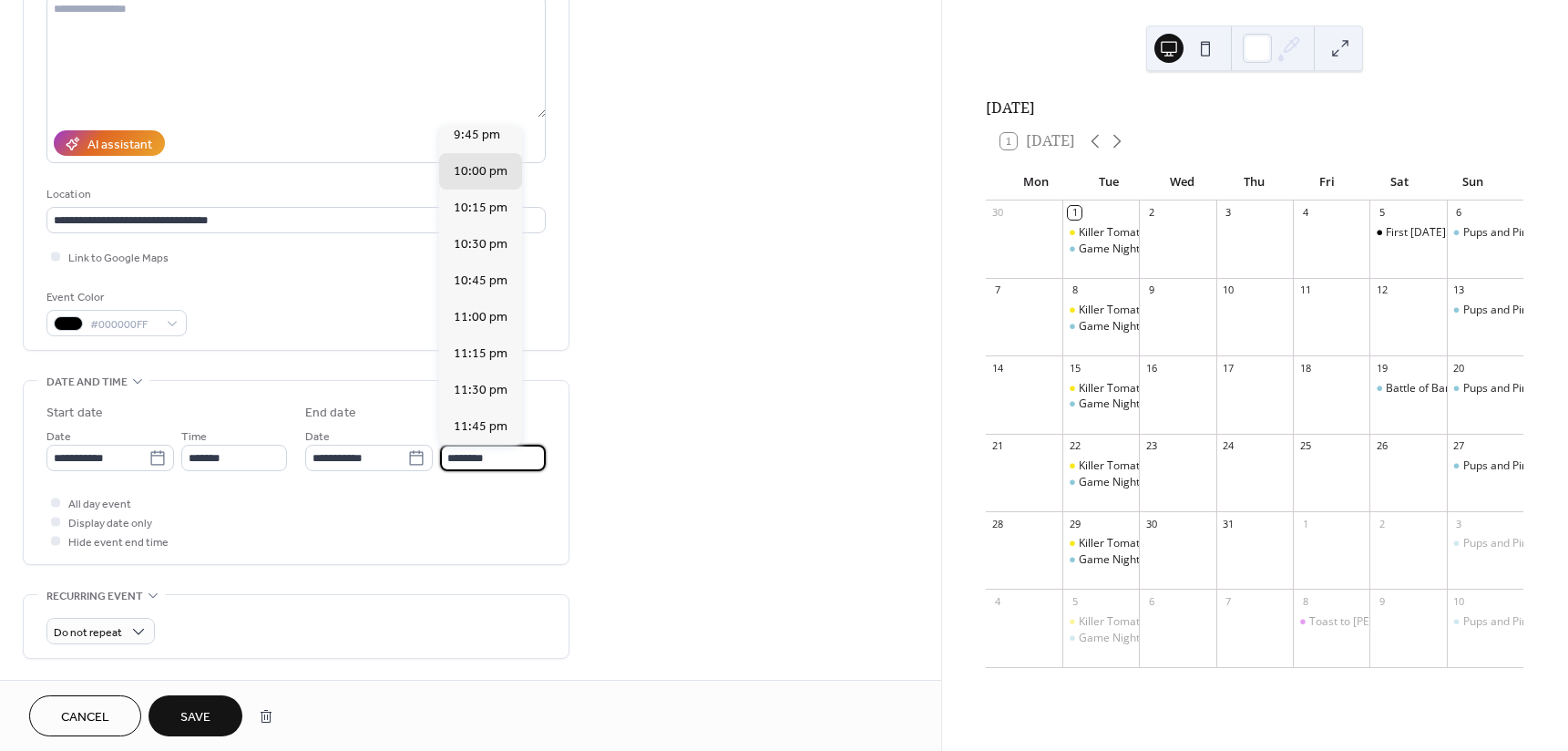 drag, startPoint x: 497, startPoint y: 460, endPoint x: 446, endPoint y: 463, distance: 51.0882 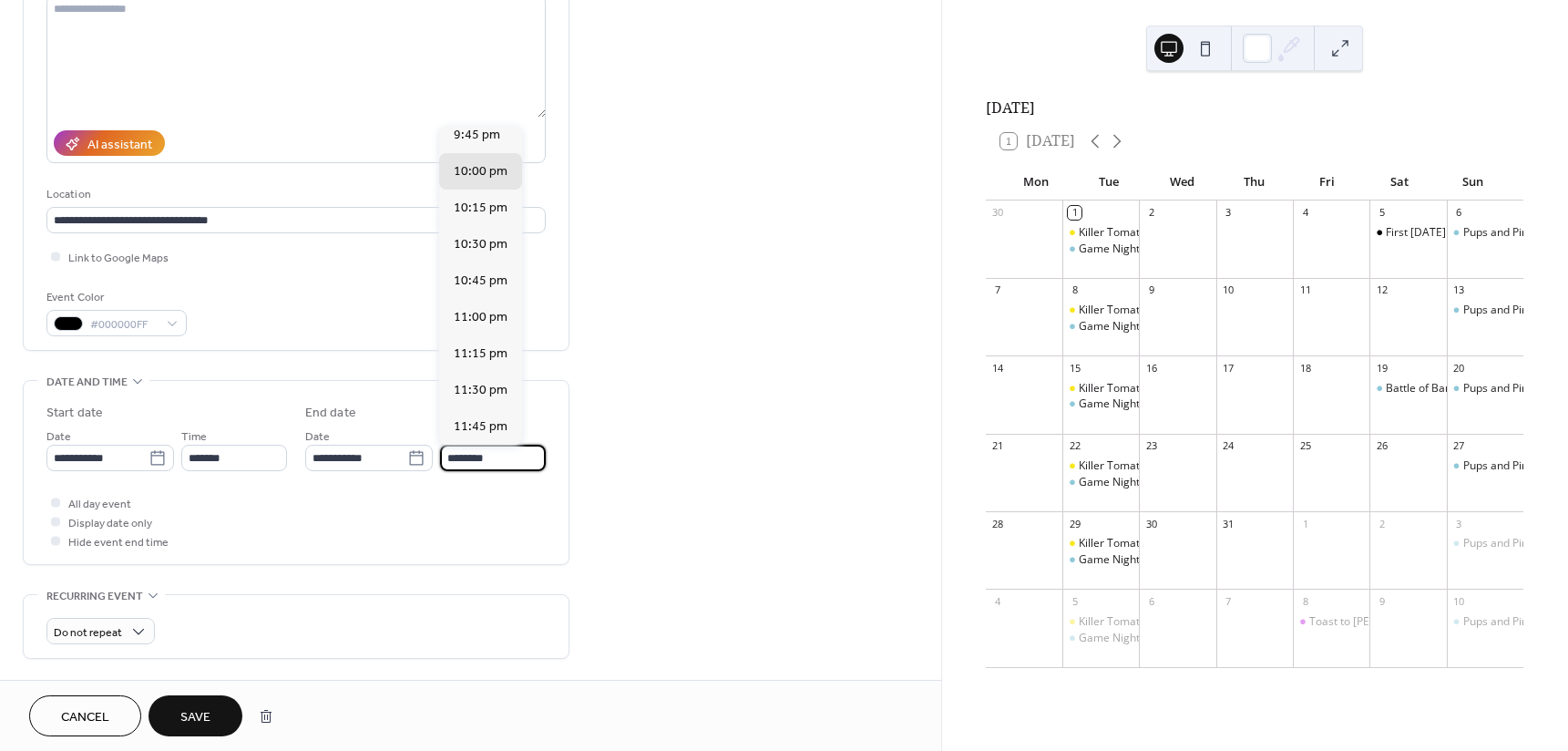 click on "********" at bounding box center (493, 458) 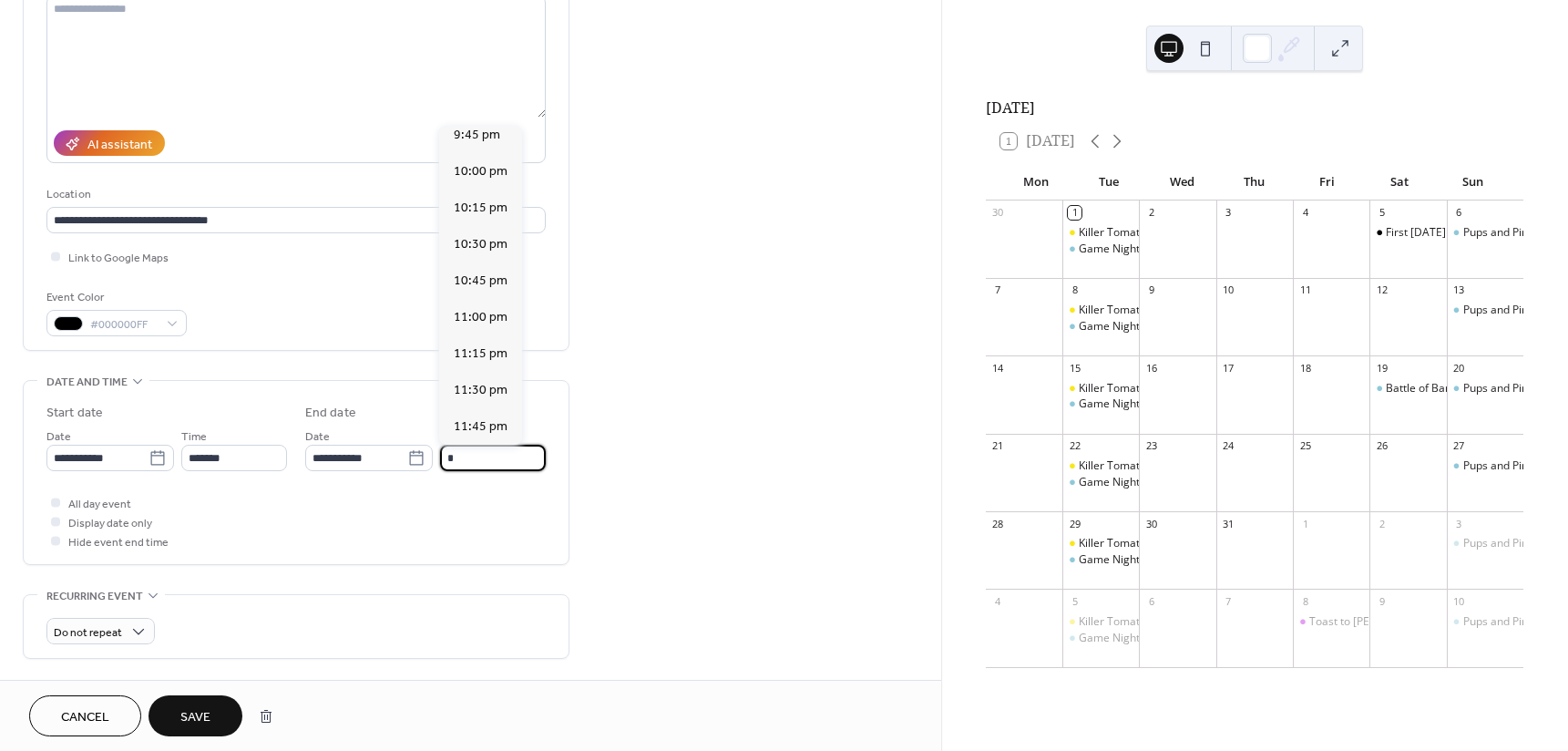 scroll, scrollTop: 0, scrollLeft: 0, axis: both 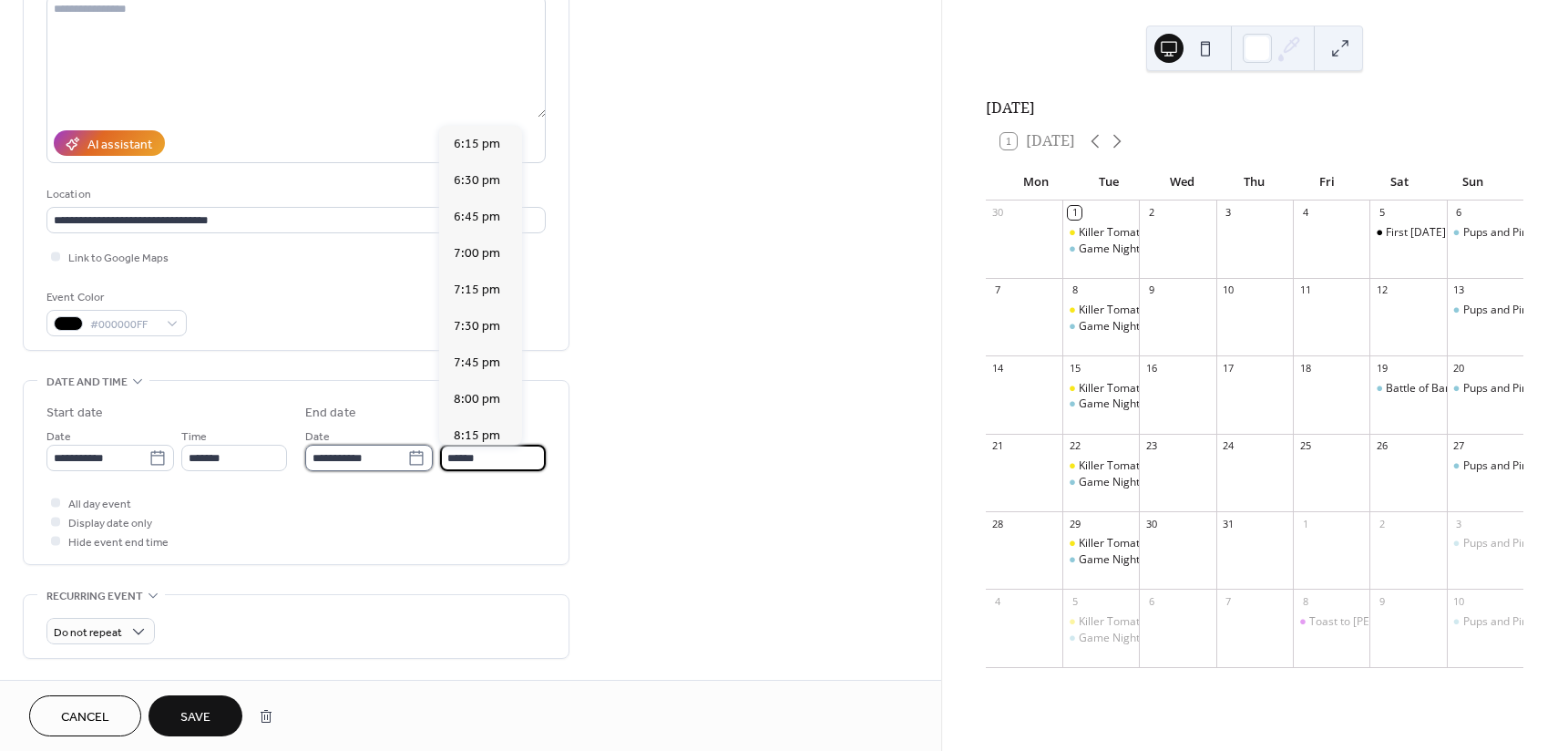 click on "**********" at bounding box center [356, 458] 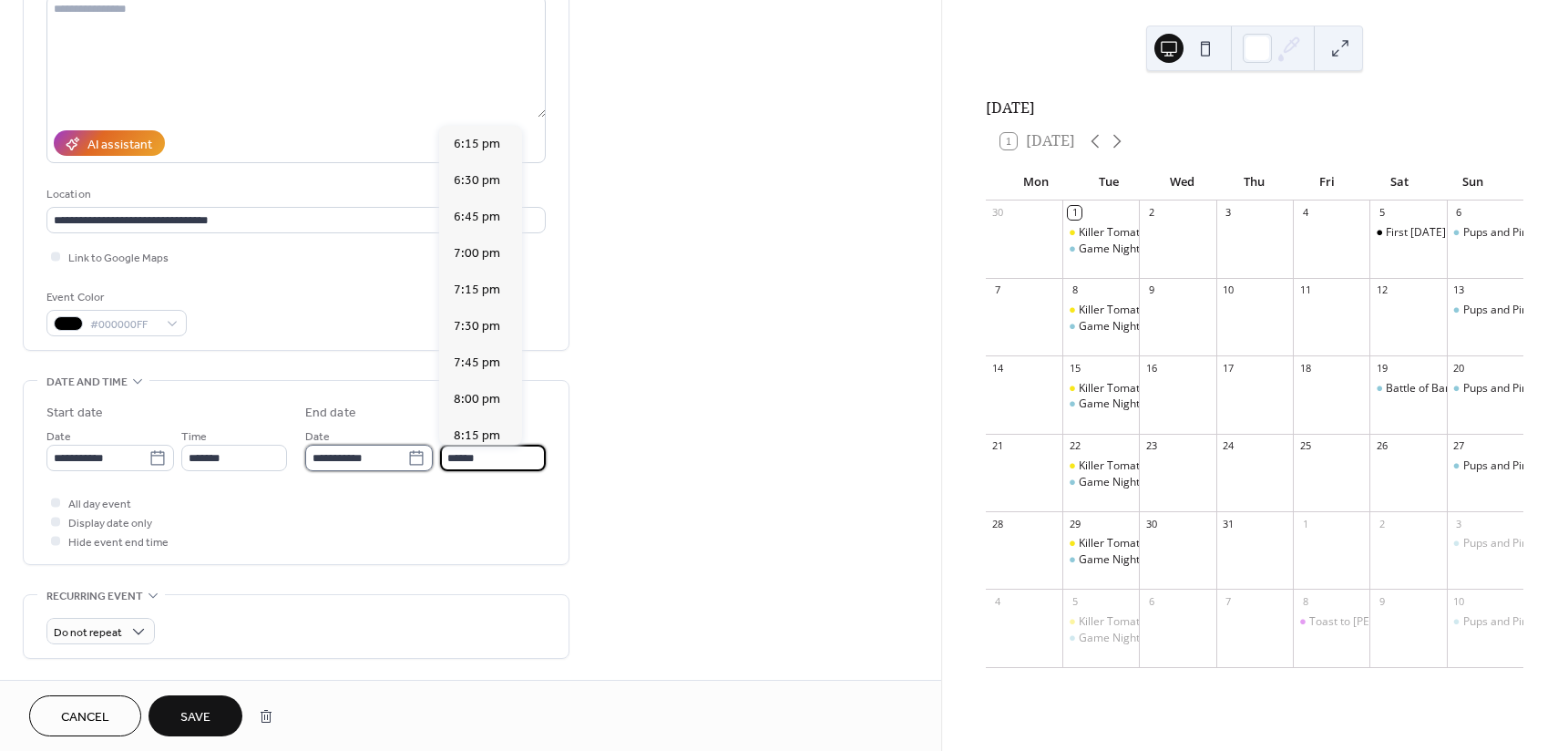 type on "*******" 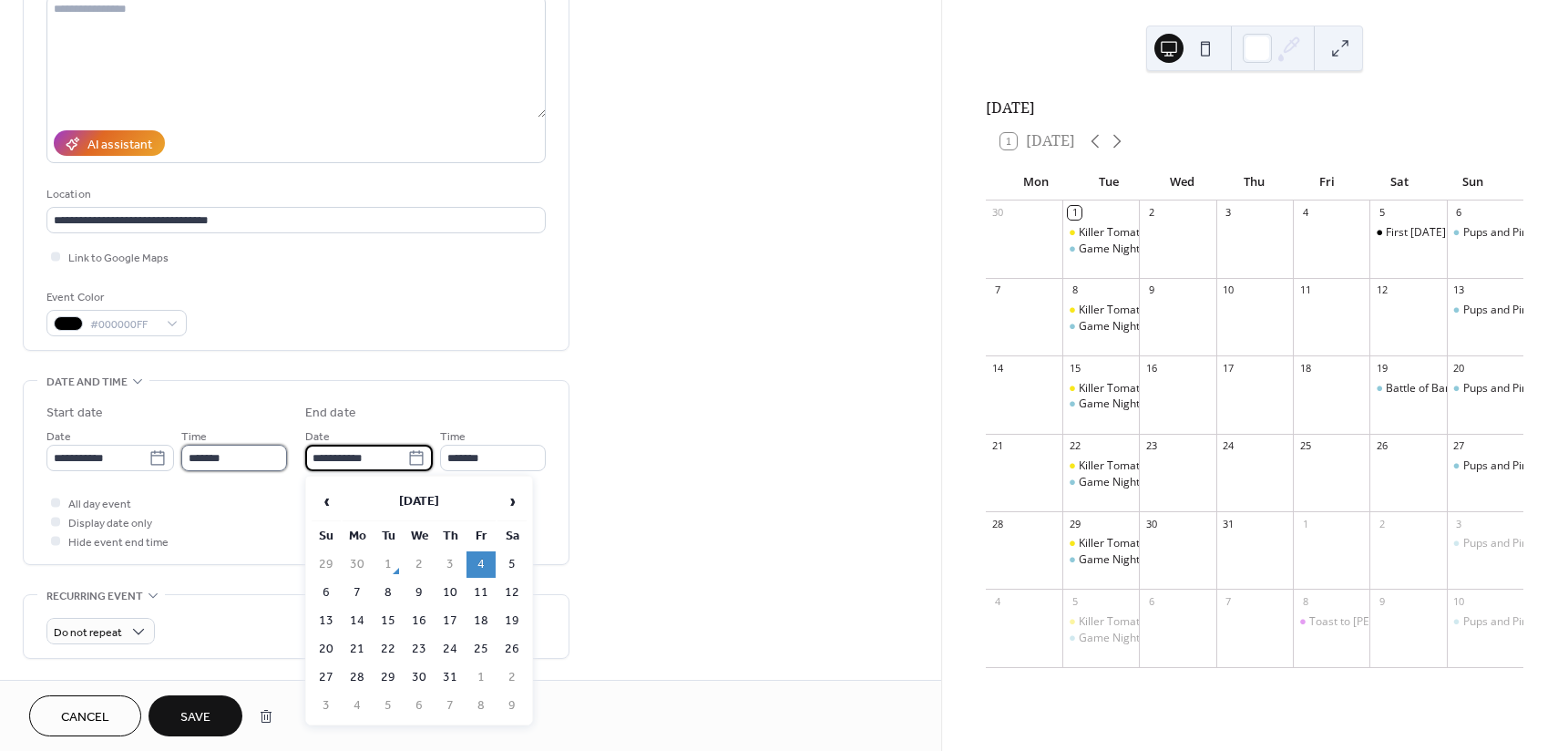 click on "*******" at bounding box center [234, 458] 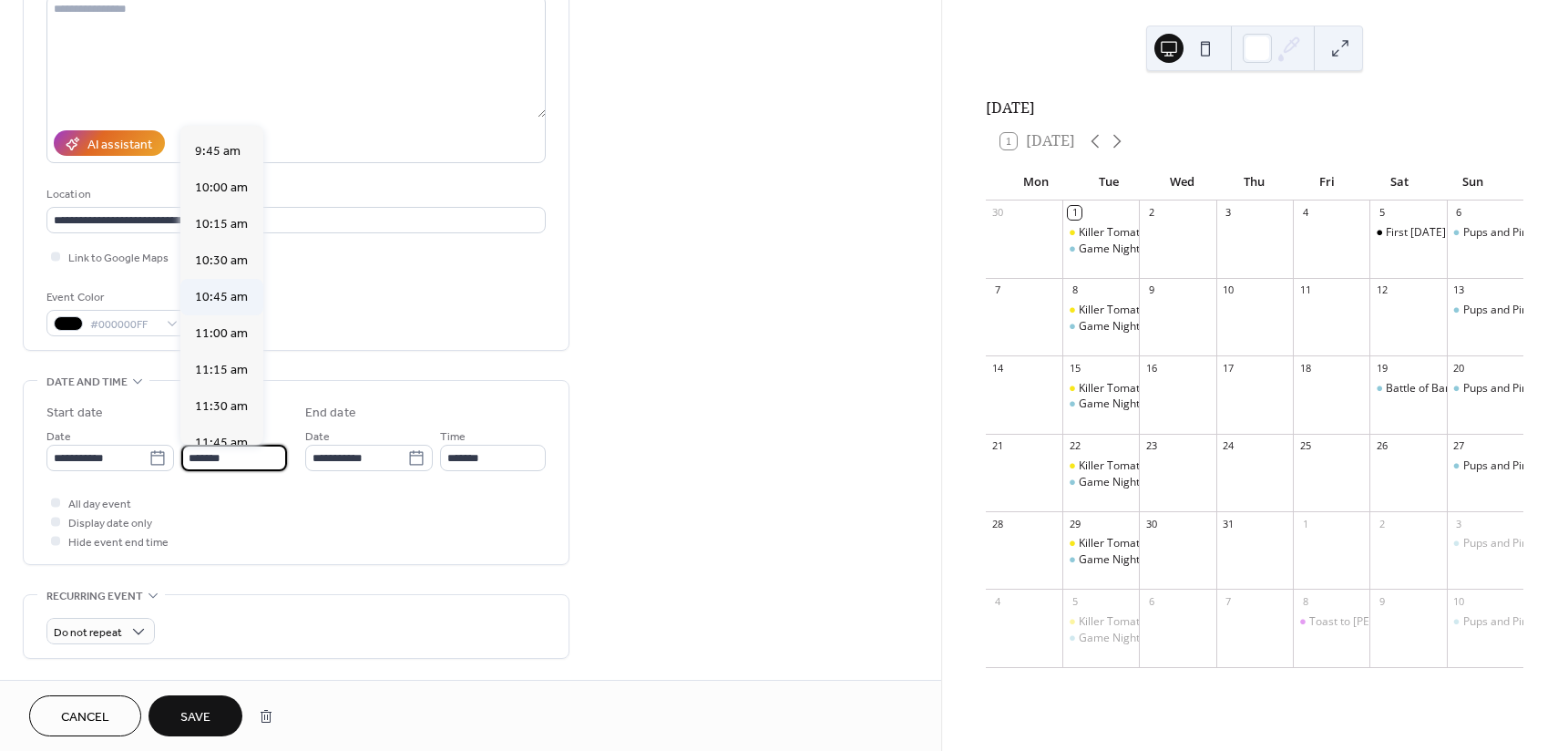scroll, scrollTop: 1627, scrollLeft: 0, axis: vertical 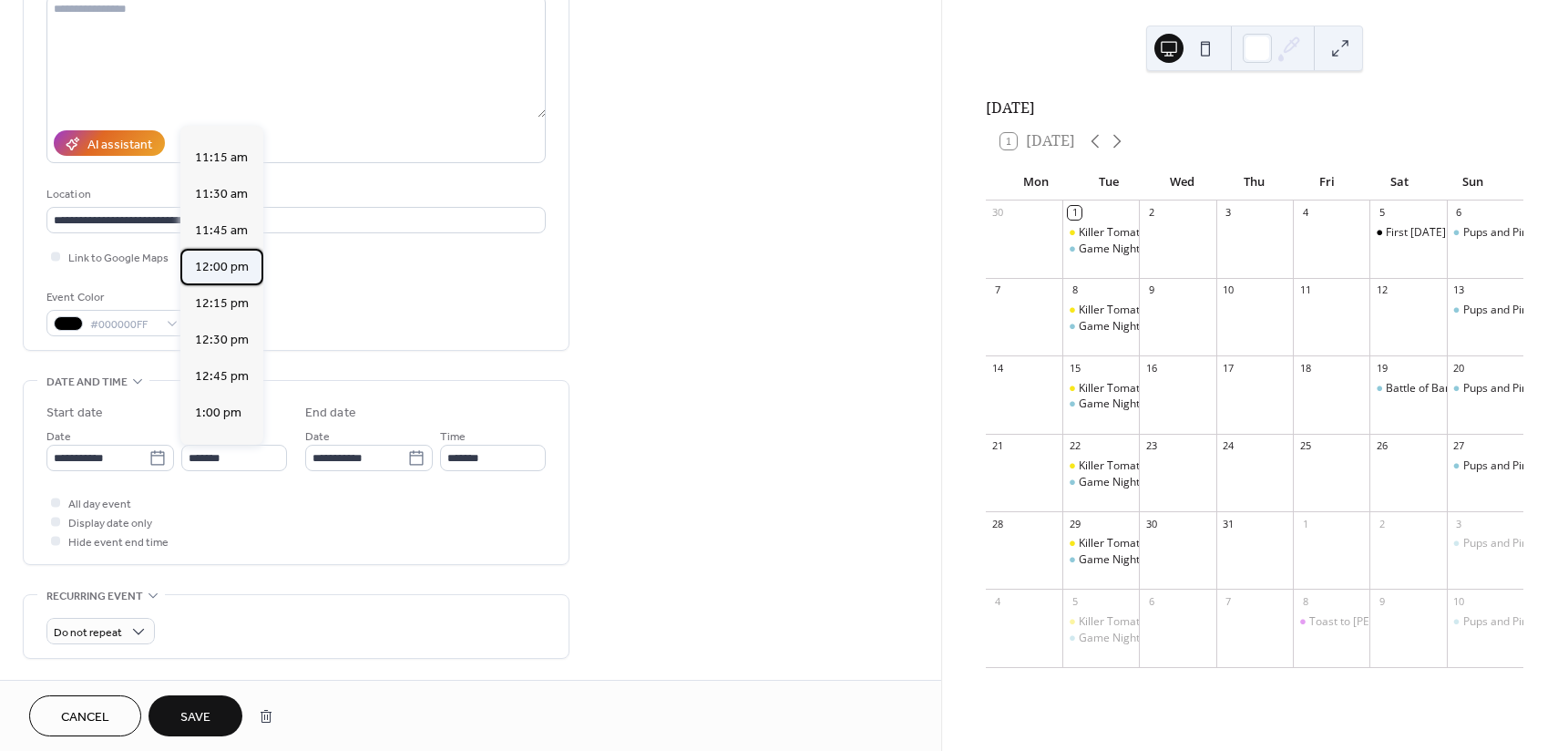 click on "12:00 pm" at bounding box center (221, 267) 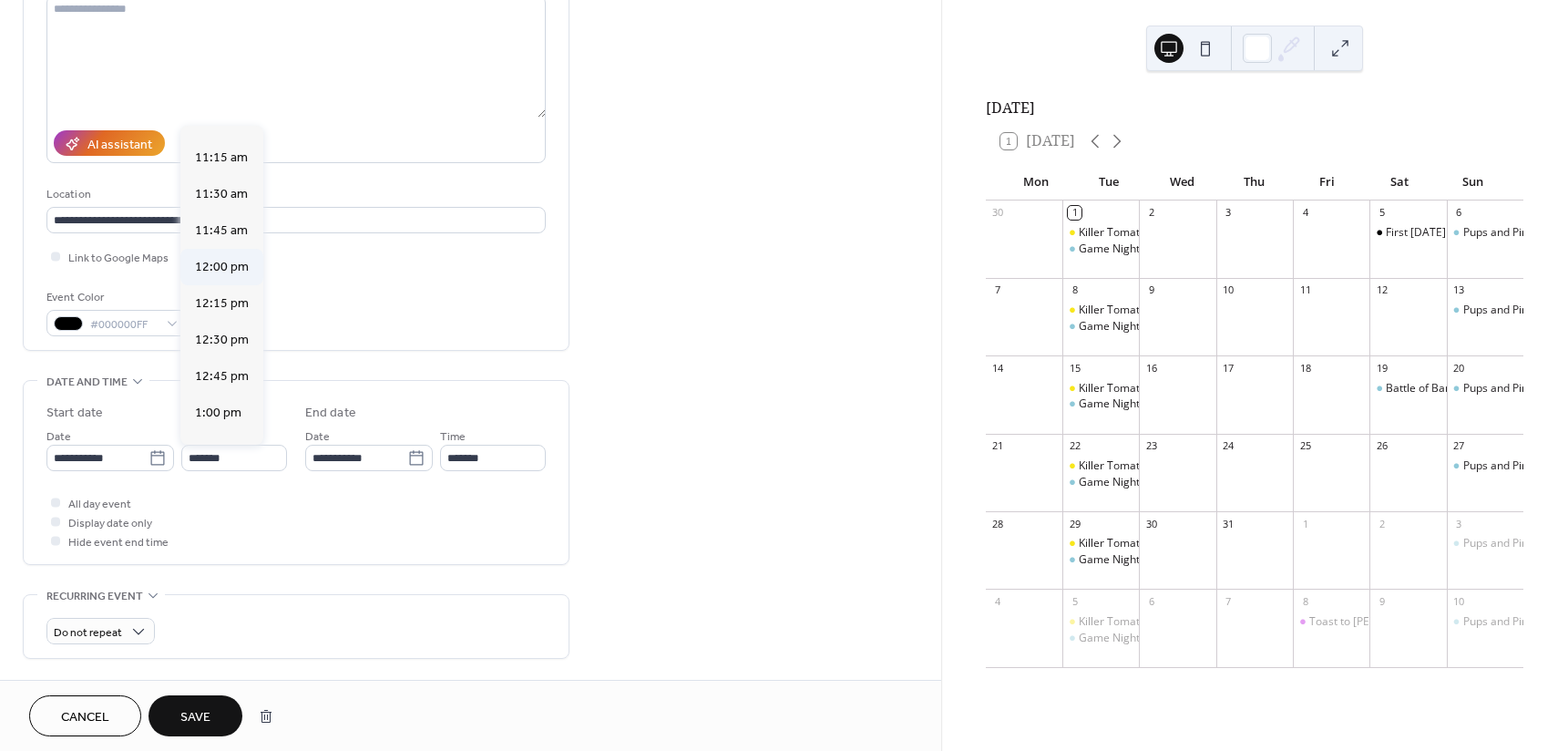 type on "********" 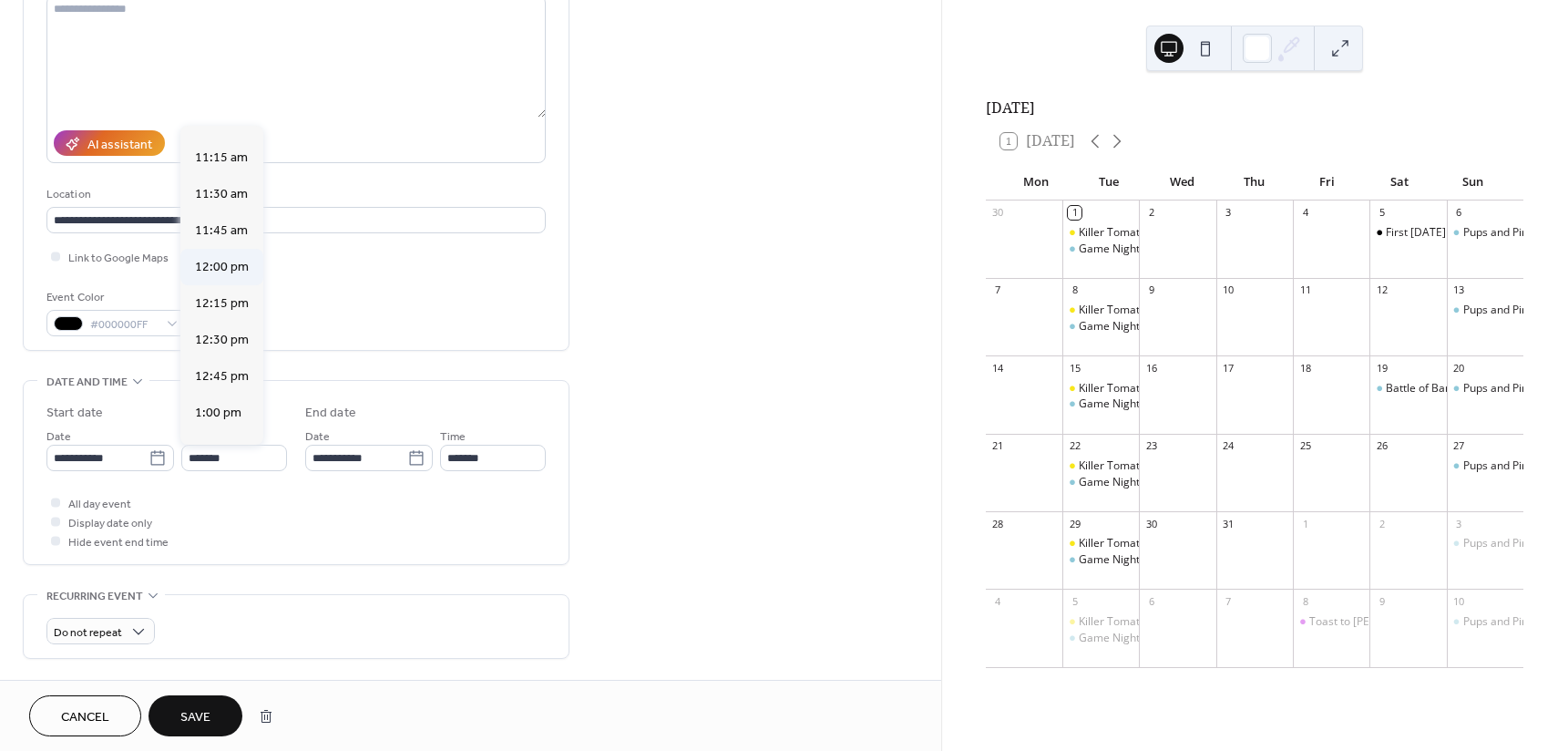 type on "********" 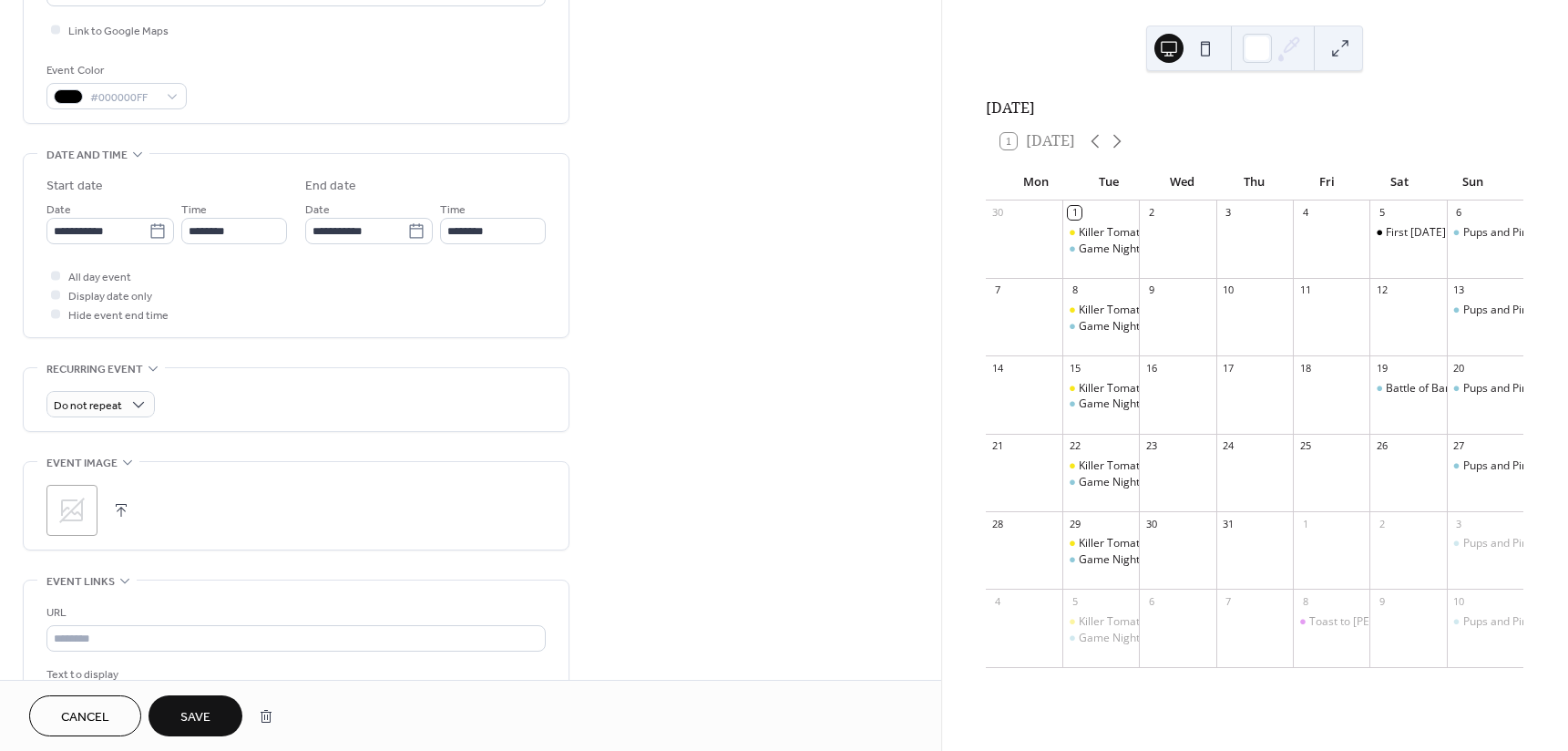 scroll, scrollTop: 638, scrollLeft: 0, axis: vertical 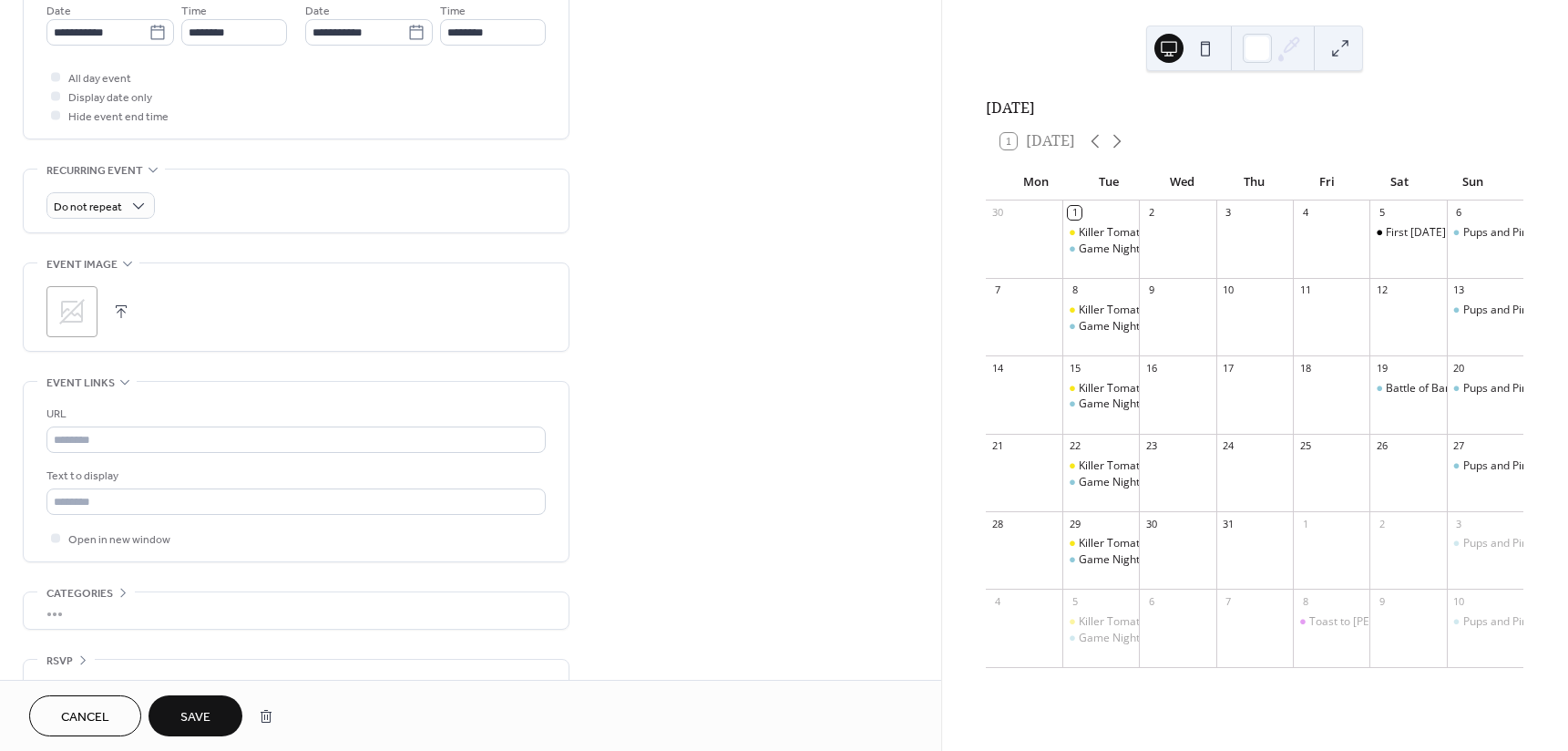 click on "Save" at bounding box center (195, 717) 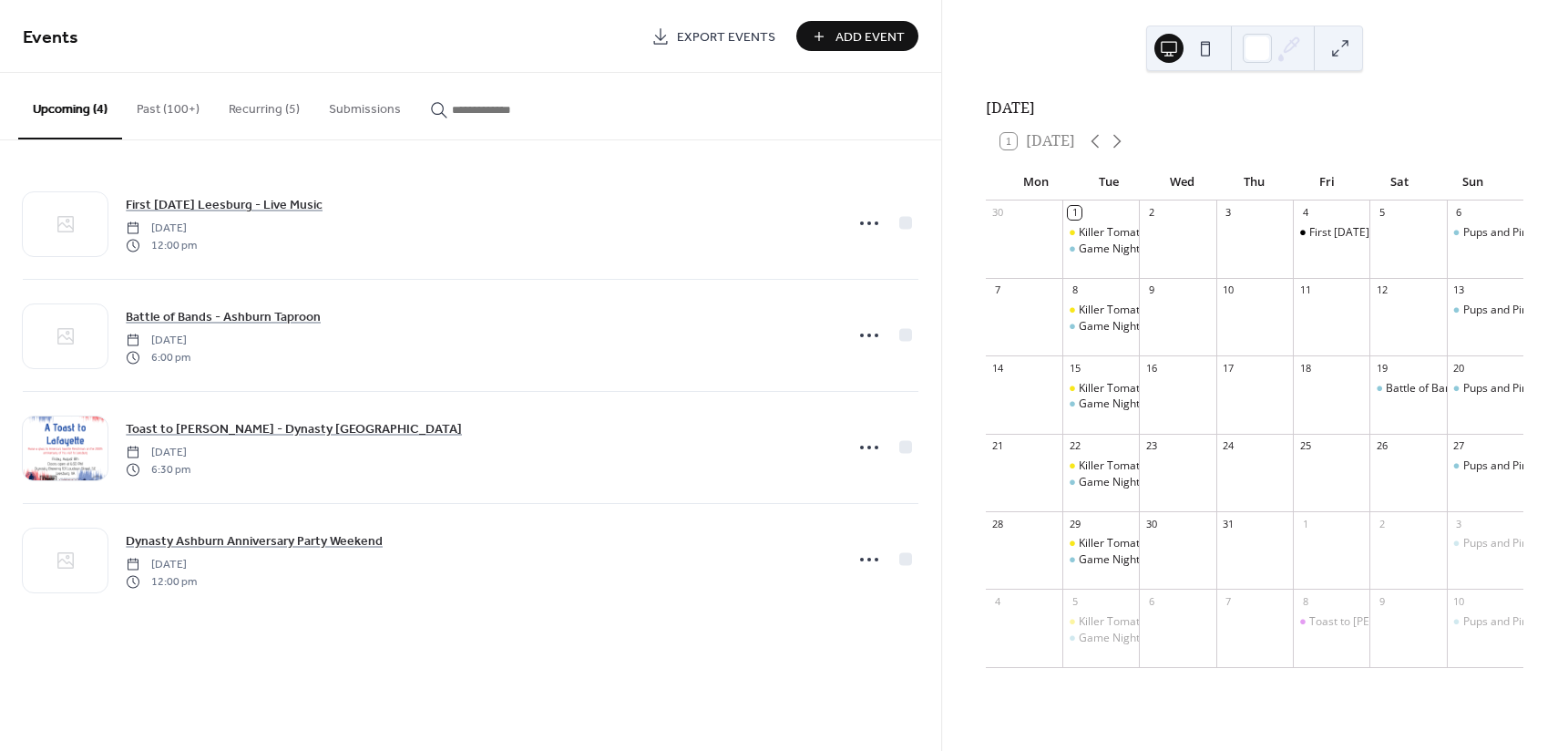 click on "Add Event" at bounding box center (870, 37) 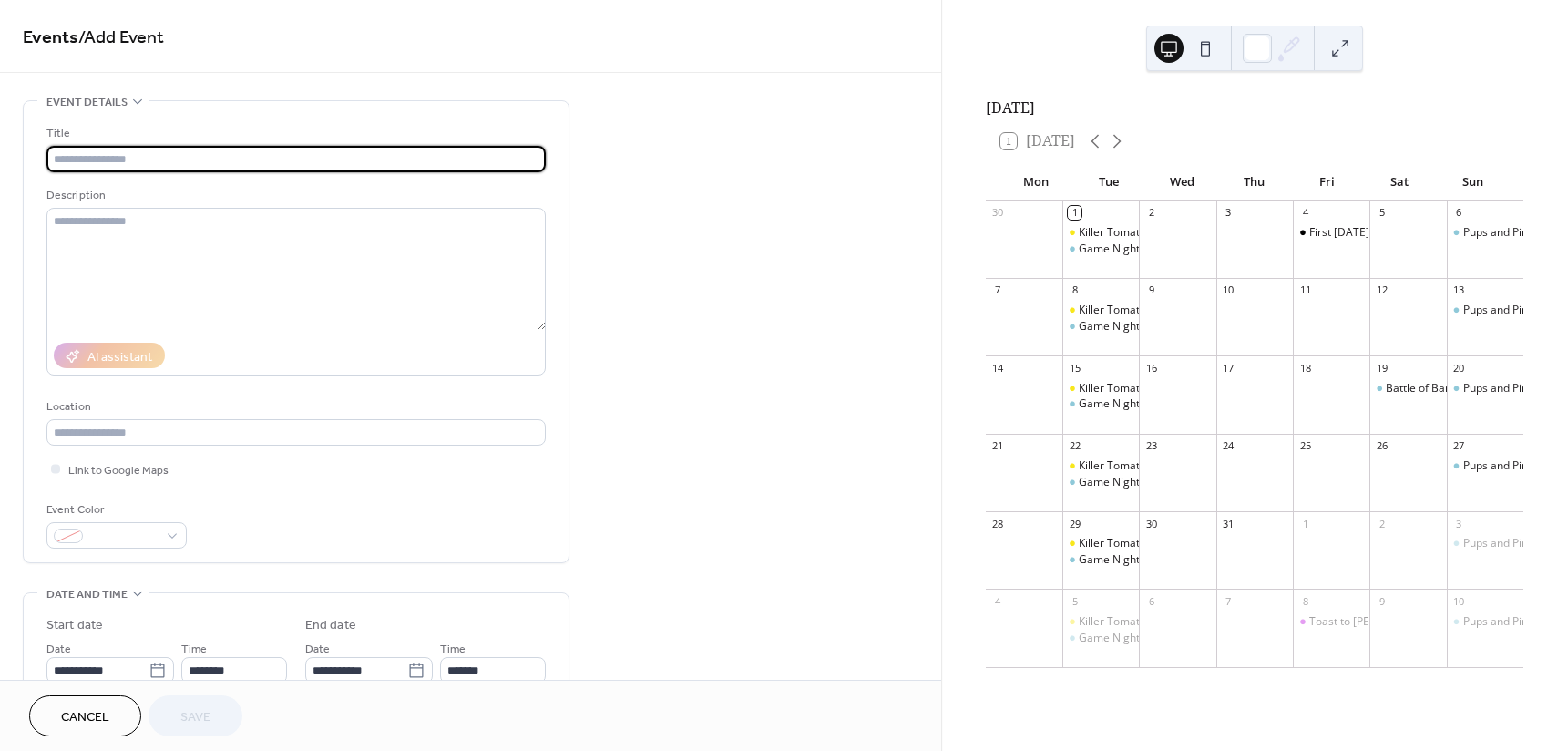 click at bounding box center (296, 159) 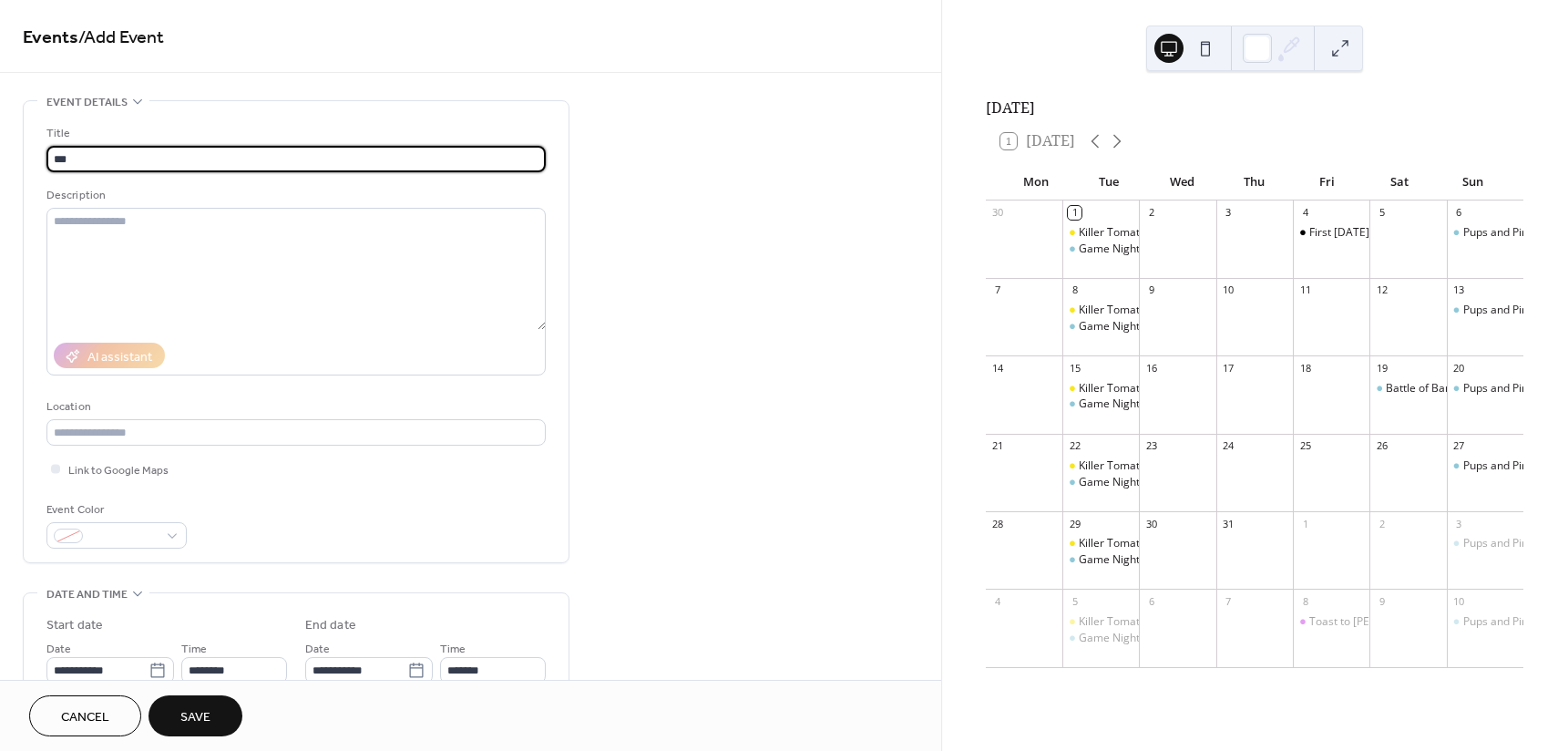 type on "**********" 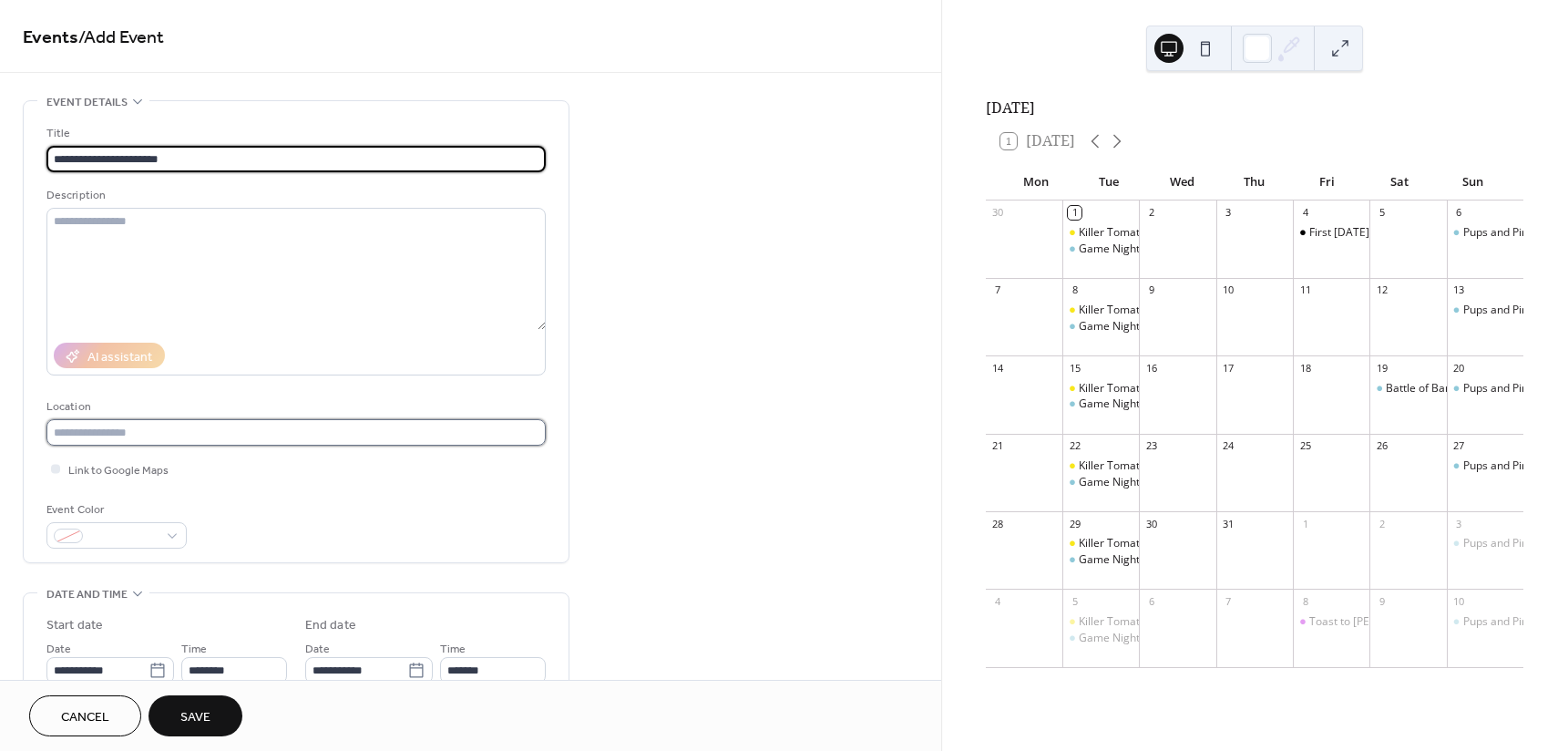 click at bounding box center [296, 432] 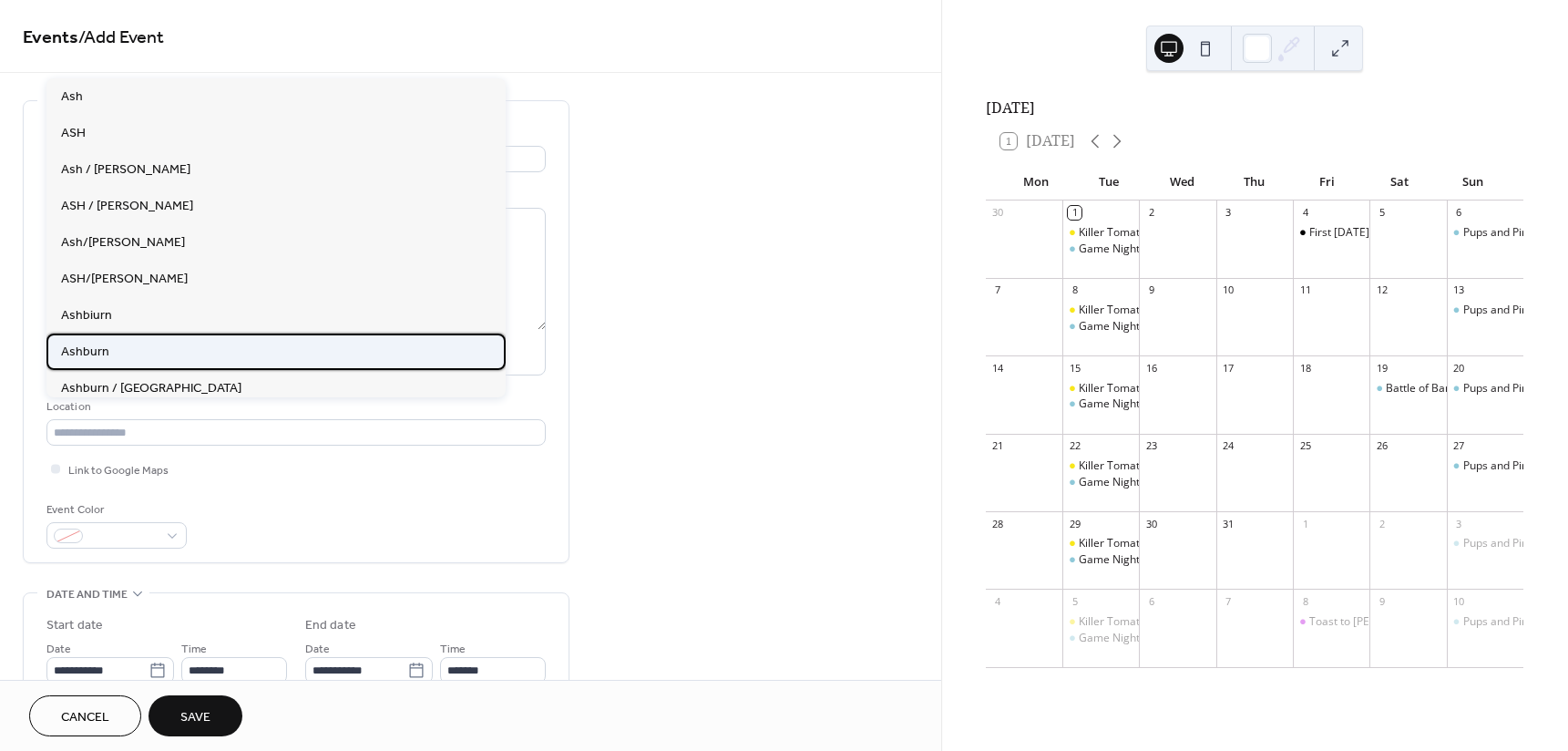 click on "Ashburn" at bounding box center [276, 352] 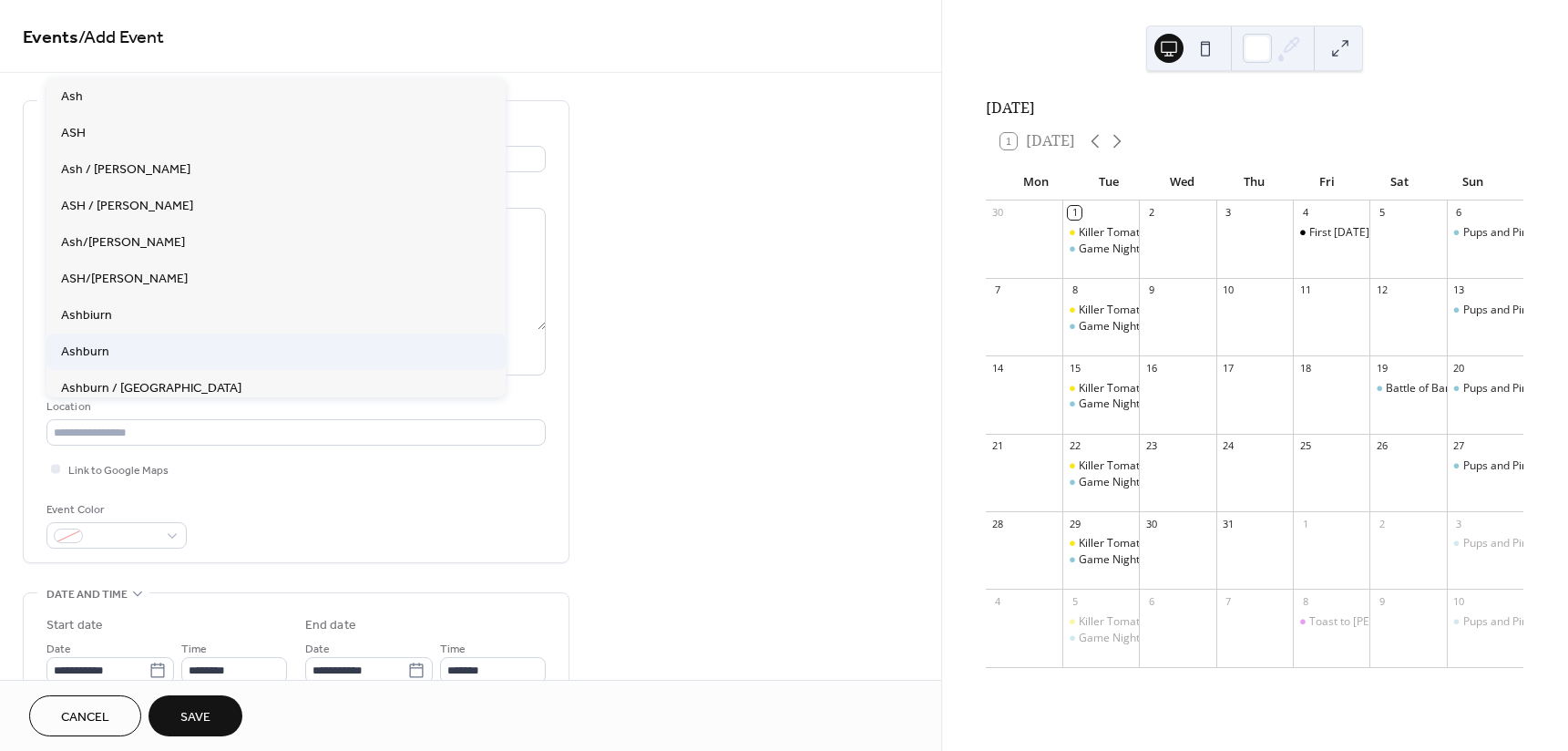 type on "*******" 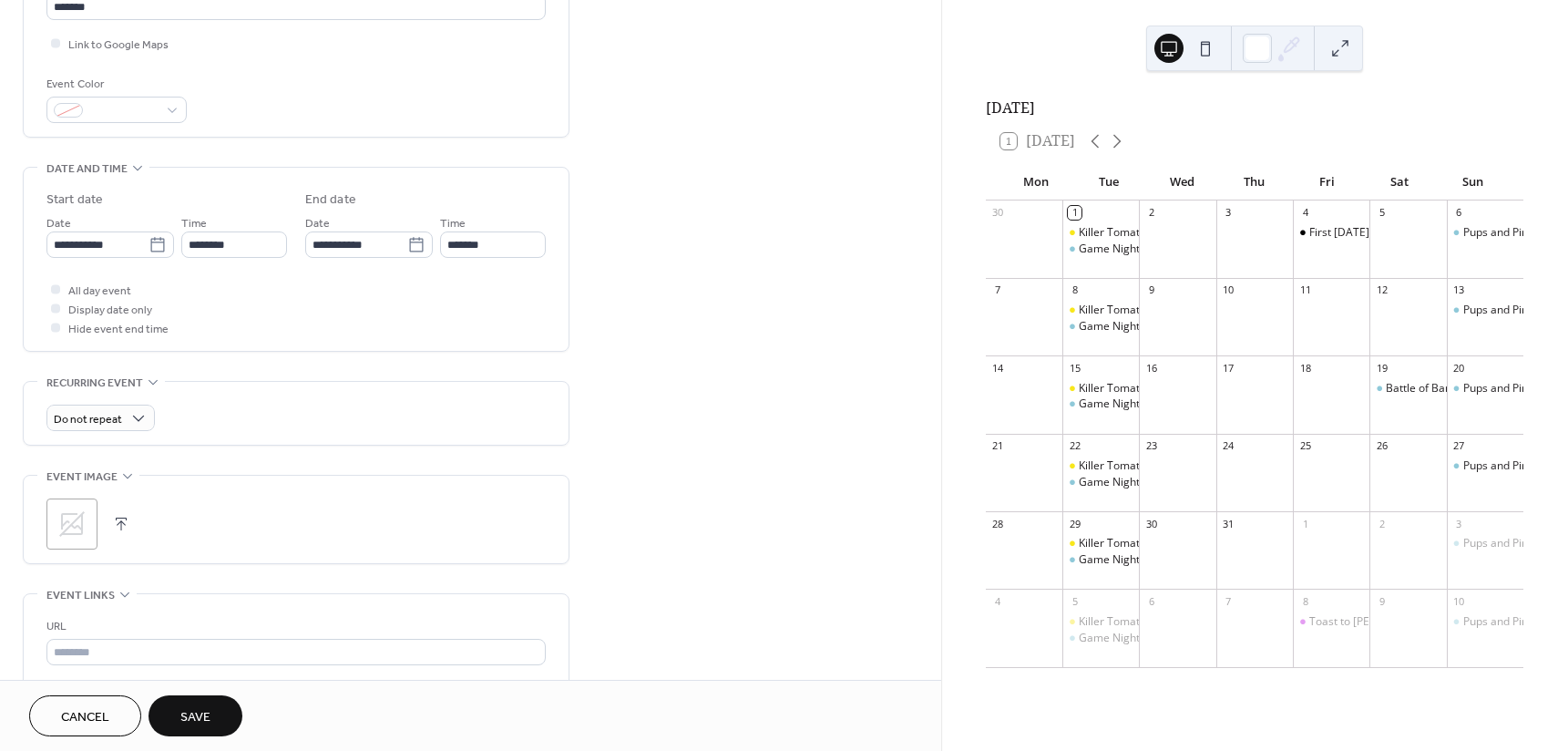 scroll, scrollTop: 0, scrollLeft: 0, axis: both 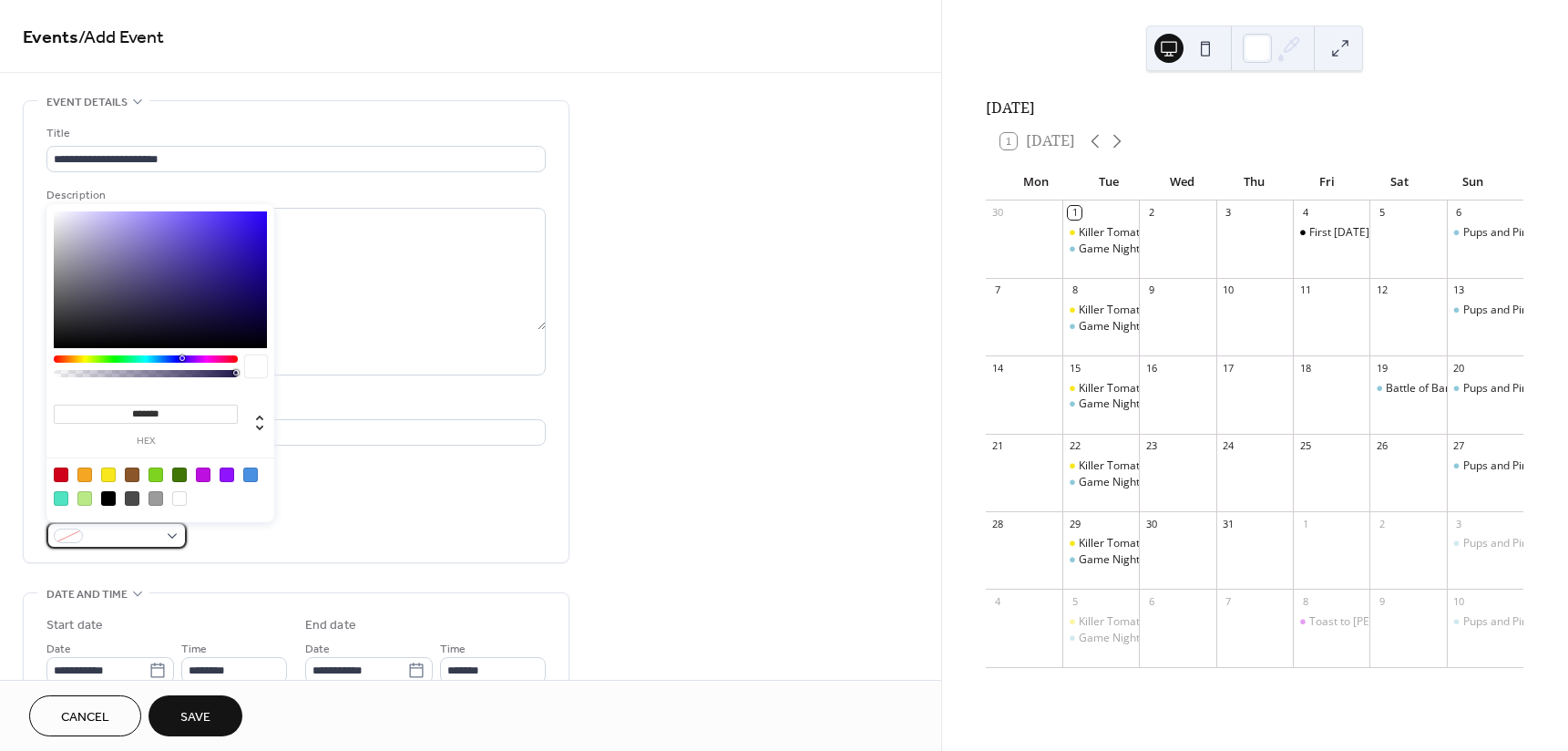 click at bounding box center [117, 535] 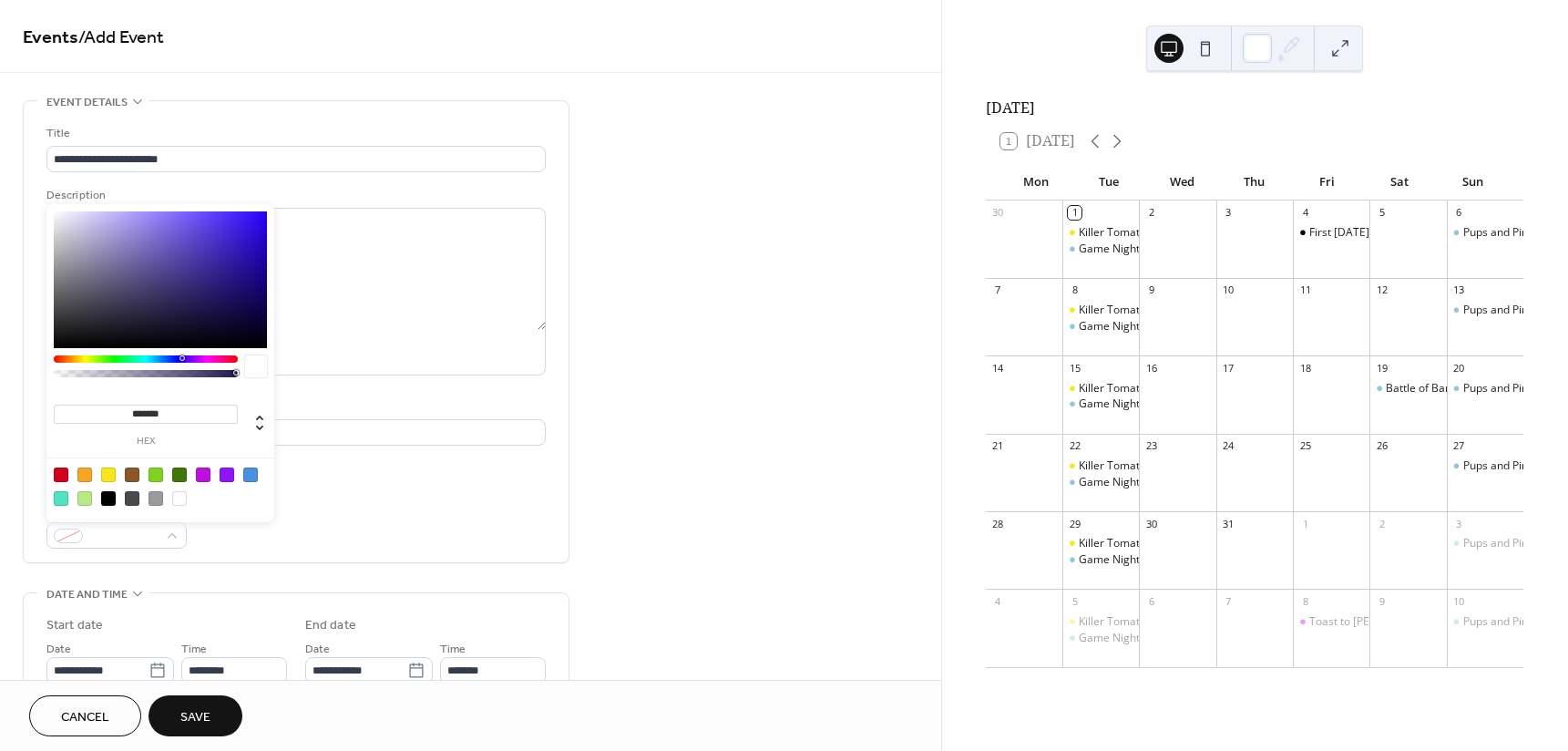 click at bounding box center [108, 475] 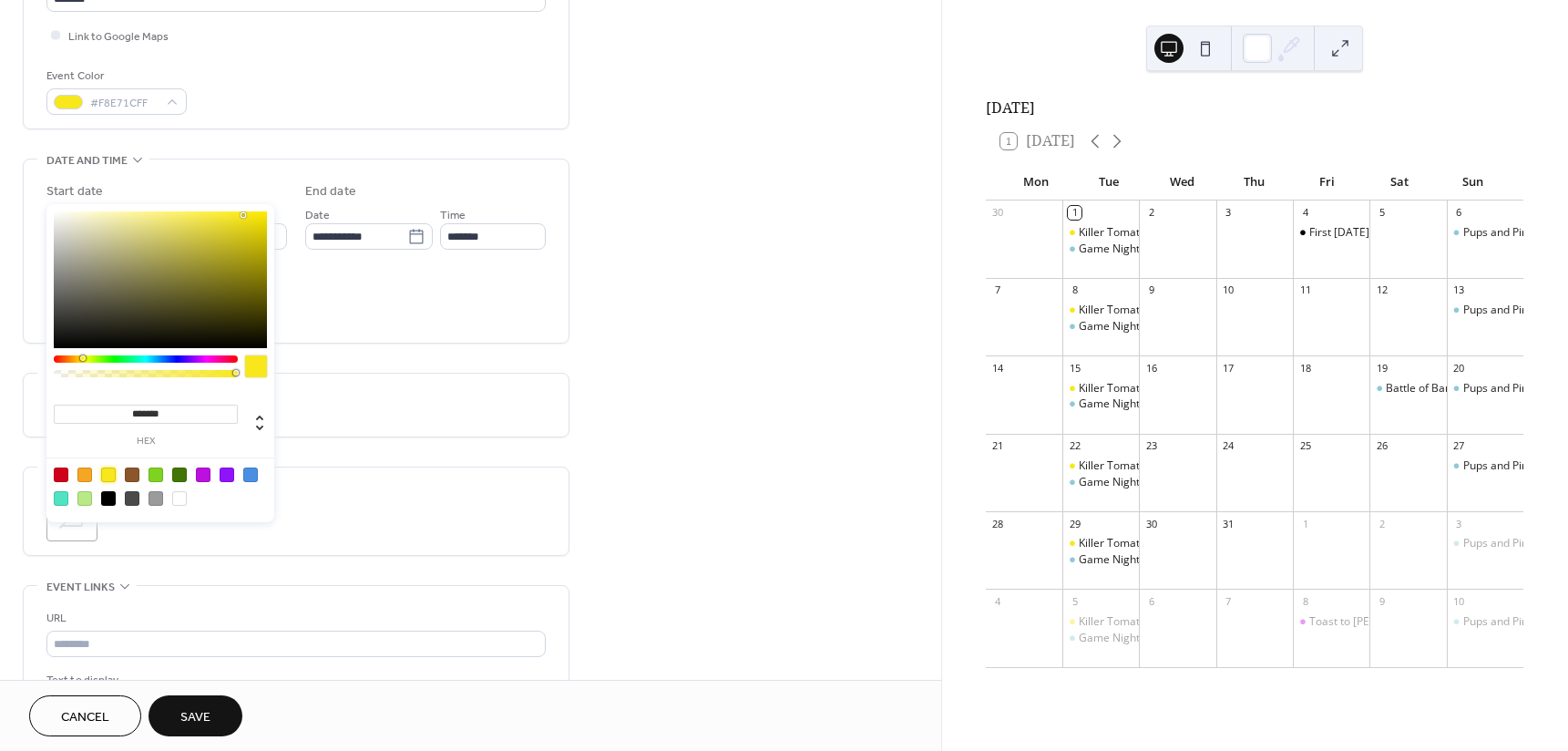scroll, scrollTop: 212, scrollLeft: 0, axis: vertical 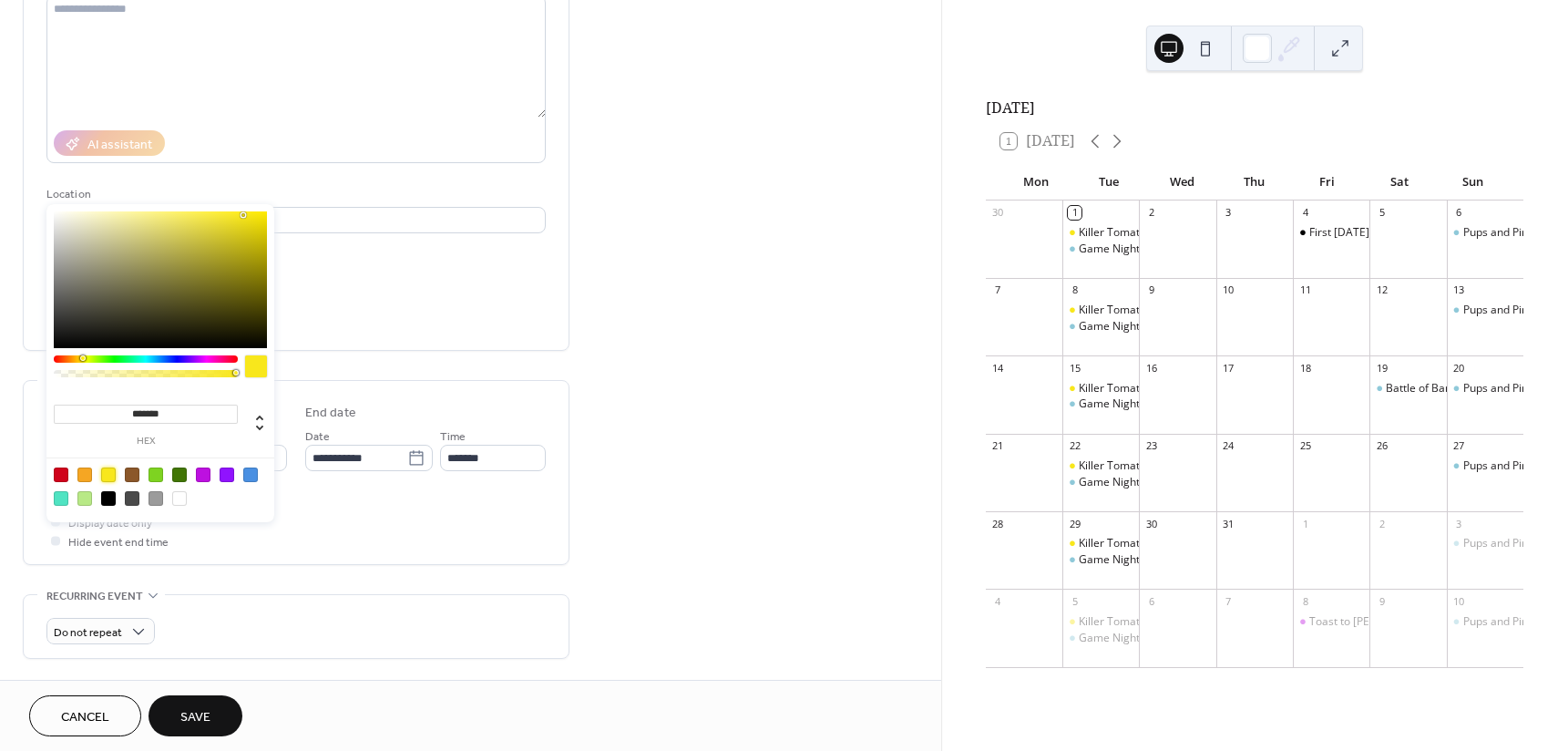 click on "**********" at bounding box center (296, 505) 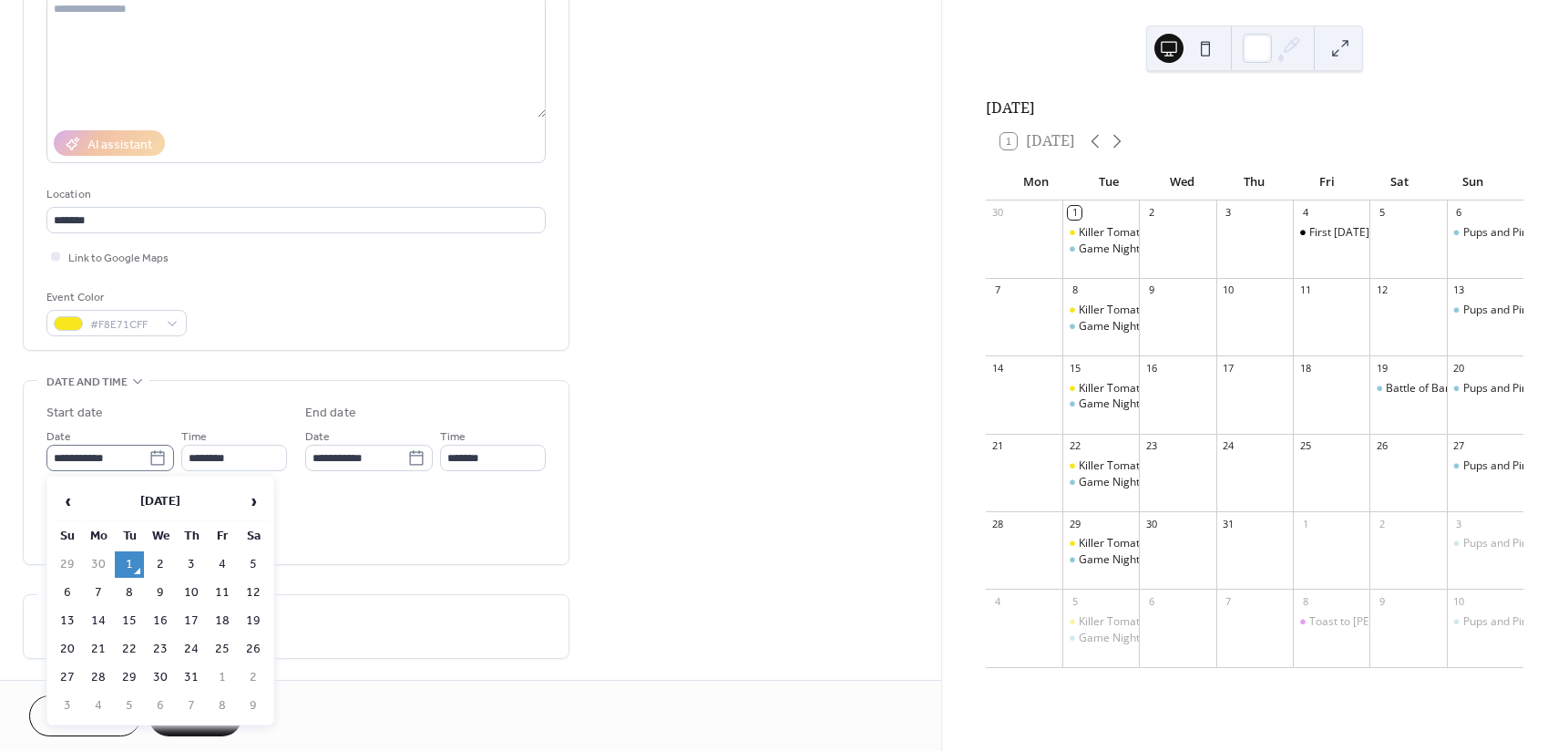 click 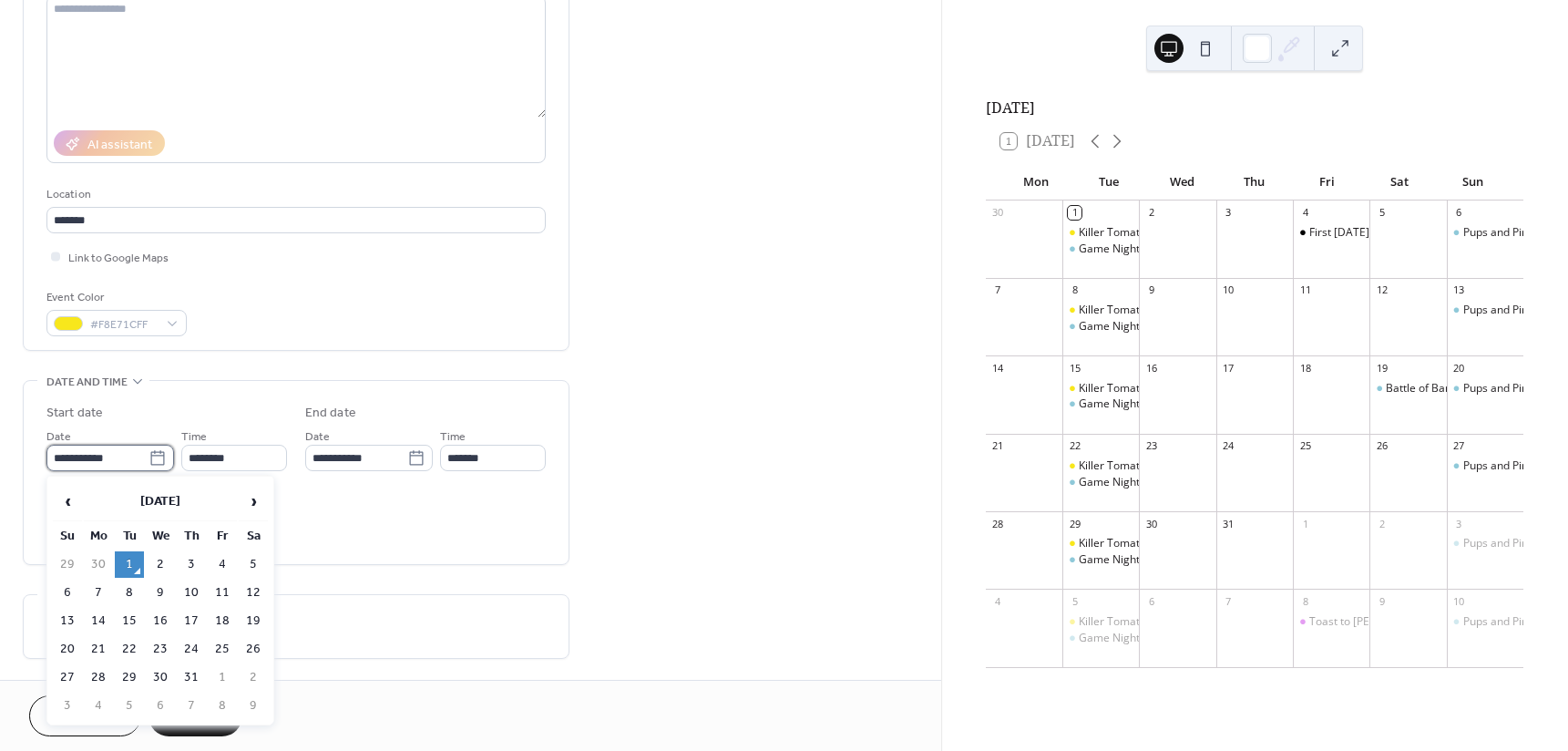 click on "**********" at bounding box center (97, 458) 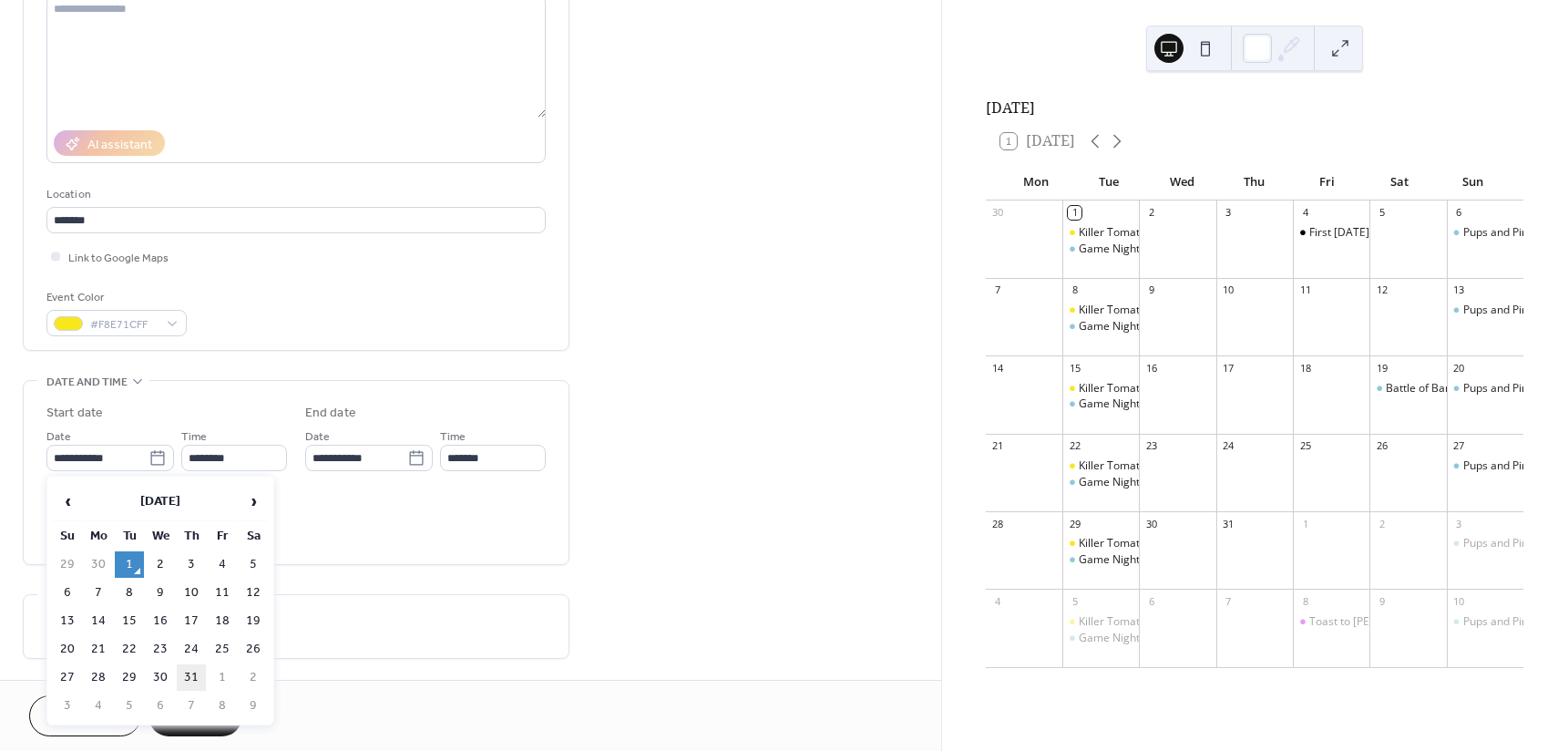 click on "31" at bounding box center [191, 677] 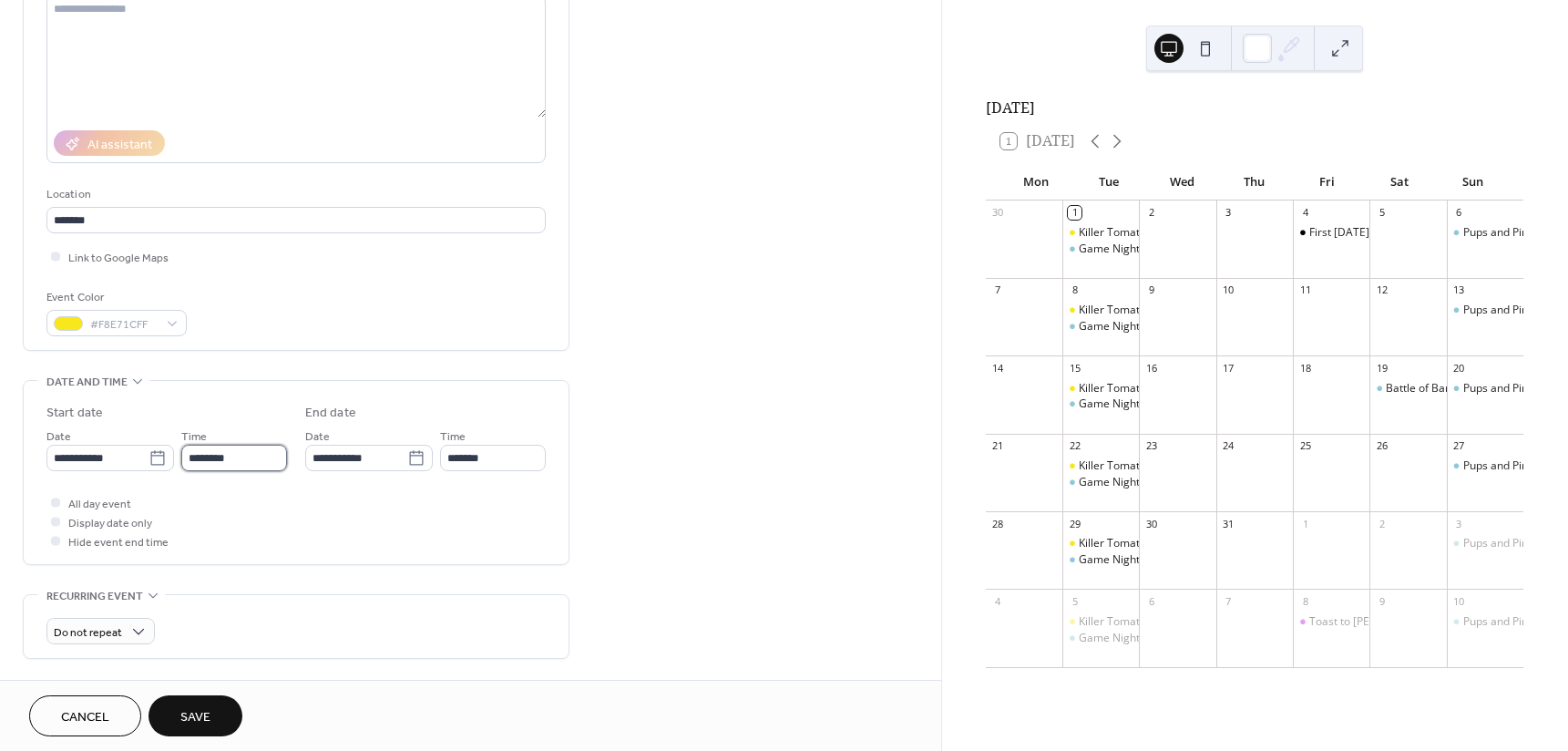 click on "********" at bounding box center (234, 458) 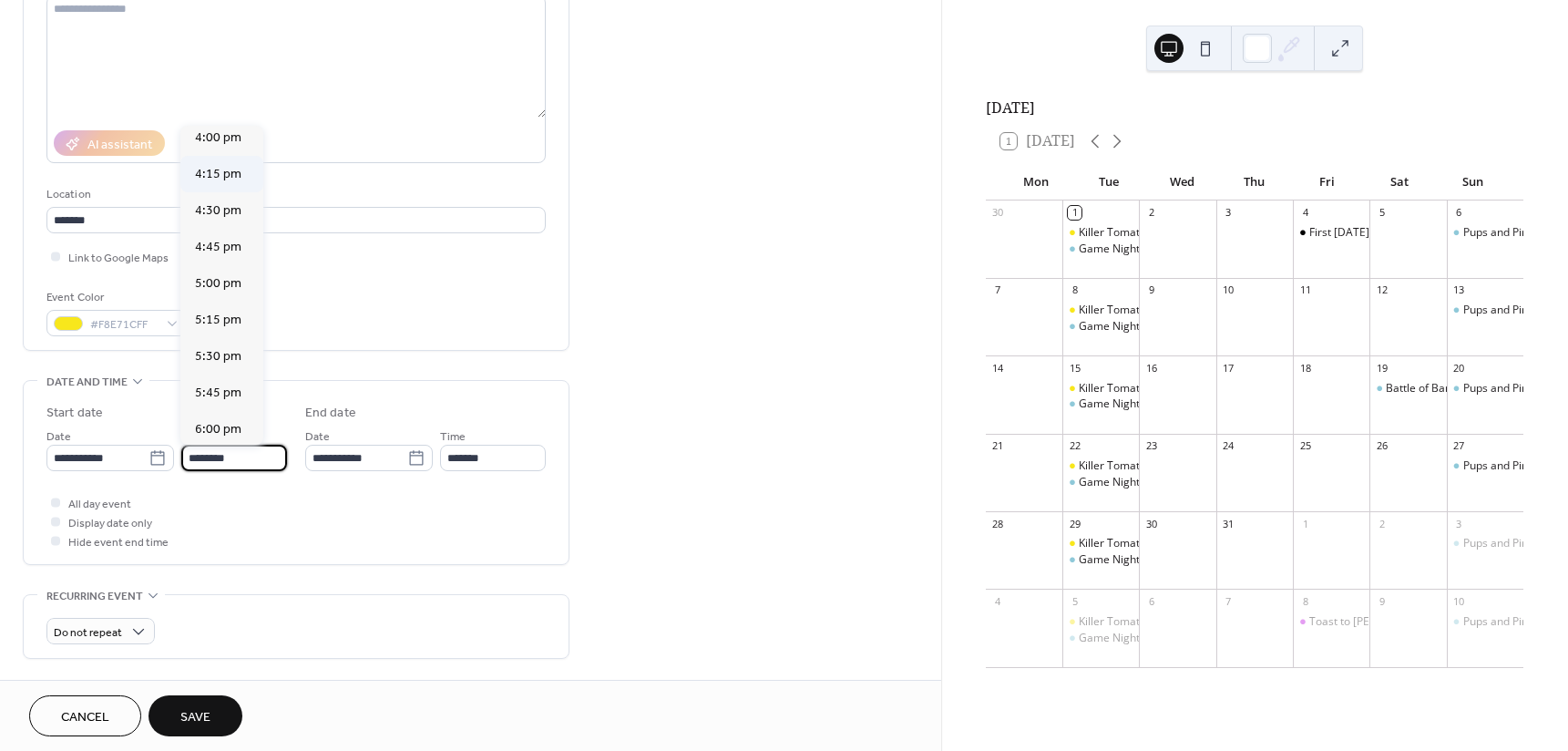 scroll, scrollTop: 2432, scrollLeft: 0, axis: vertical 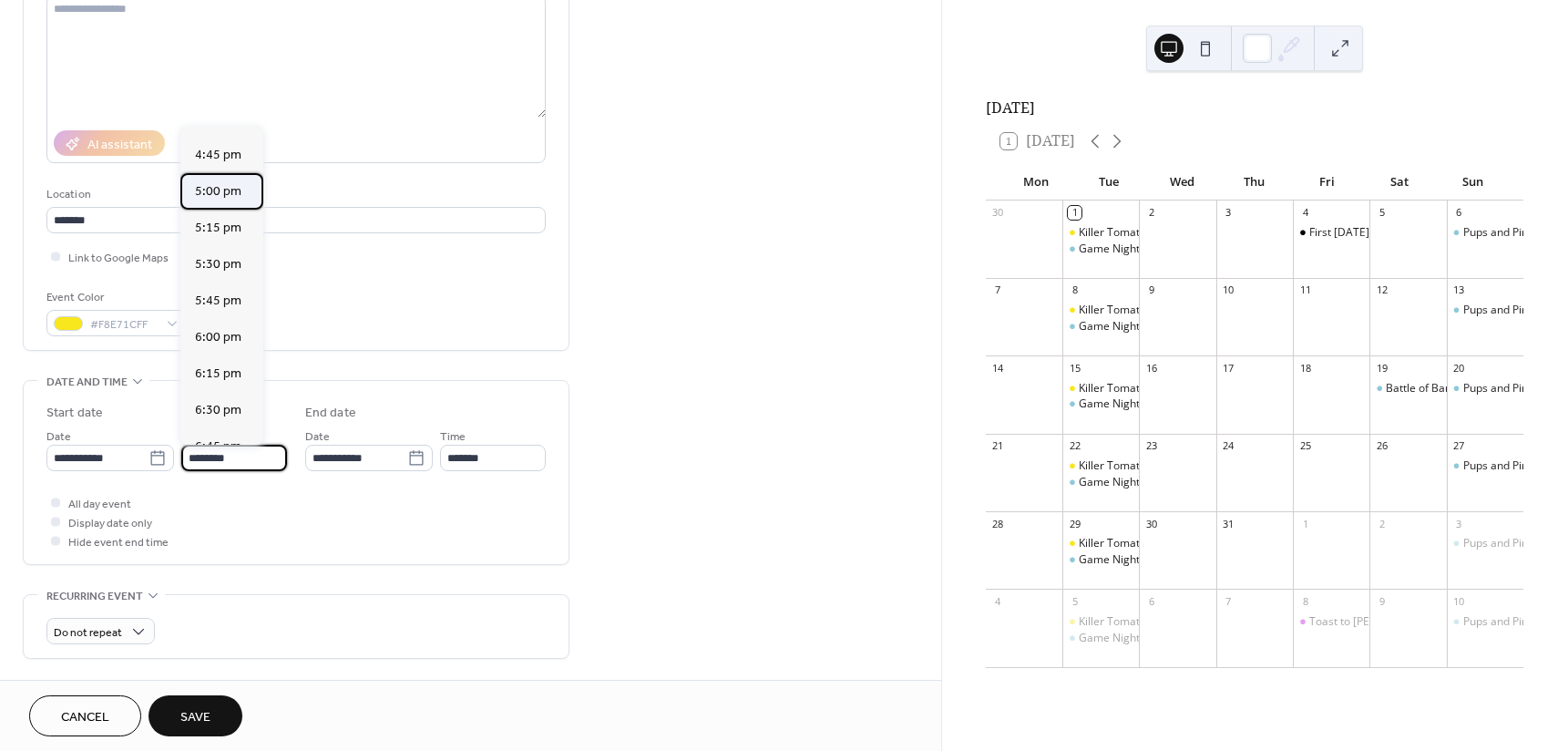 click on "5:00 pm" at bounding box center [218, 191] 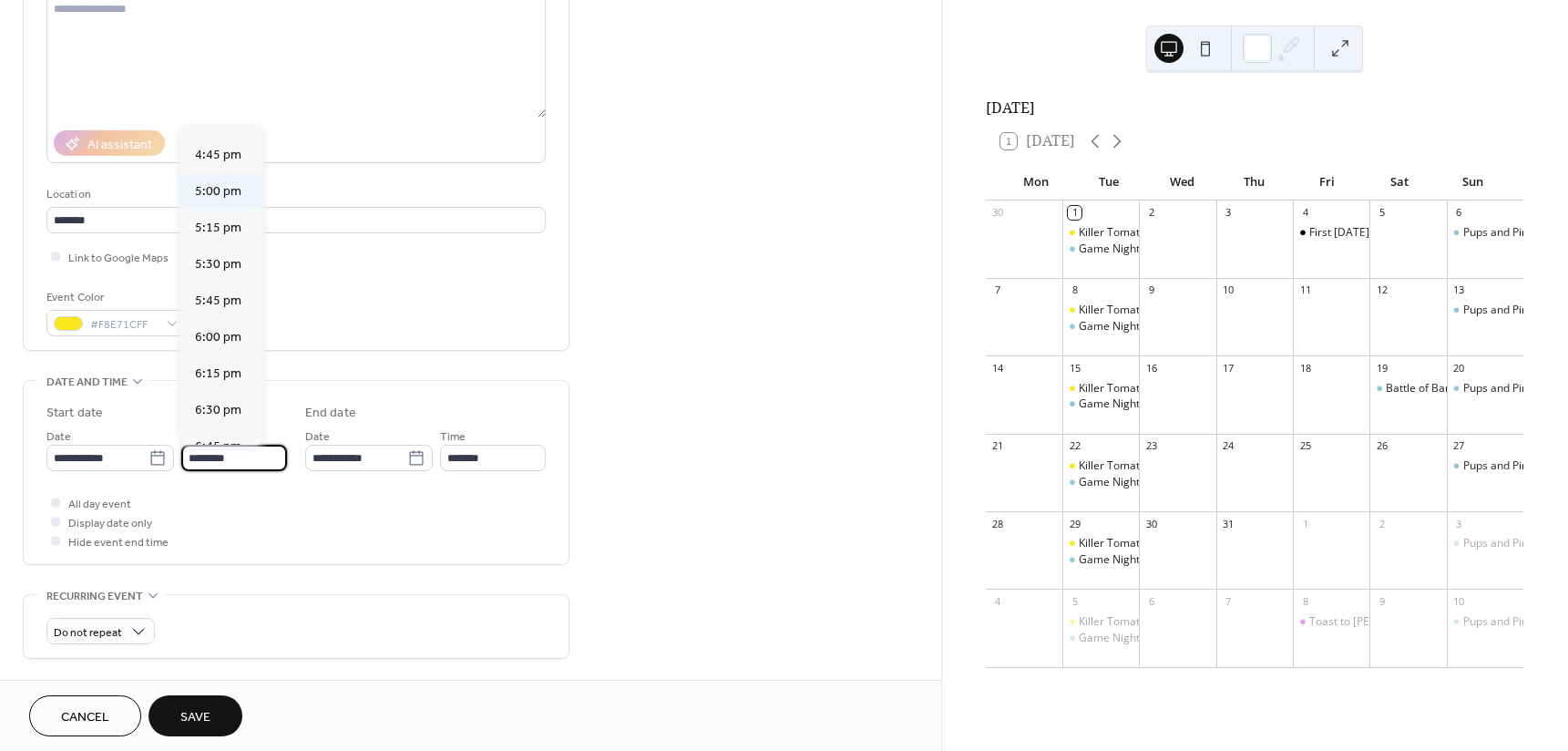 type on "*******" 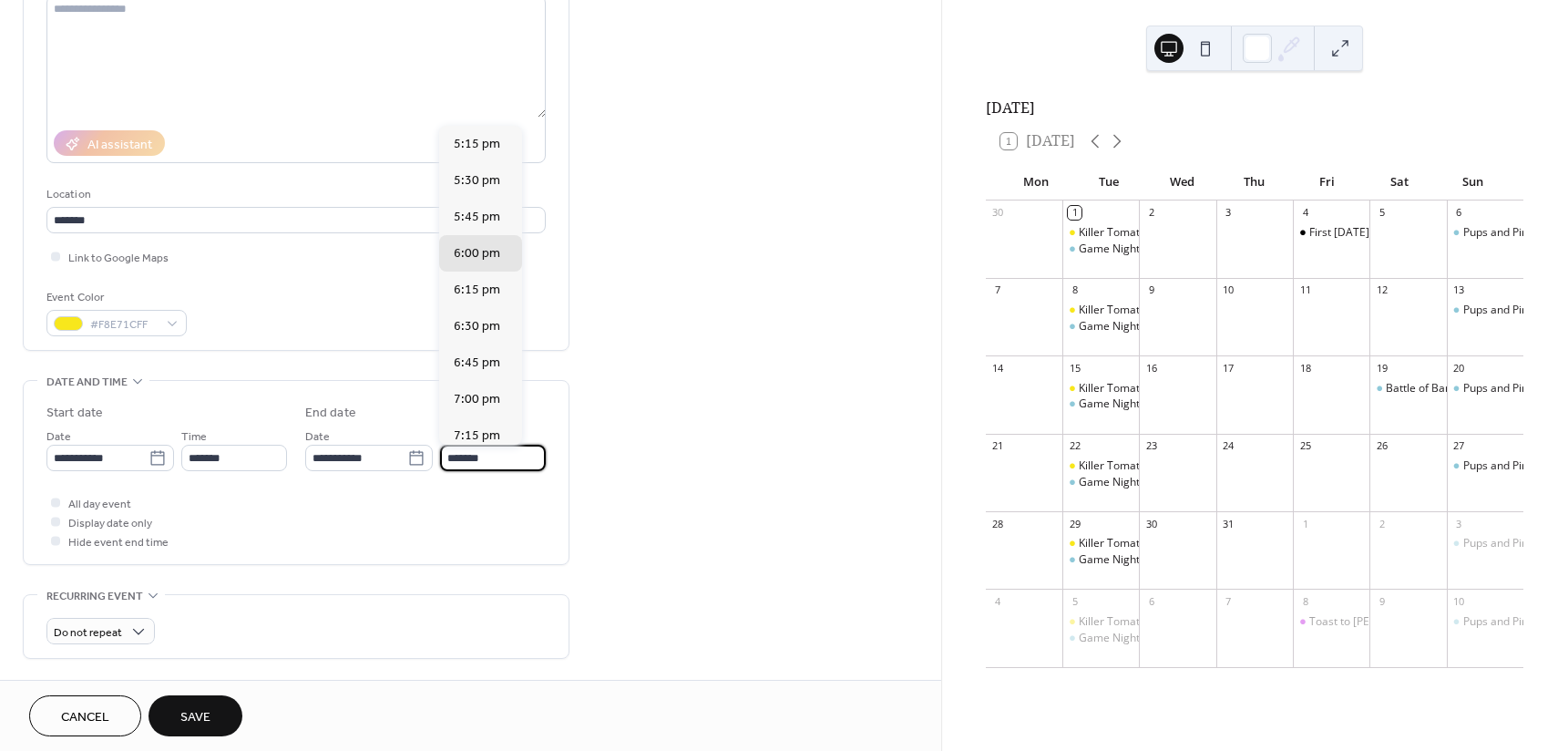 click on "*******" at bounding box center [493, 458] 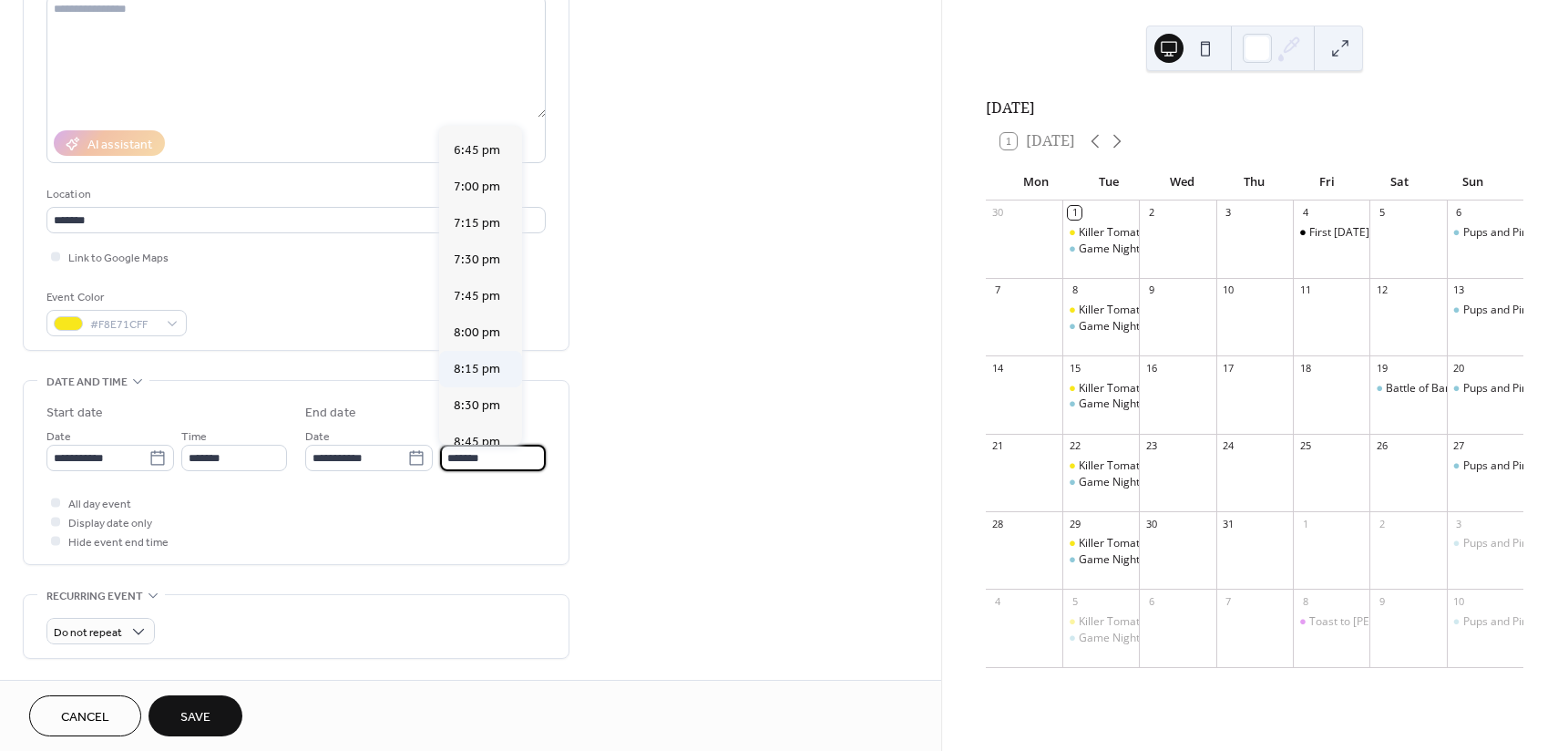 scroll, scrollTop: 426, scrollLeft: 0, axis: vertical 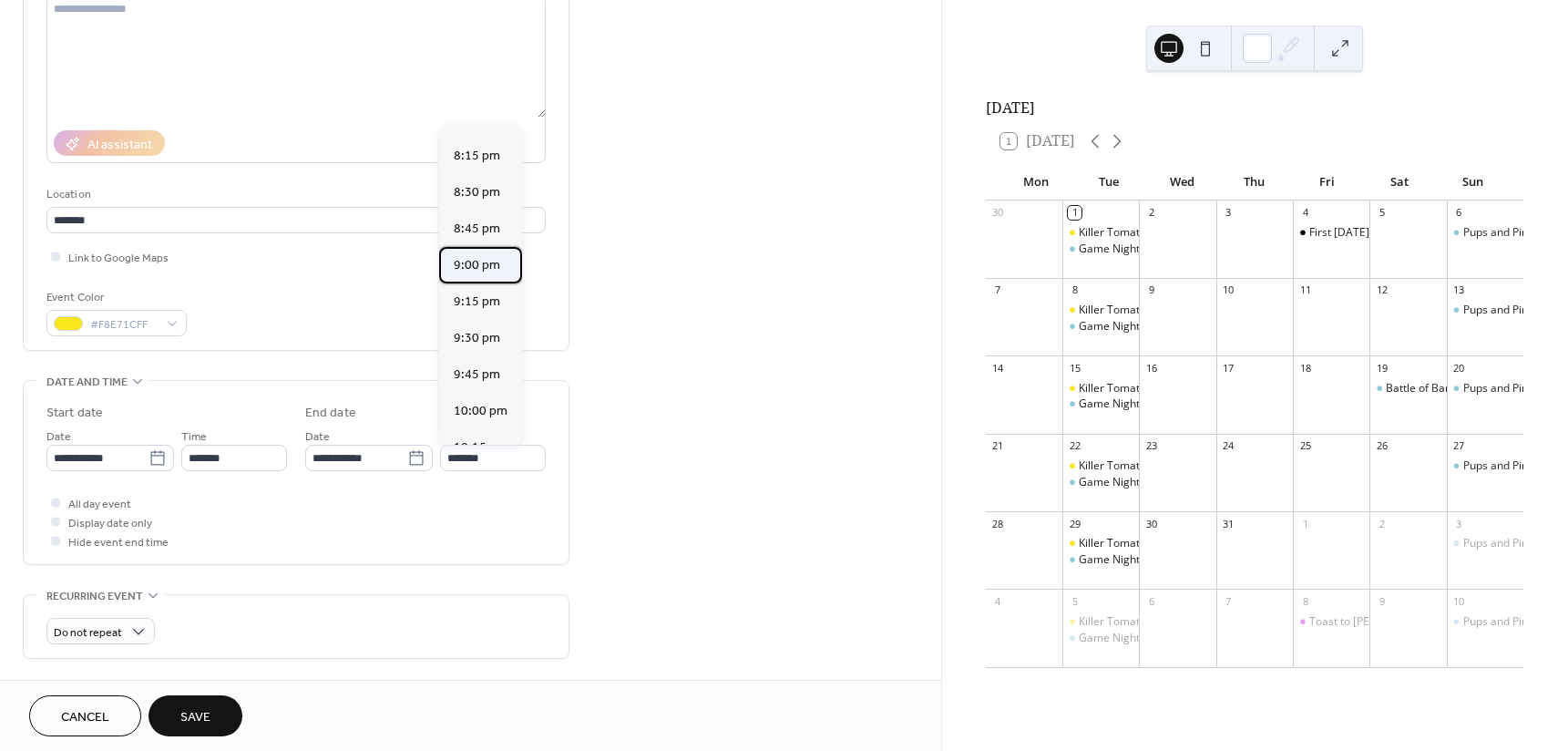 click on "9:00 pm" at bounding box center (477, 265) 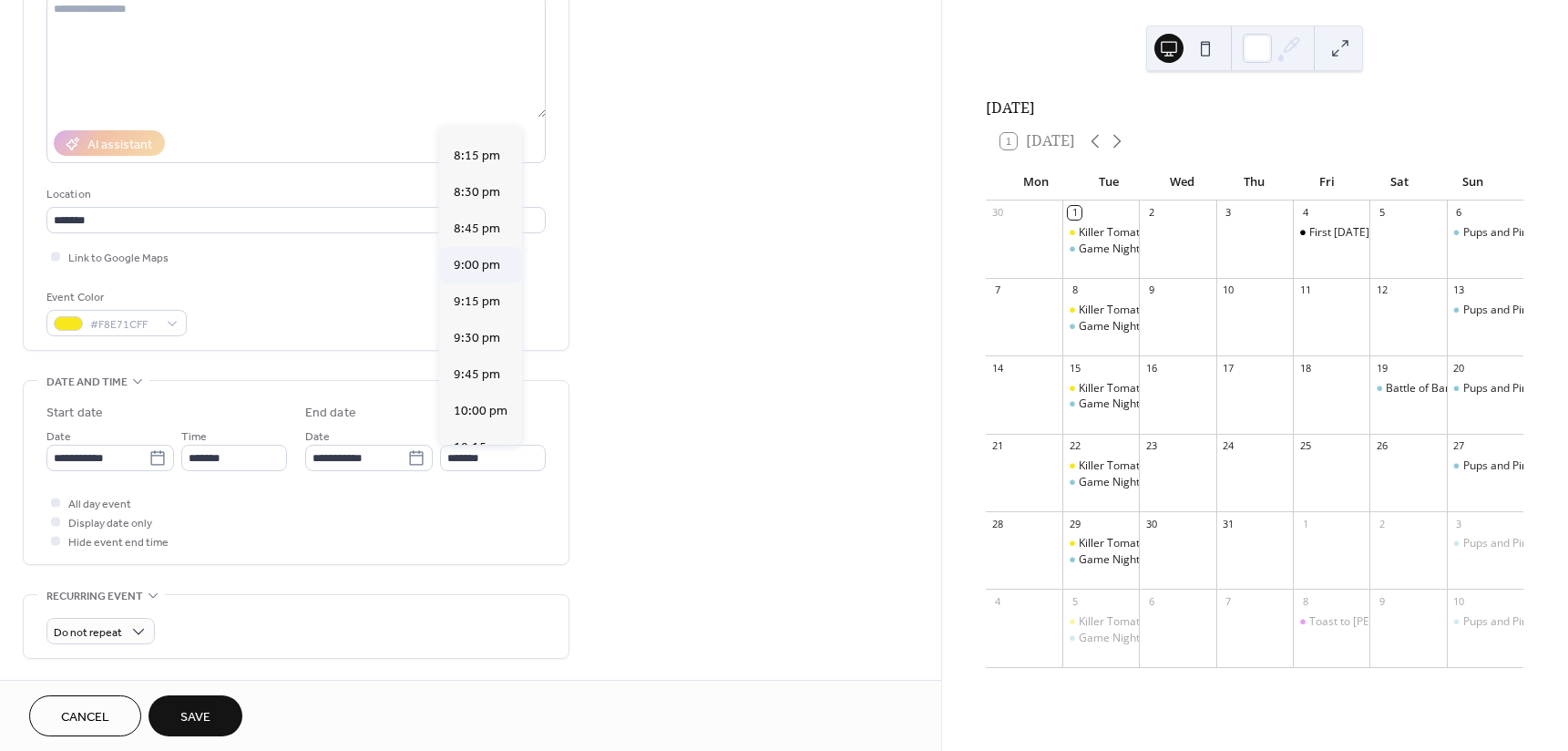 type on "*******" 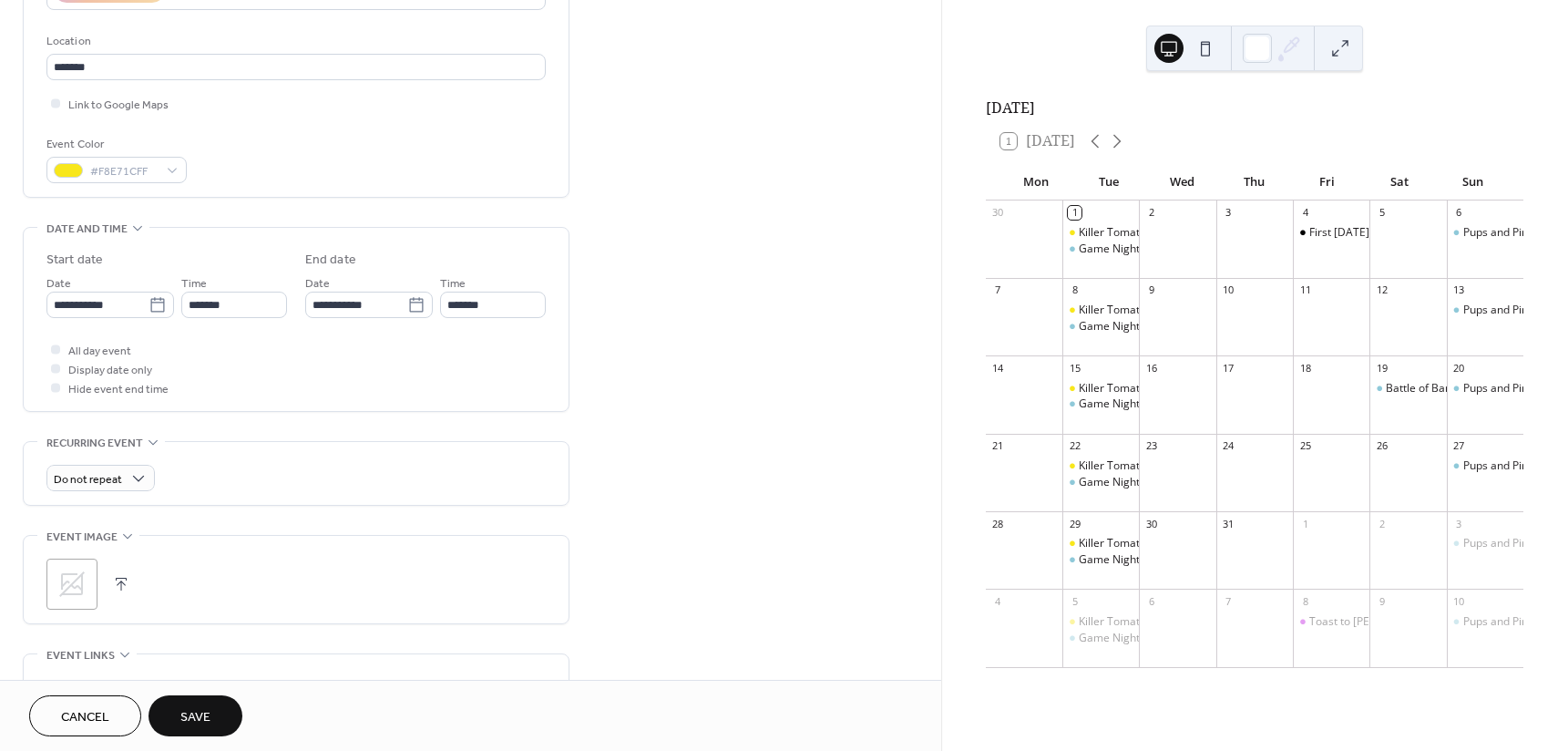 scroll, scrollTop: 638, scrollLeft: 0, axis: vertical 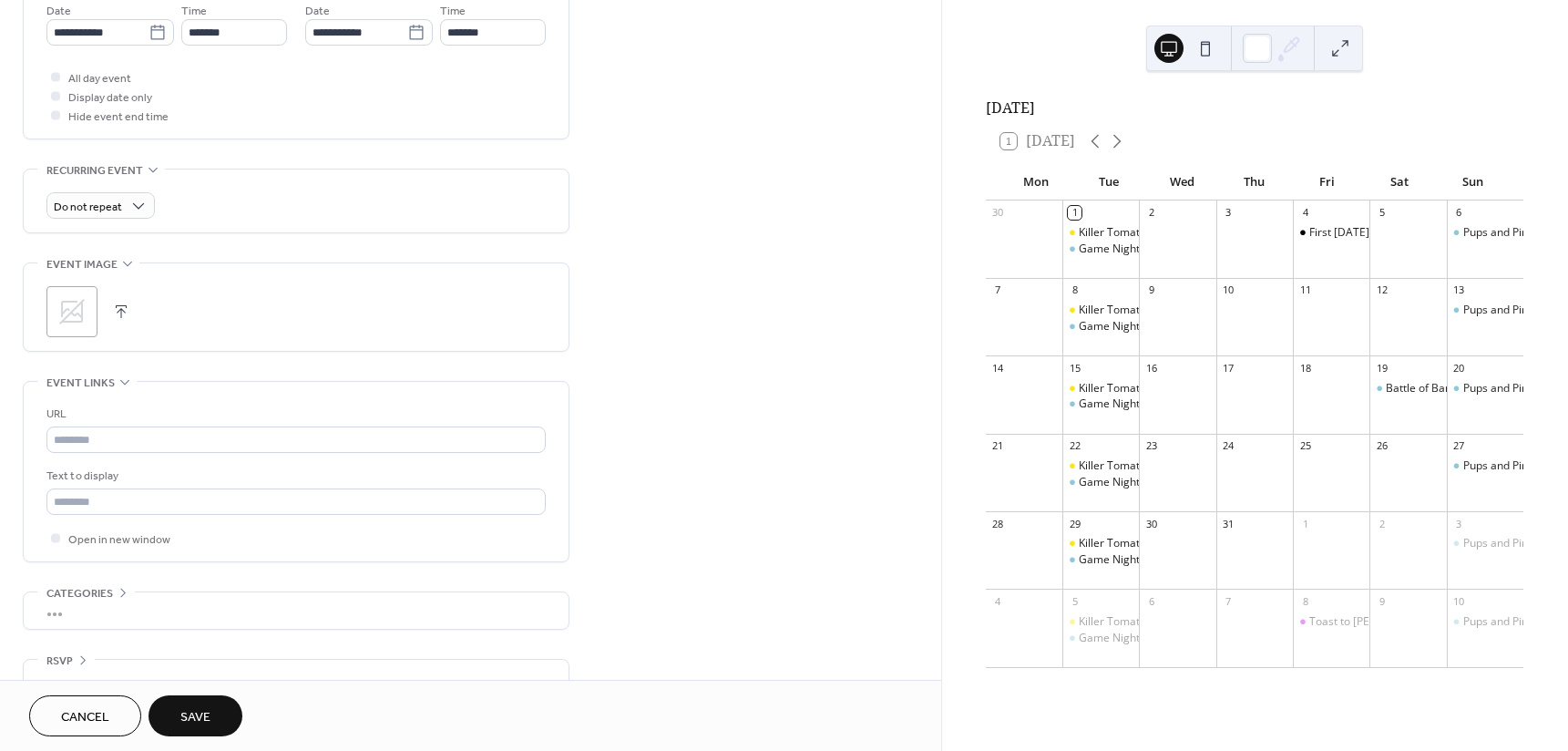 click on "Save" at bounding box center (195, 717) 